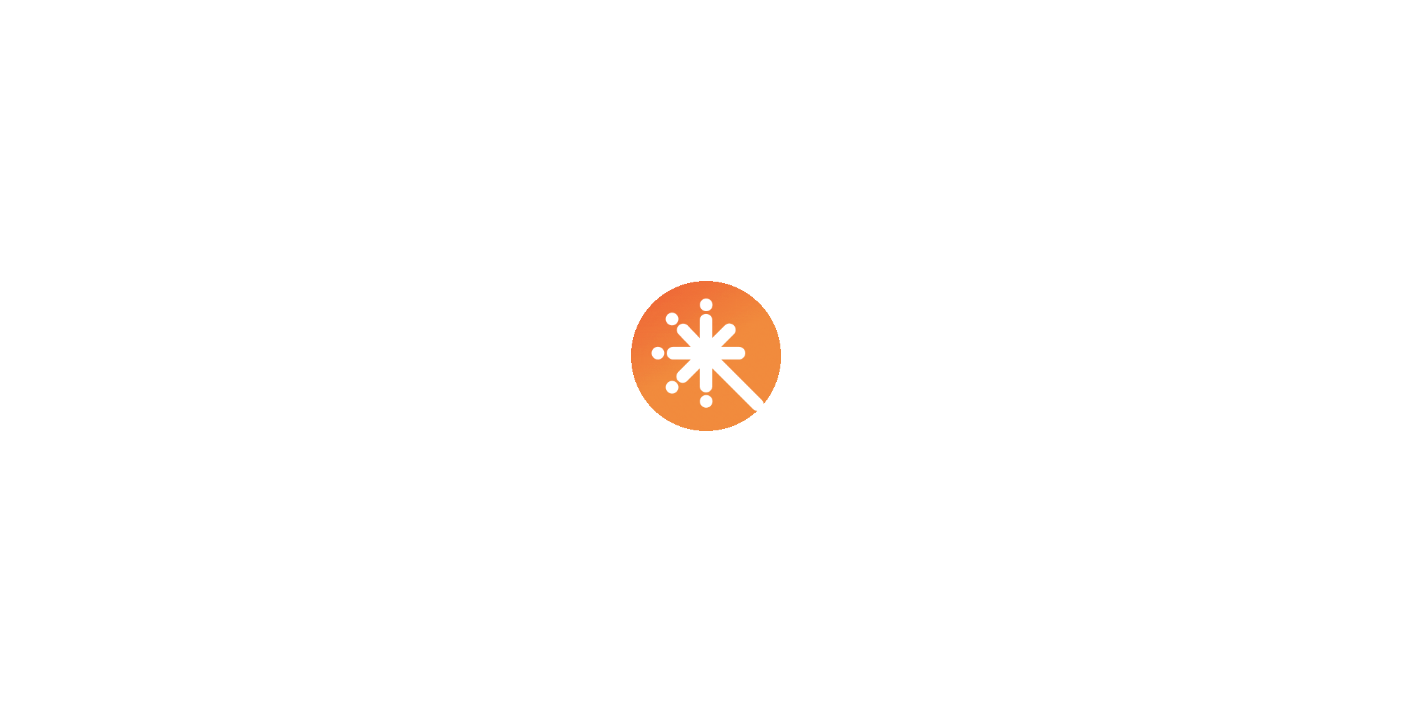 scroll, scrollTop: 0, scrollLeft: 0, axis: both 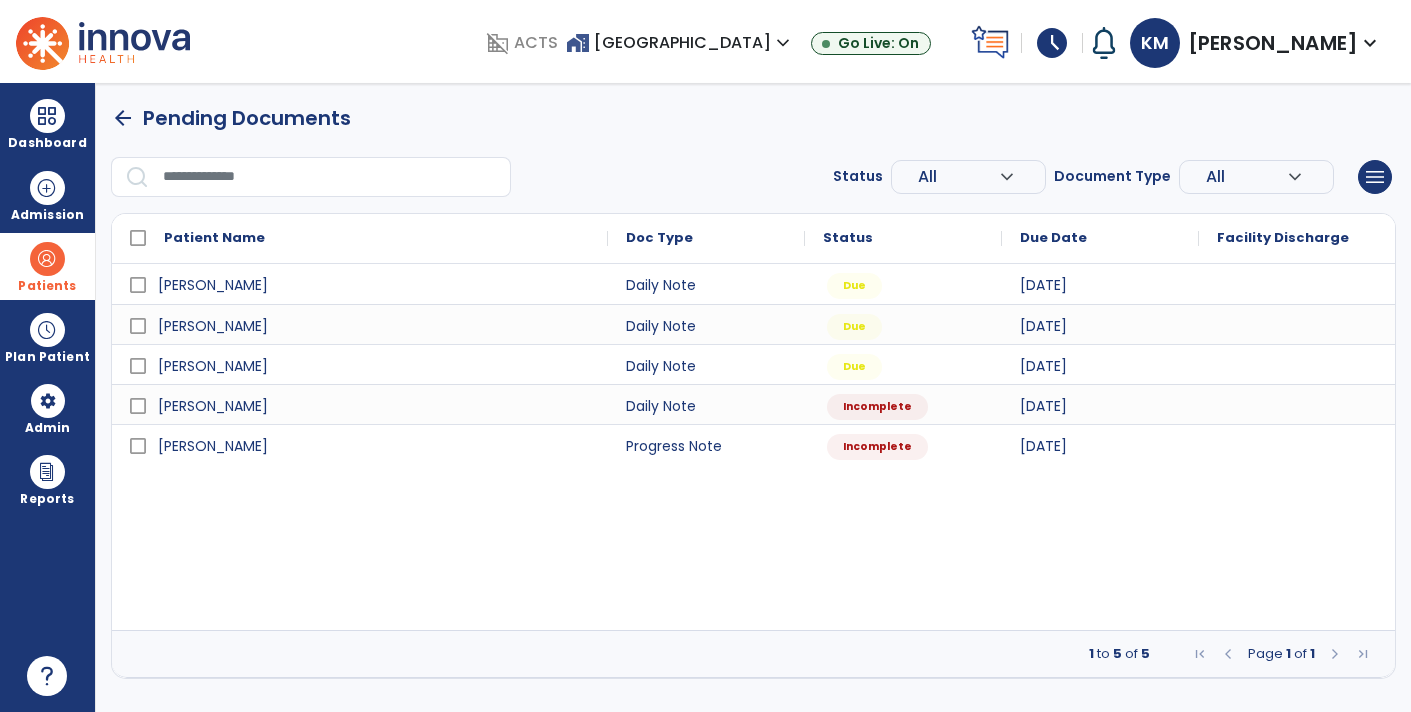 click on "Patients" at bounding box center [47, 286] 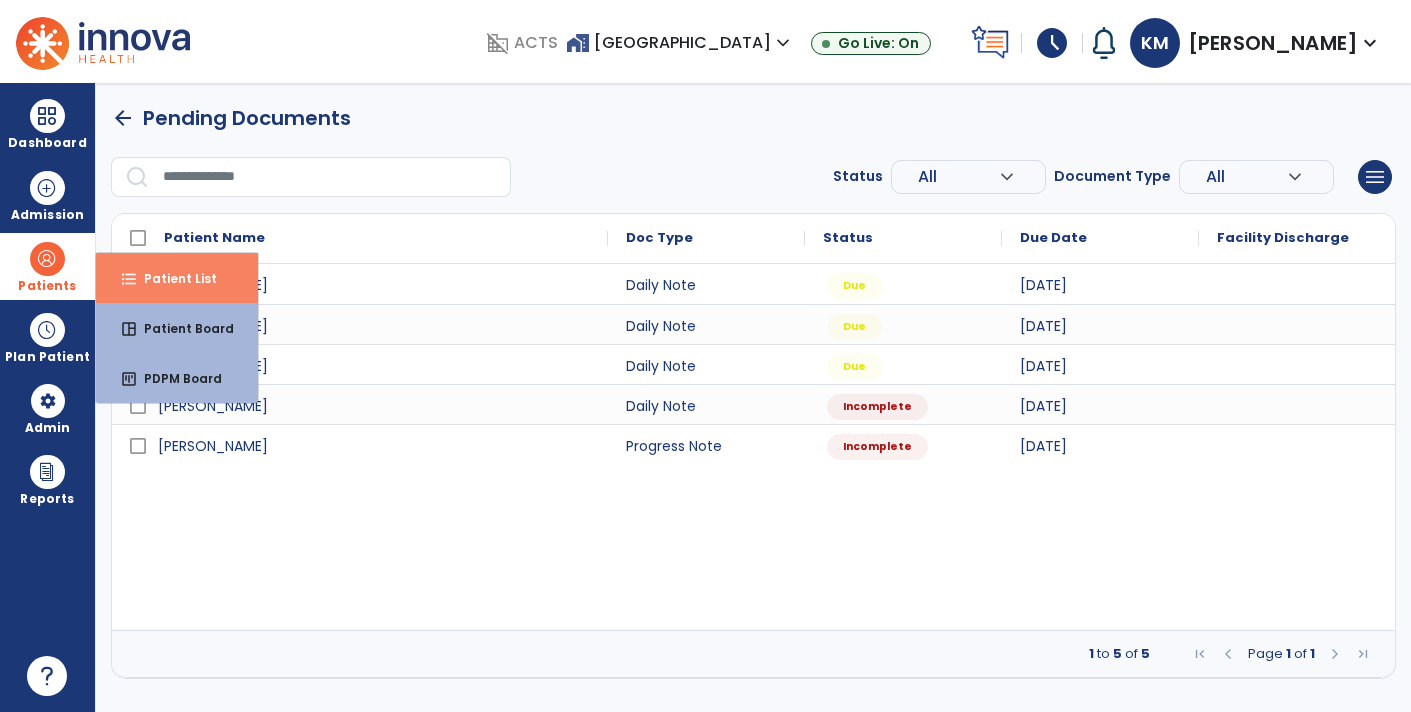 click on "format_list_bulleted  Patient List" at bounding box center (177, 278) 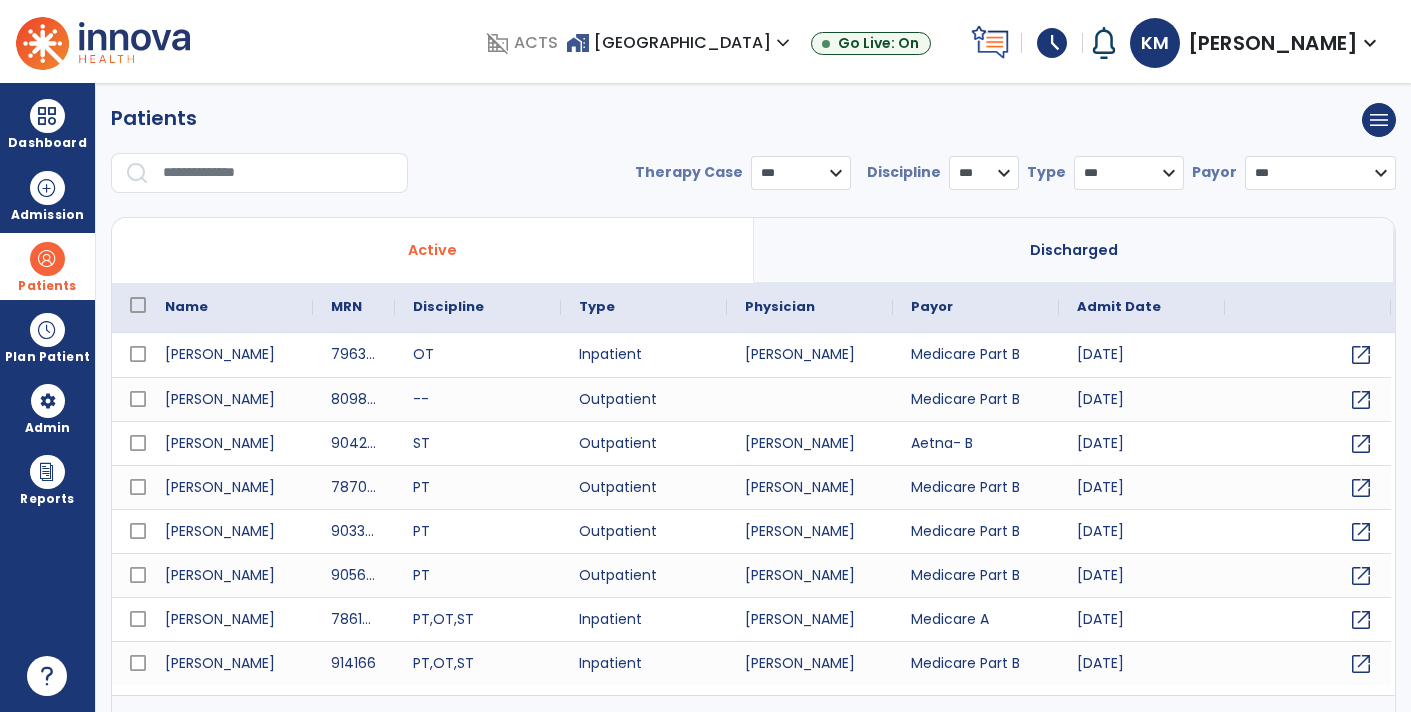 click at bounding box center [278, 173] 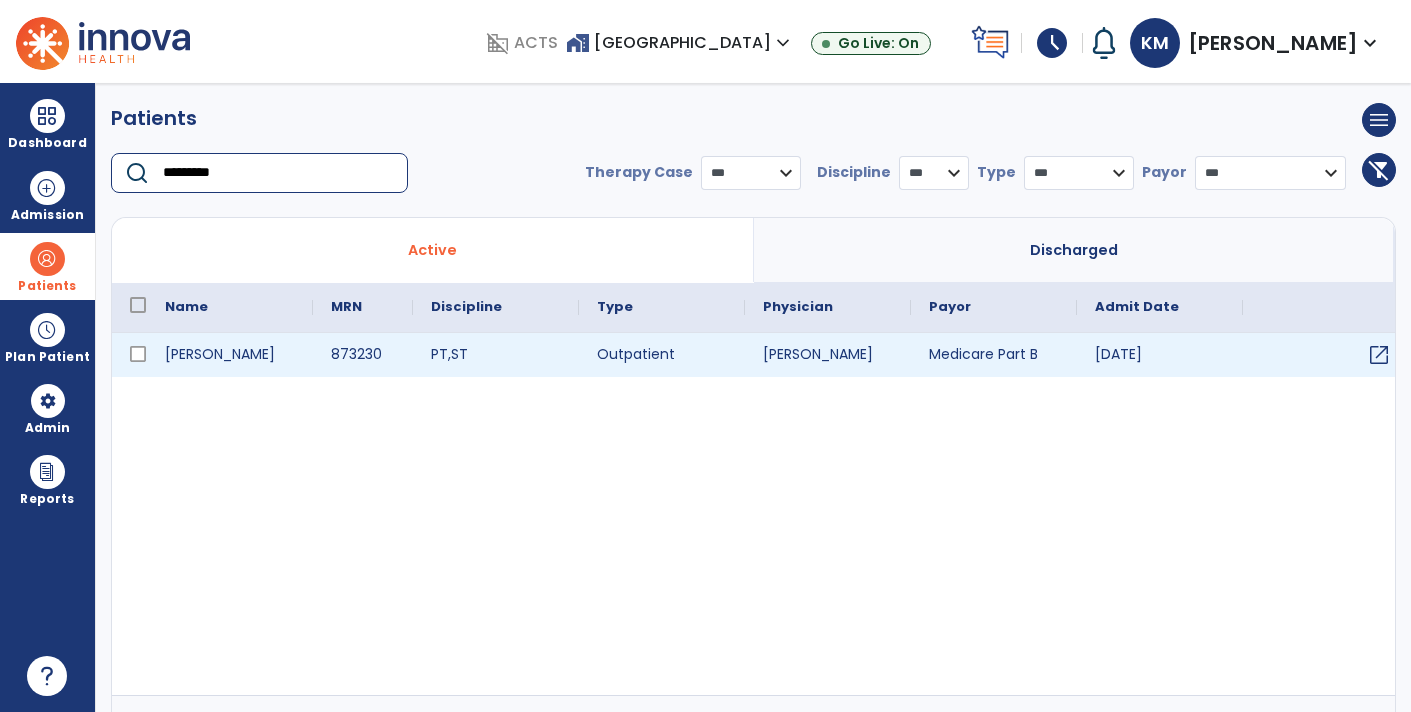 type on "*********" 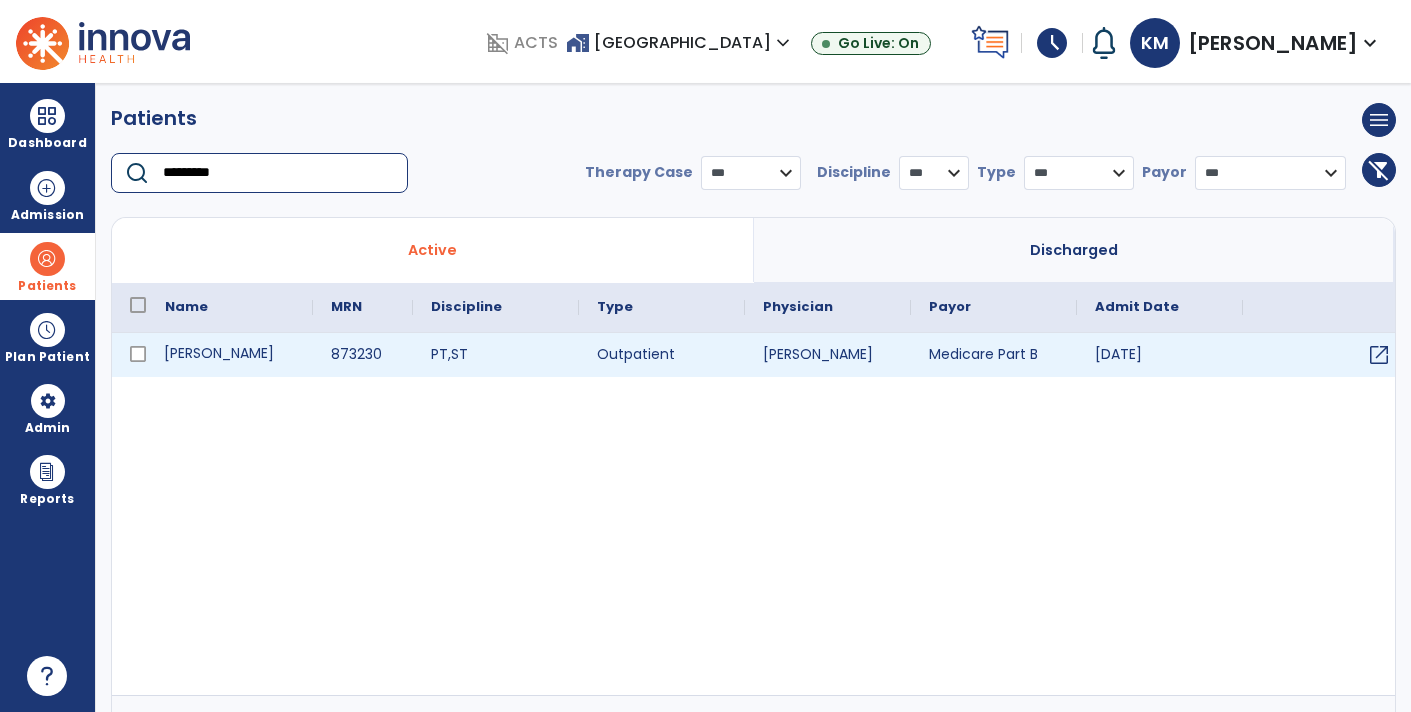 click on "[PERSON_NAME]" at bounding box center [230, 355] 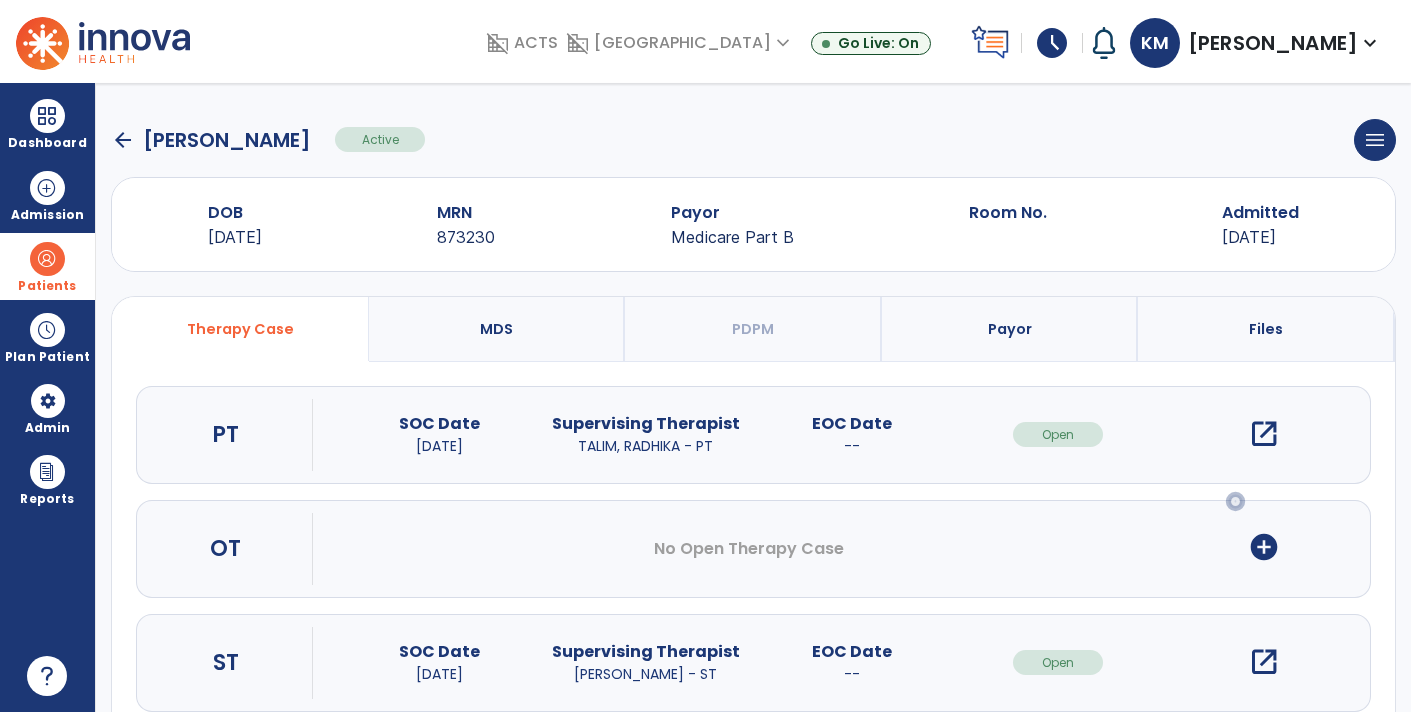 scroll, scrollTop: 44, scrollLeft: 0, axis: vertical 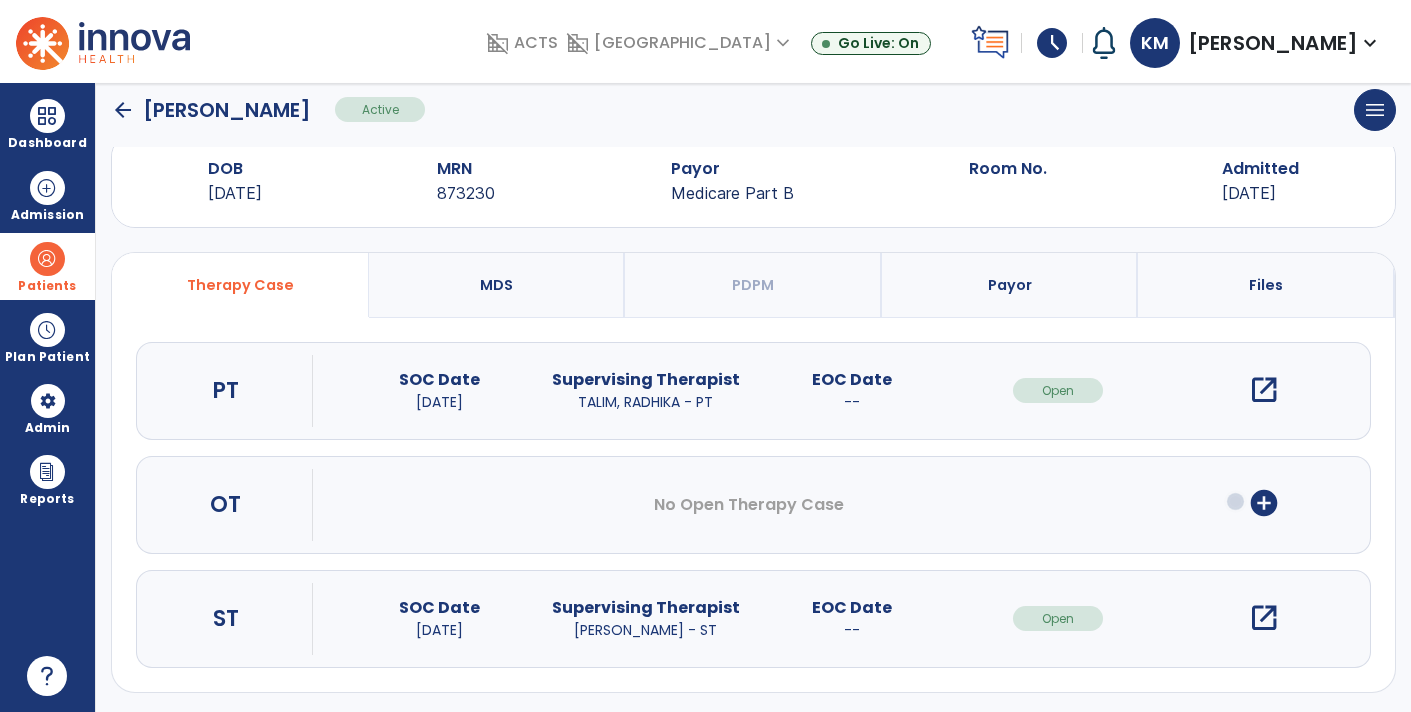 click on "open_in_new" at bounding box center (1264, 618) 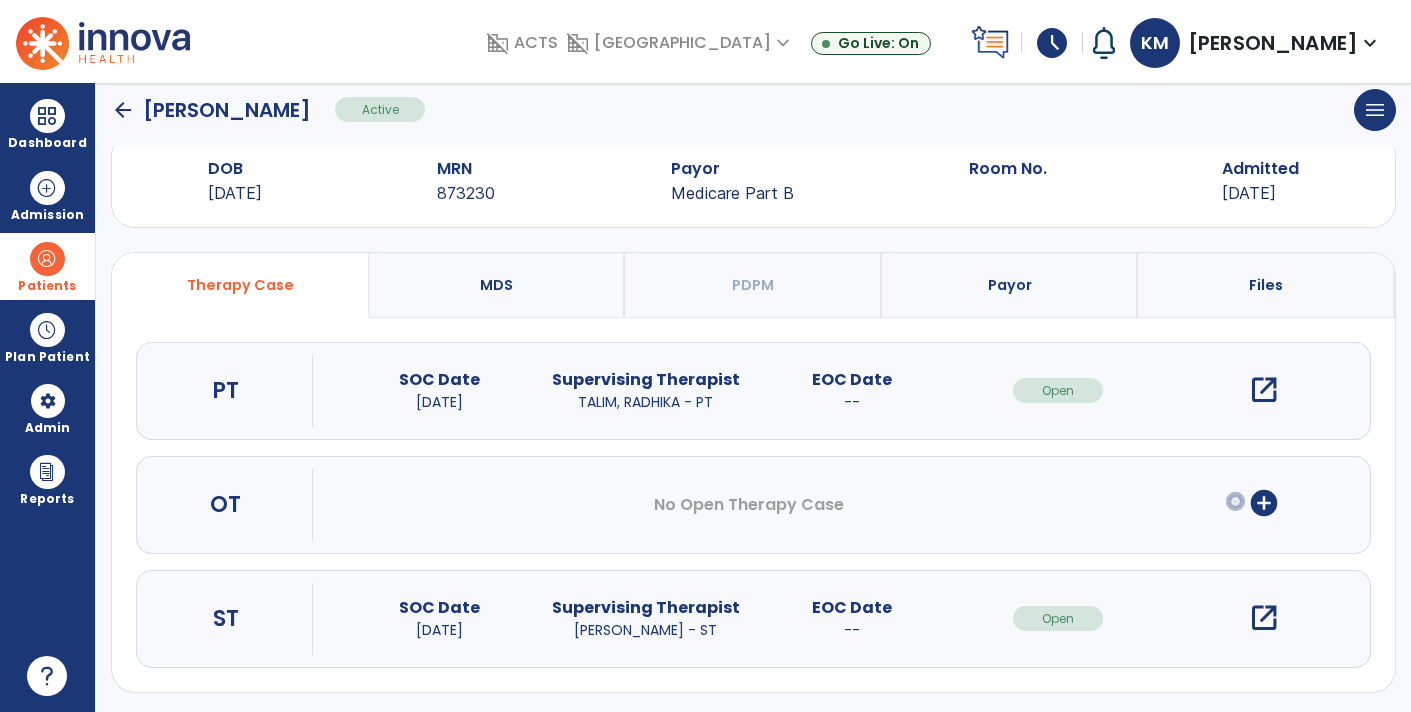 click on "open_in_new" at bounding box center (1264, 618) 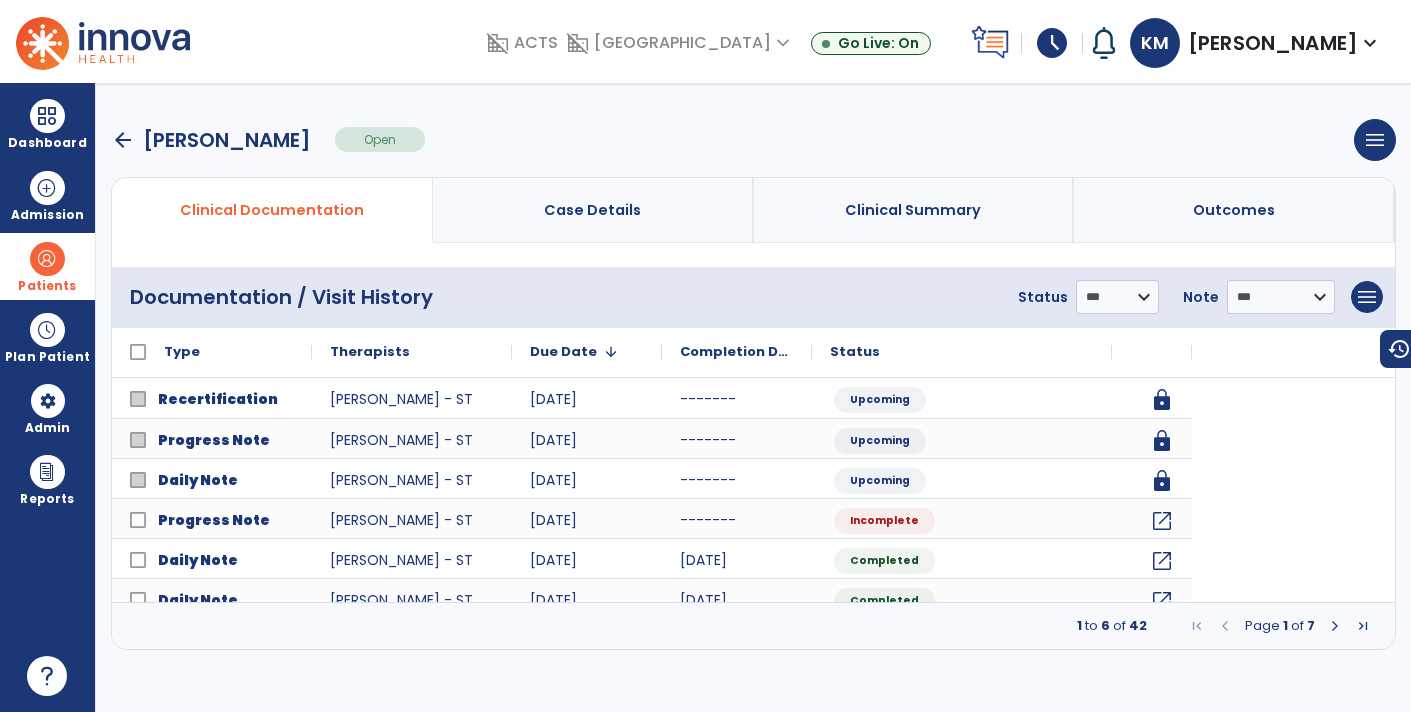 scroll, scrollTop: 0, scrollLeft: 0, axis: both 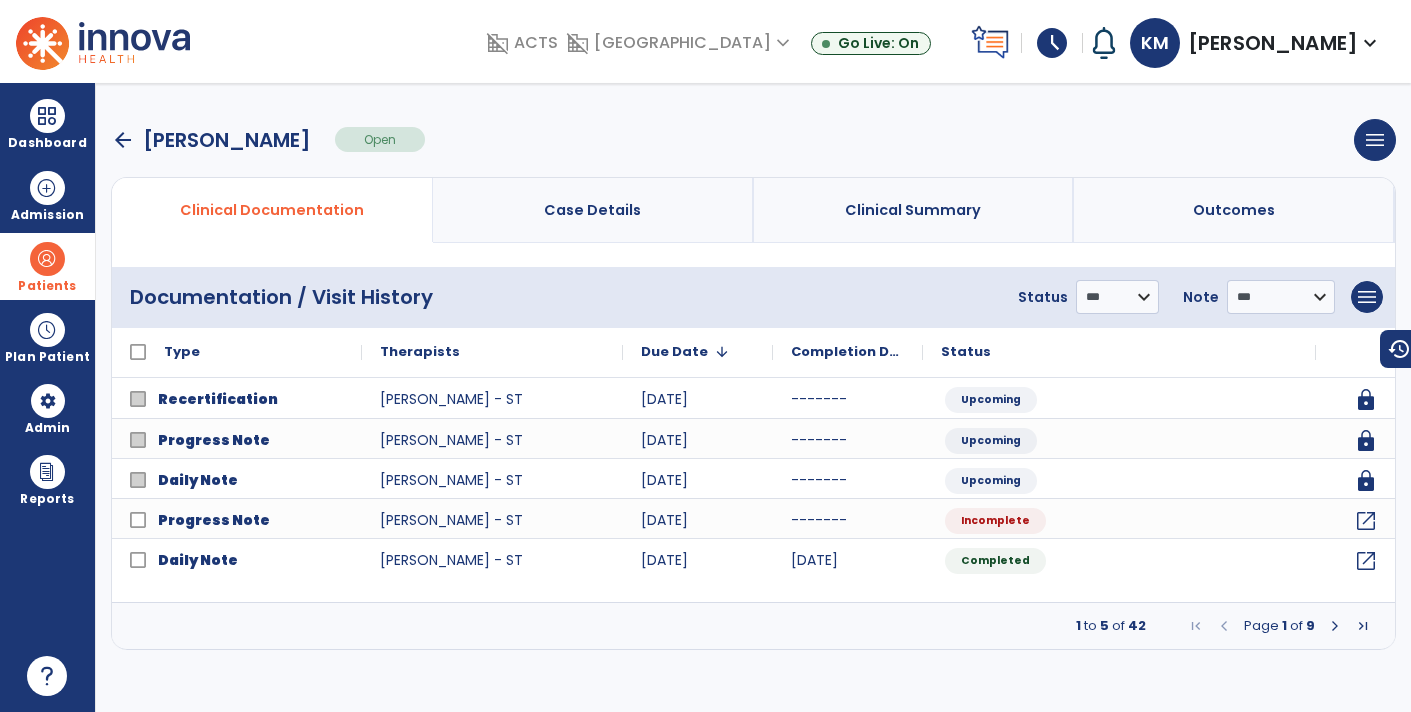 click on "arrow_back" at bounding box center (123, 140) 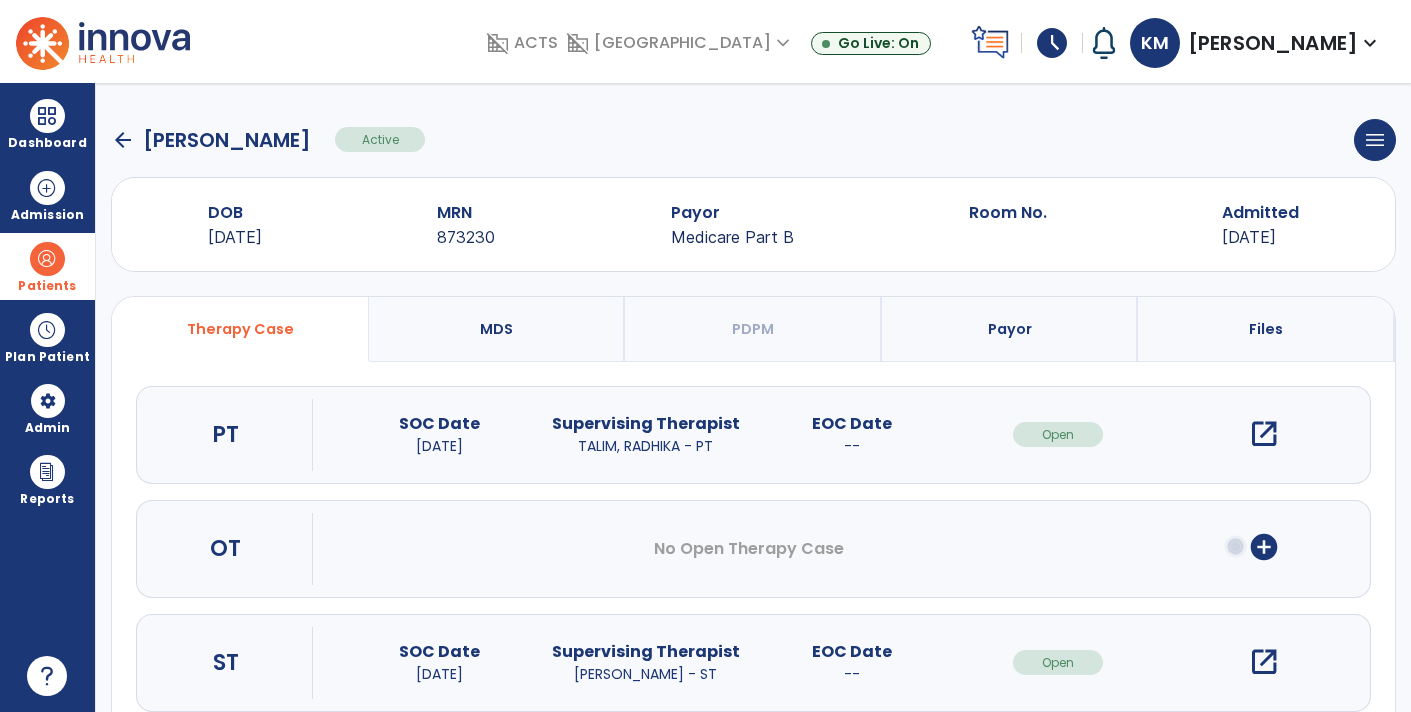 click on "arrow_back" 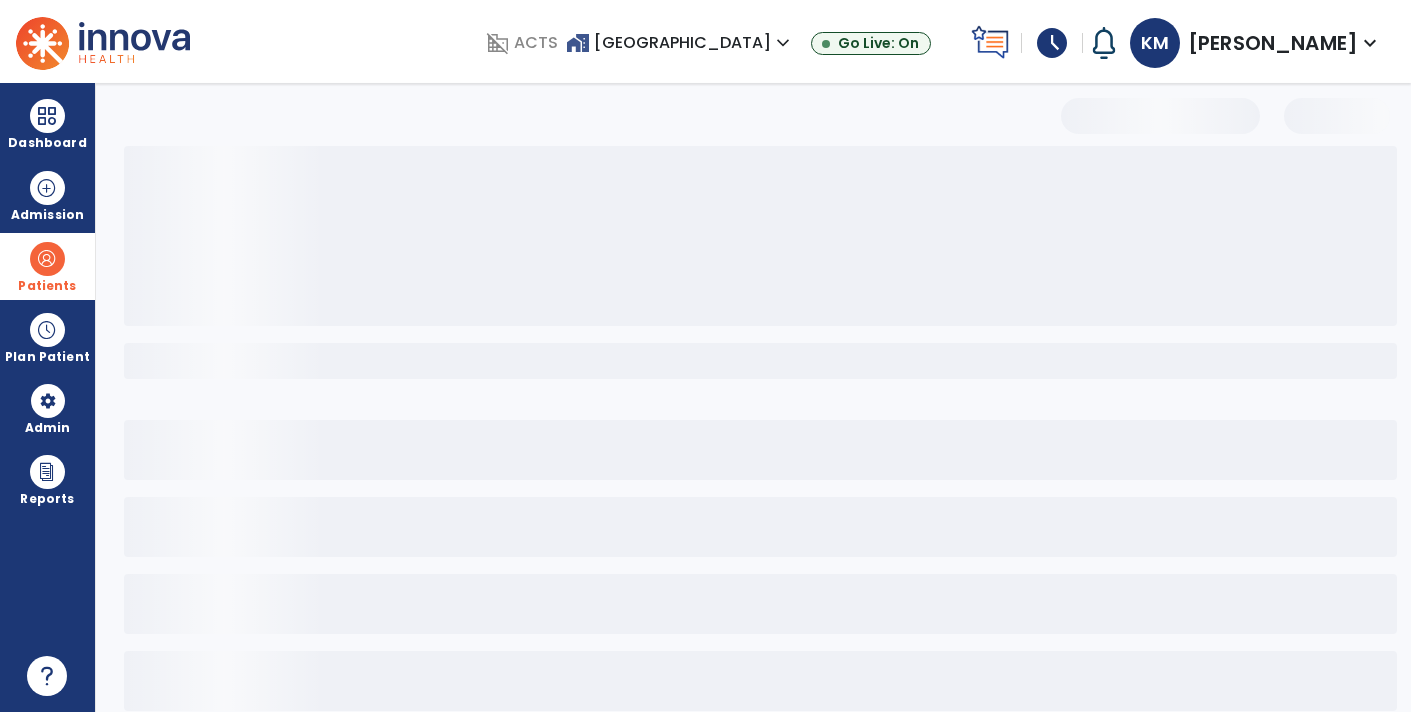 select on "***" 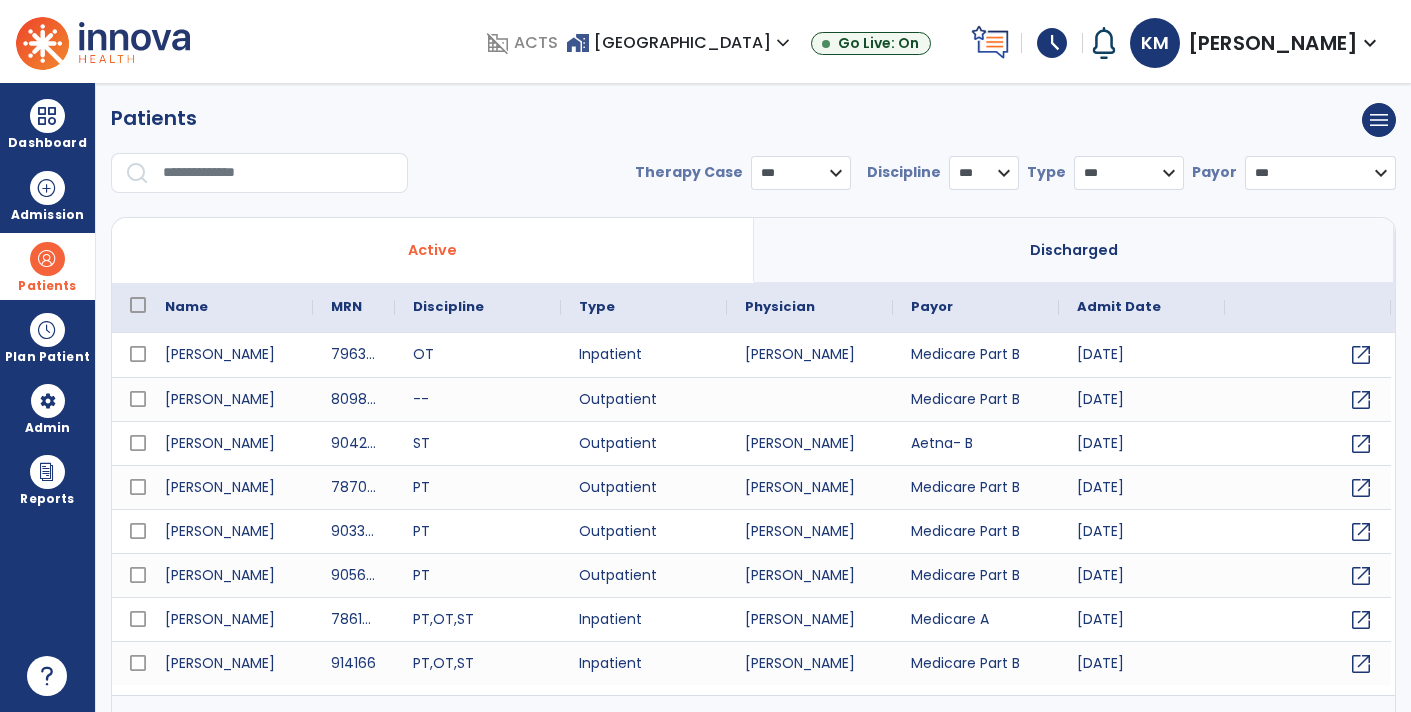 click at bounding box center [278, 173] 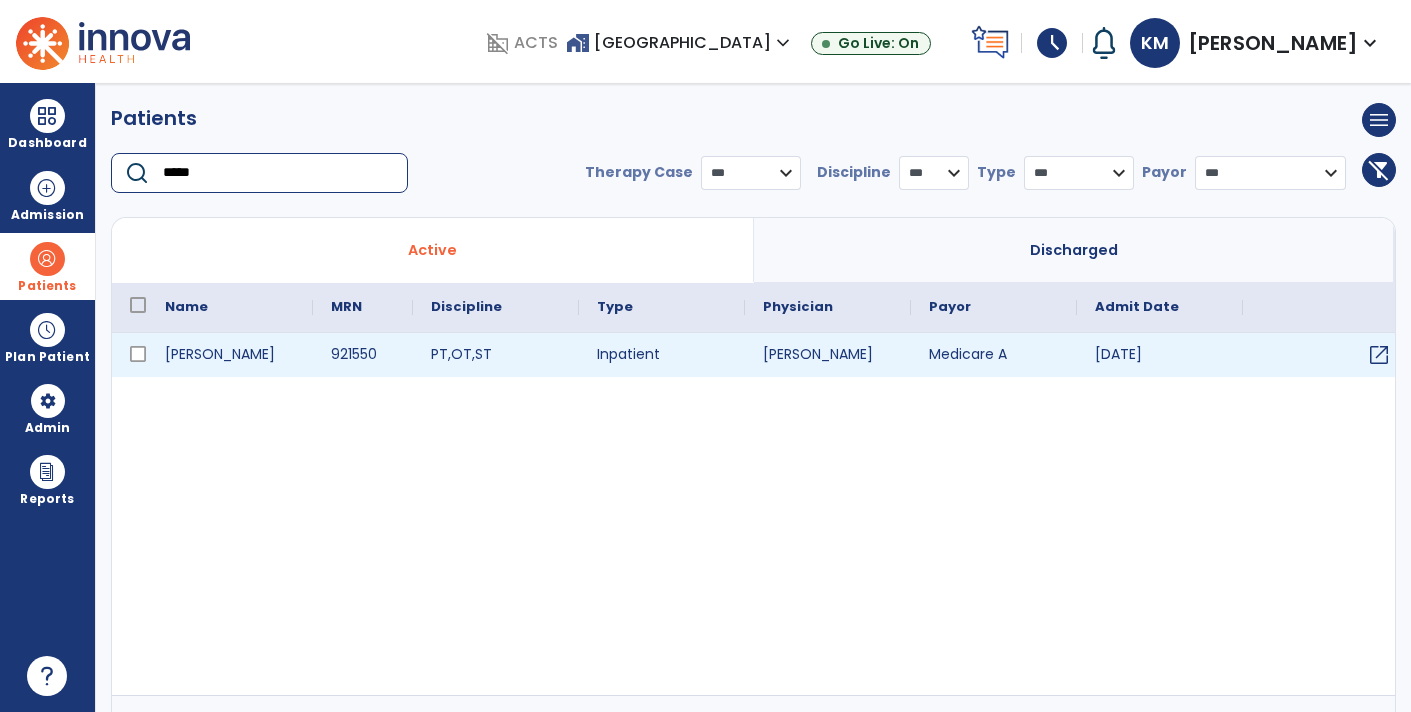 type on "*****" 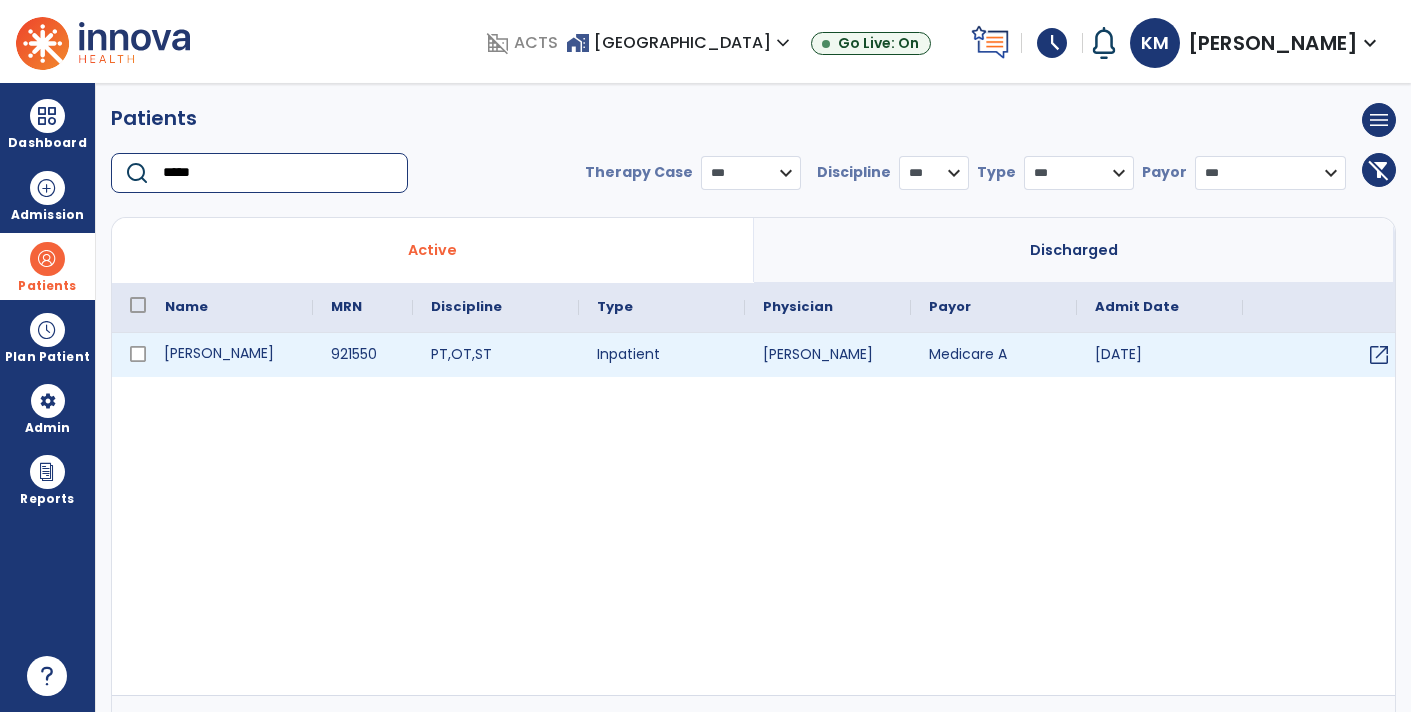 click on "[PERSON_NAME]" at bounding box center [230, 355] 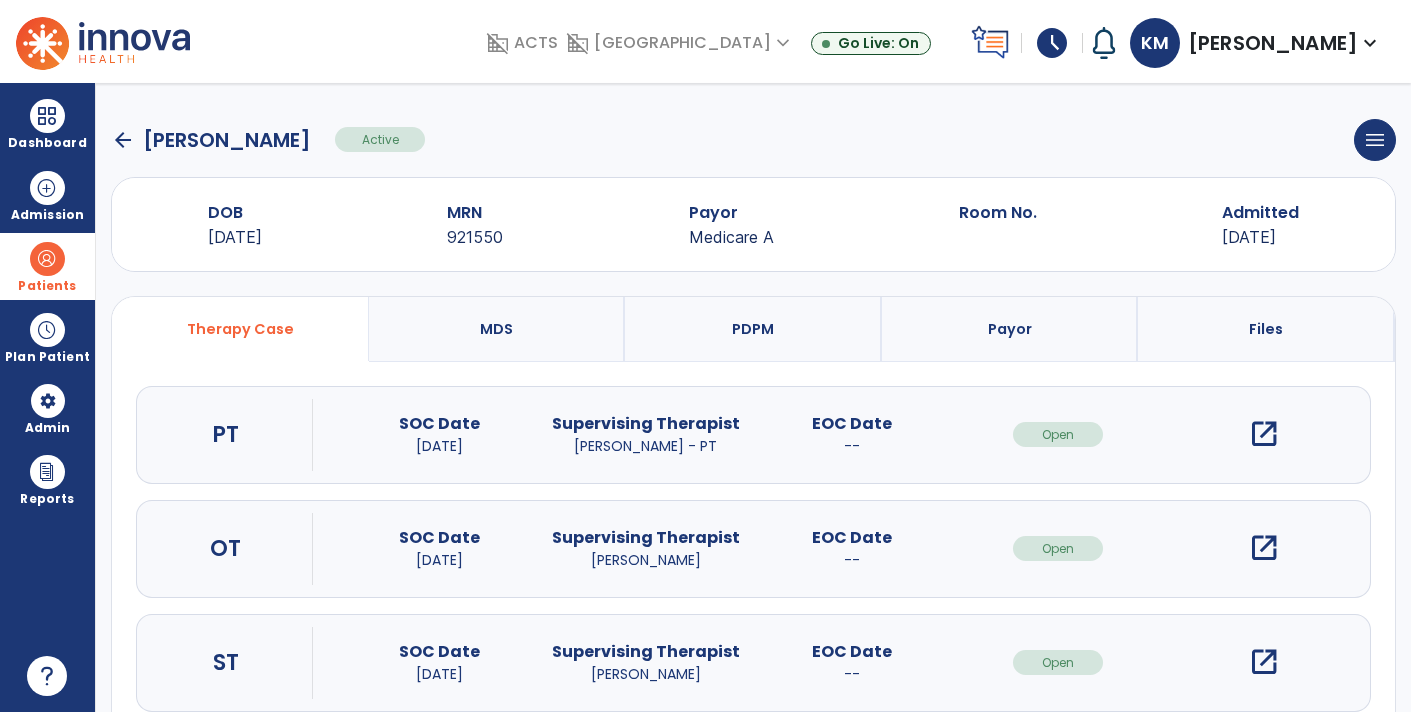 scroll, scrollTop: 44, scrollLeft: 0, axis: vertical 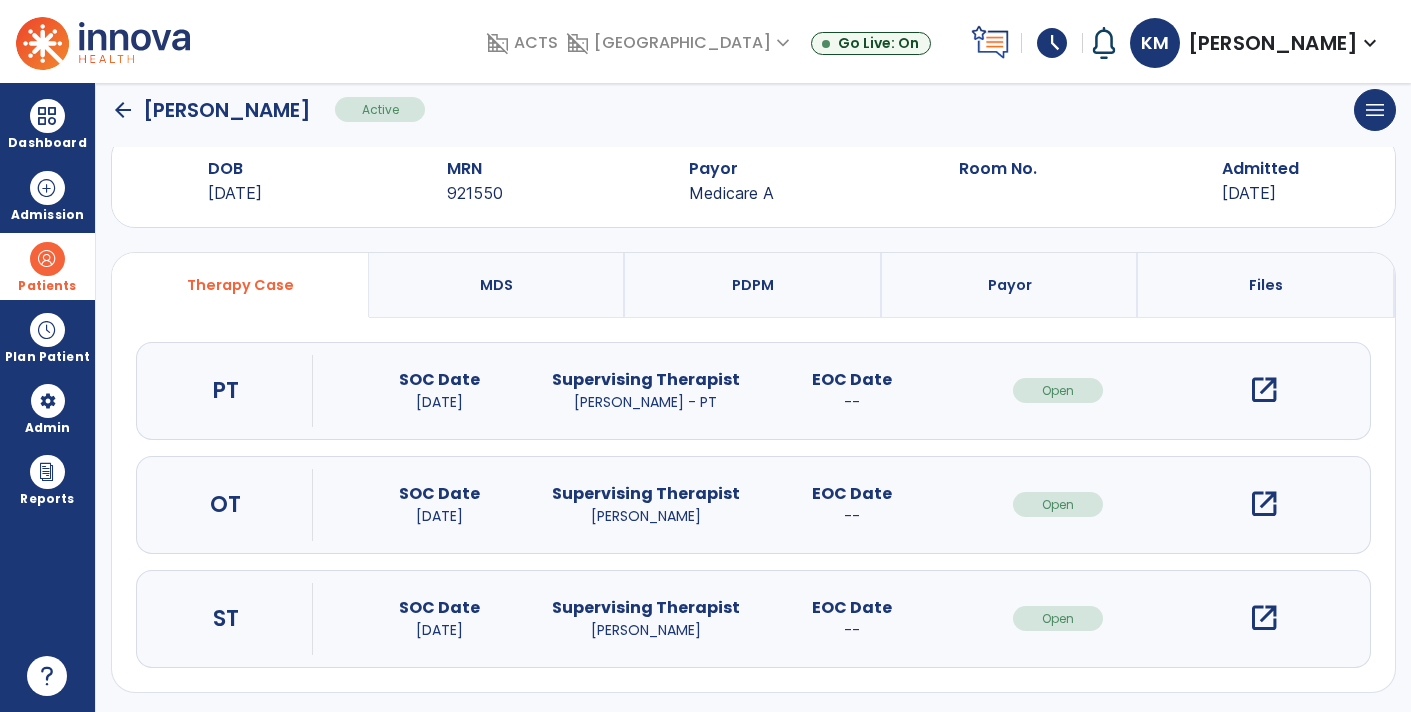click on "open_in_new" at bounding box center [1264, 618] 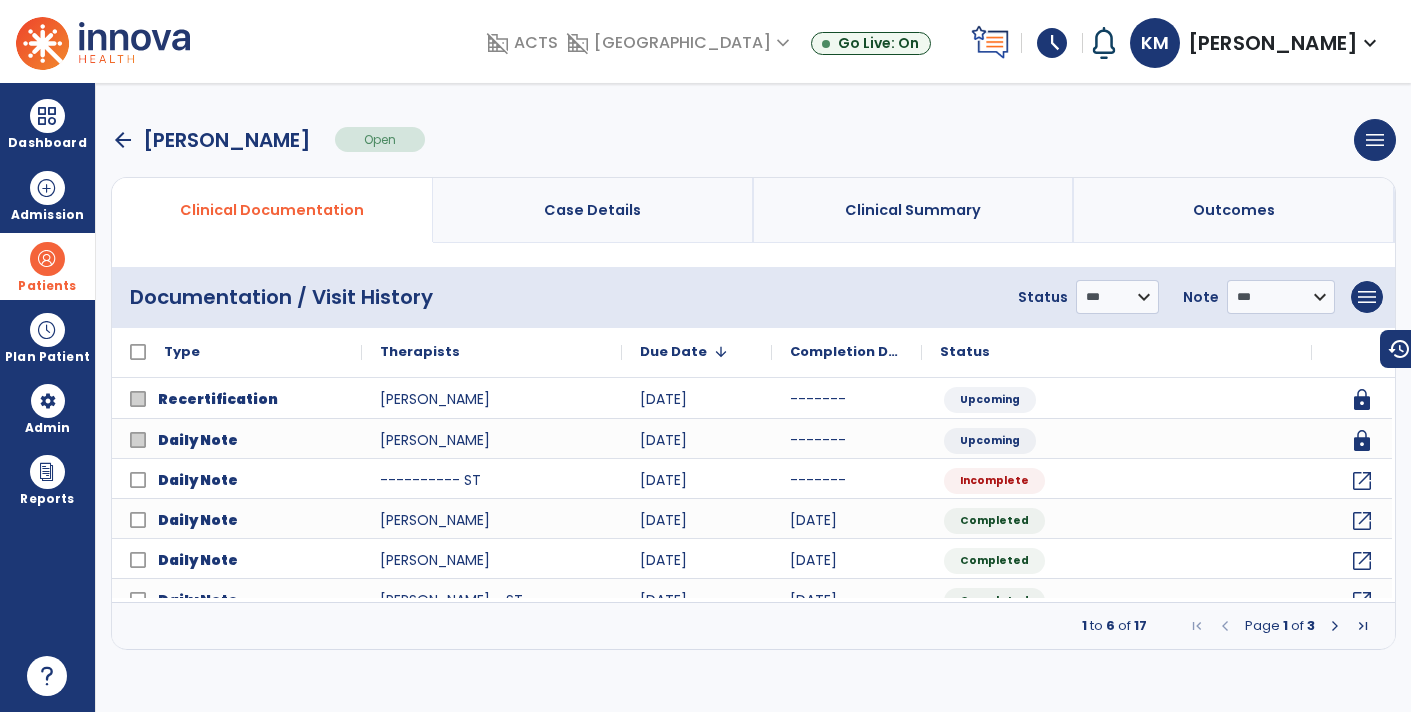 scroll, scrollTop: 0, scrollLeft: 0, axis: both 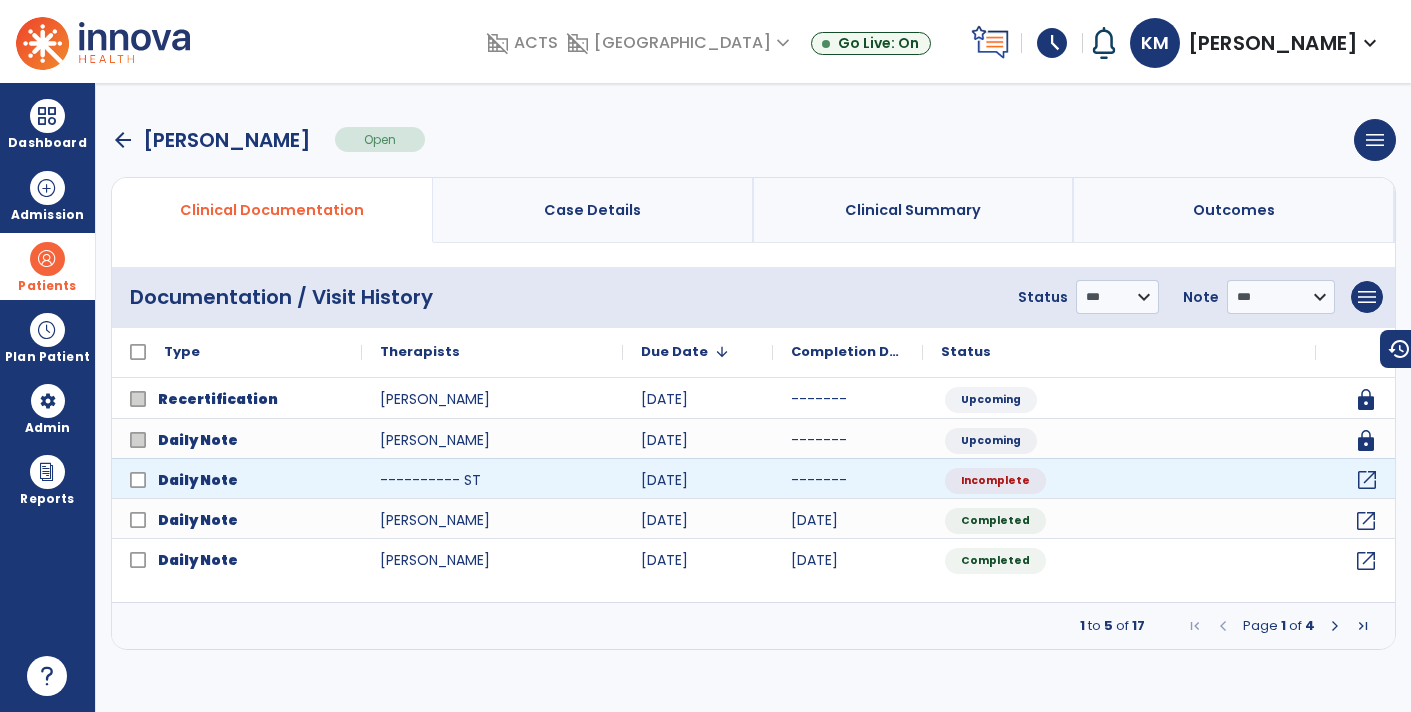 click on "open_in_new" 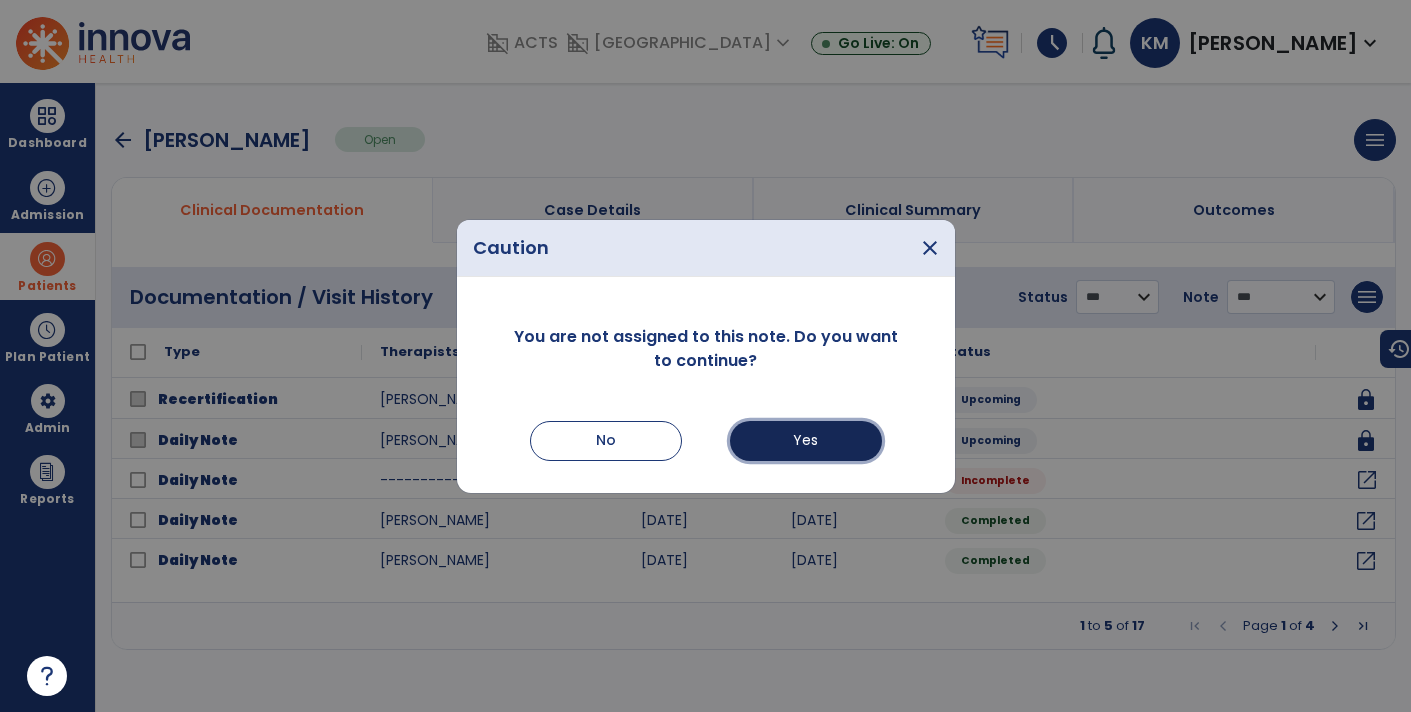 click on "Yes" at bounding box center (806, 441) 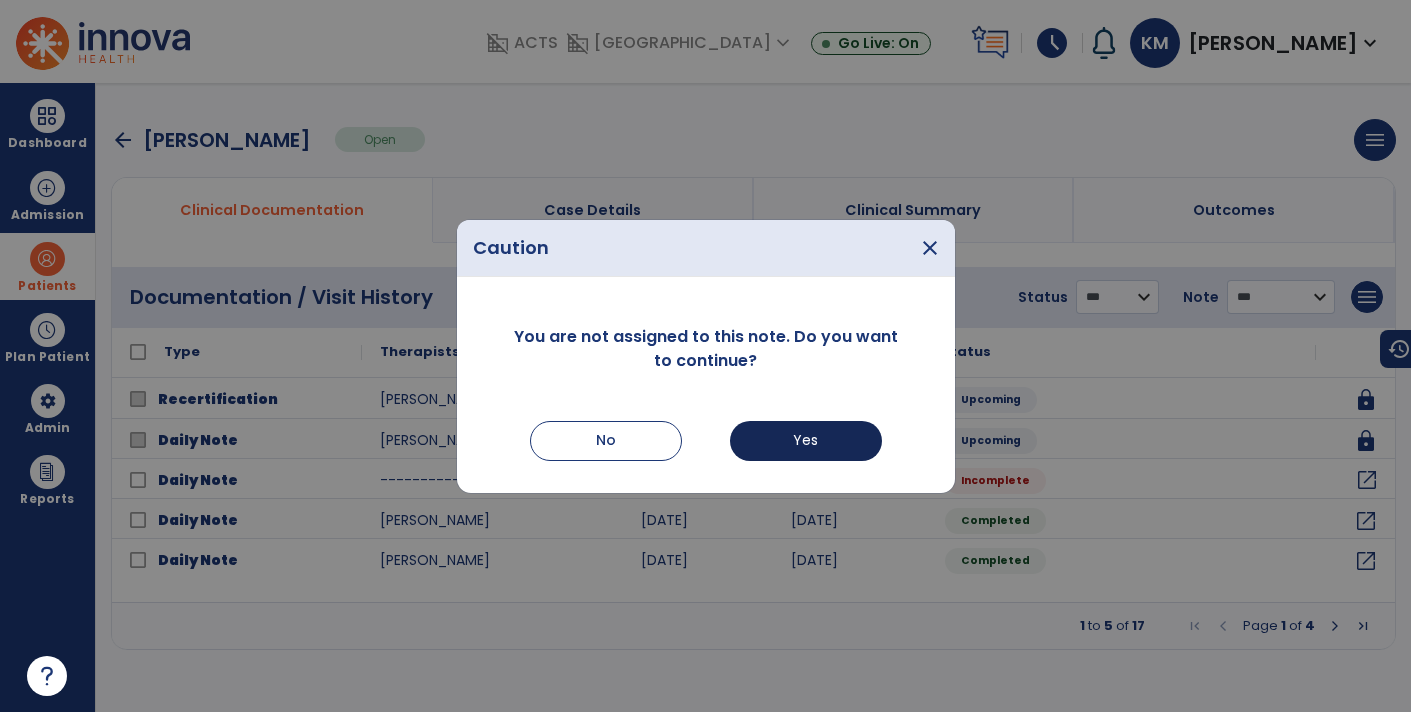 select on "*" 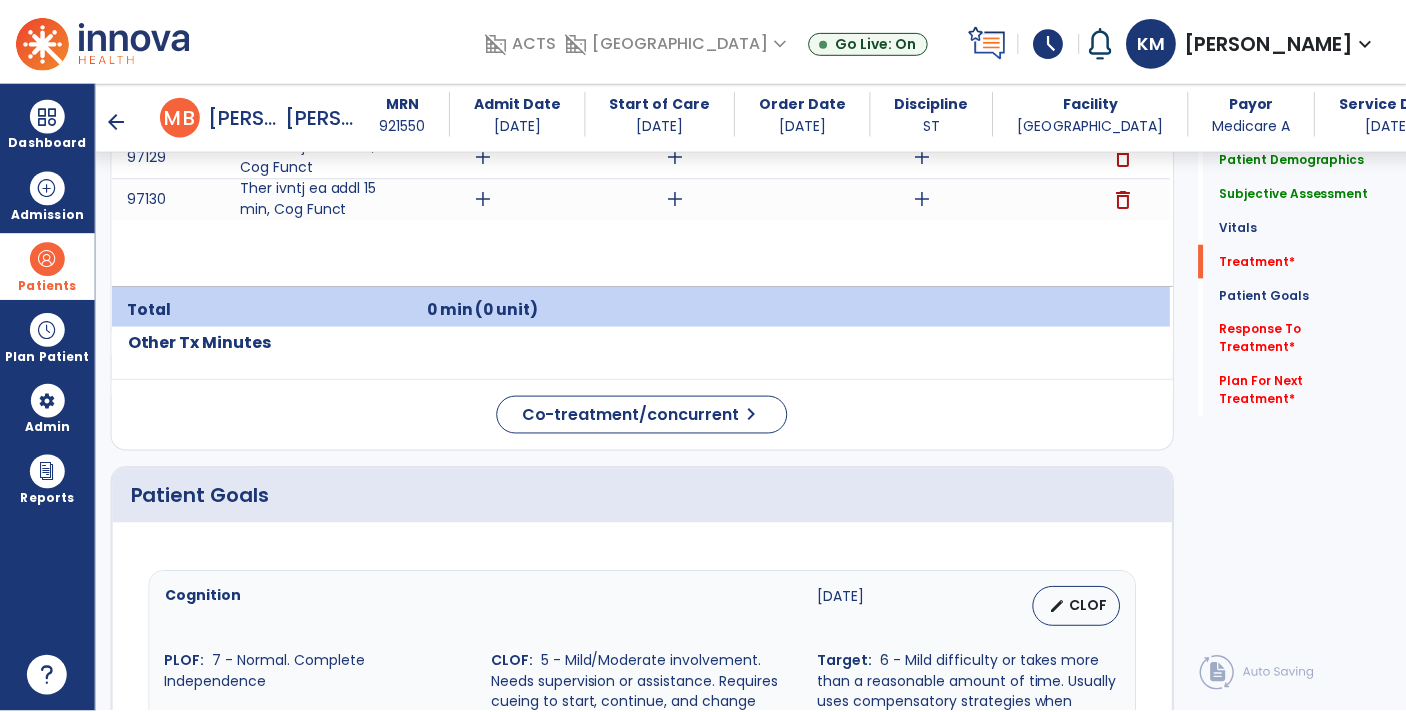 scroll, scrollTop: 1069, scrollLeft: 0, axis: vertical 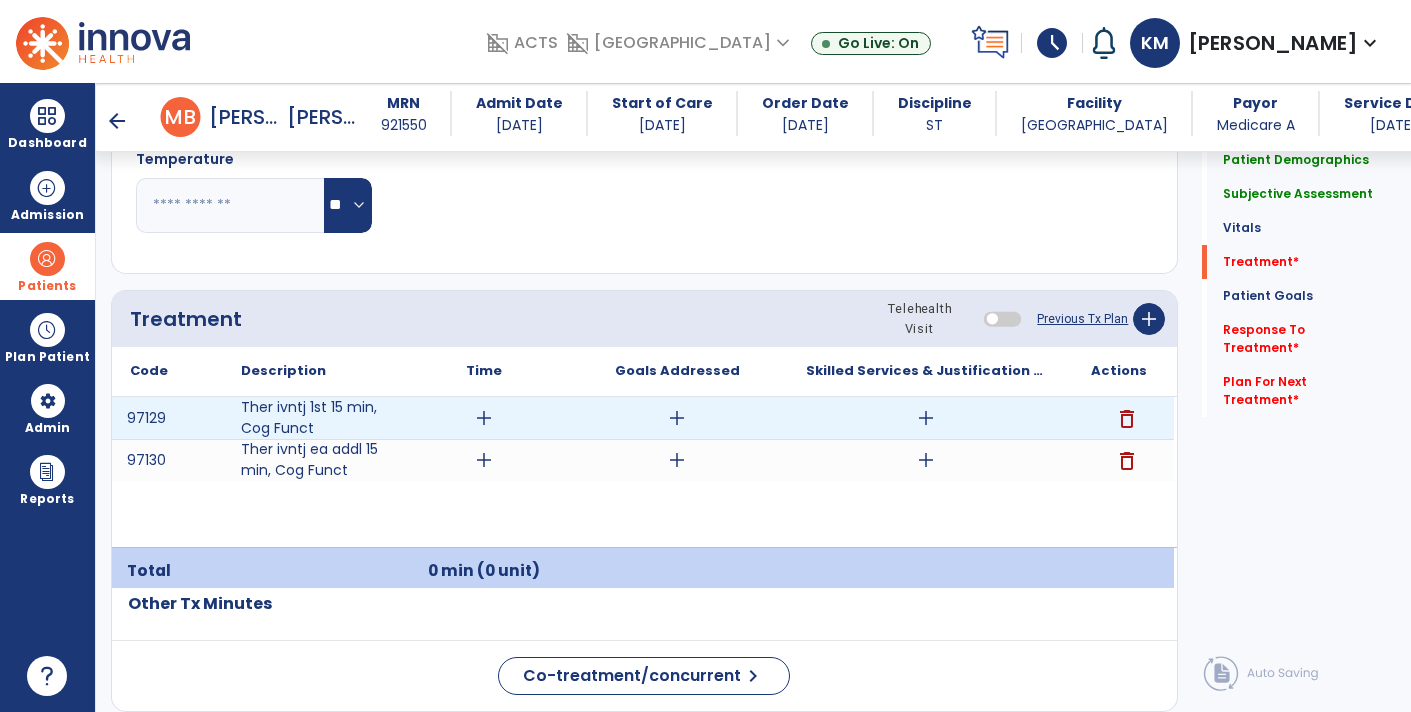 click on "add" at bounding box center [926, 418] 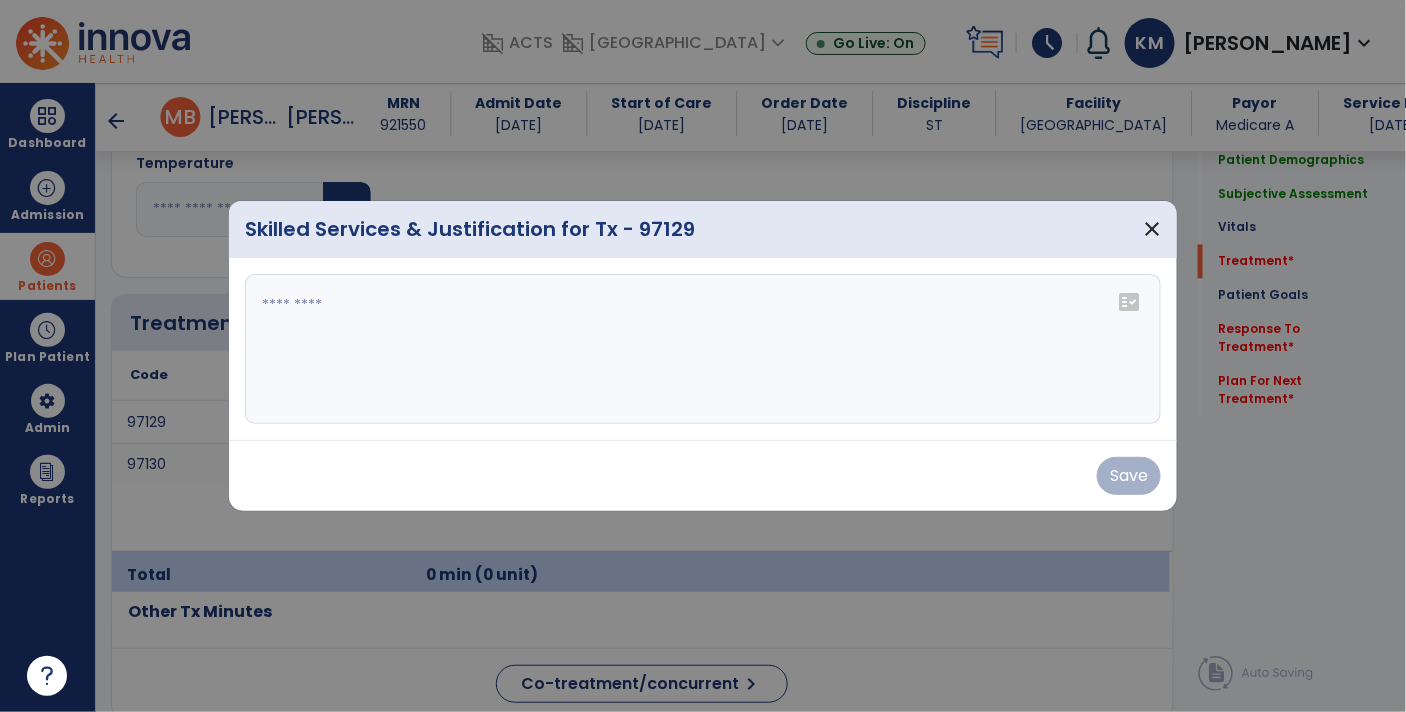 scroll, scrollTop: 1069, scrollLeft: 0, axis: vertical 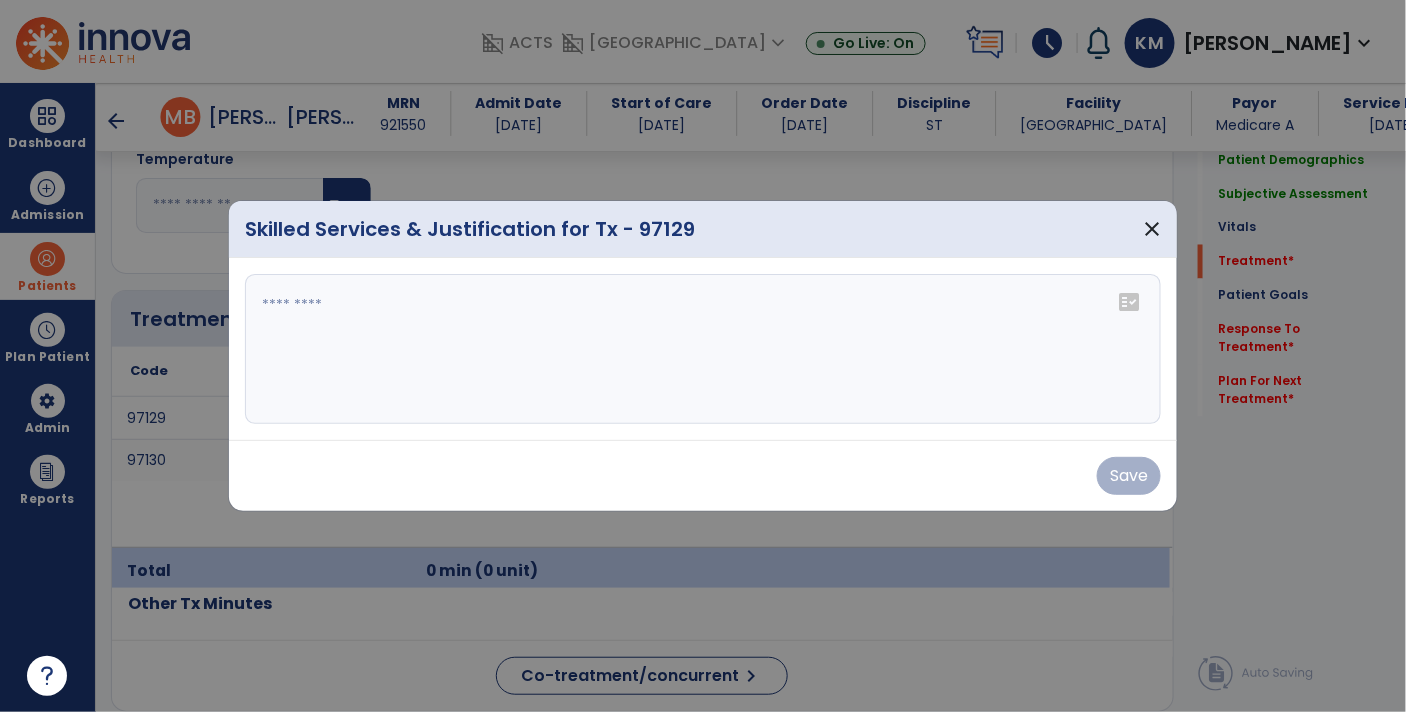 click at bounding box center [703, 349] 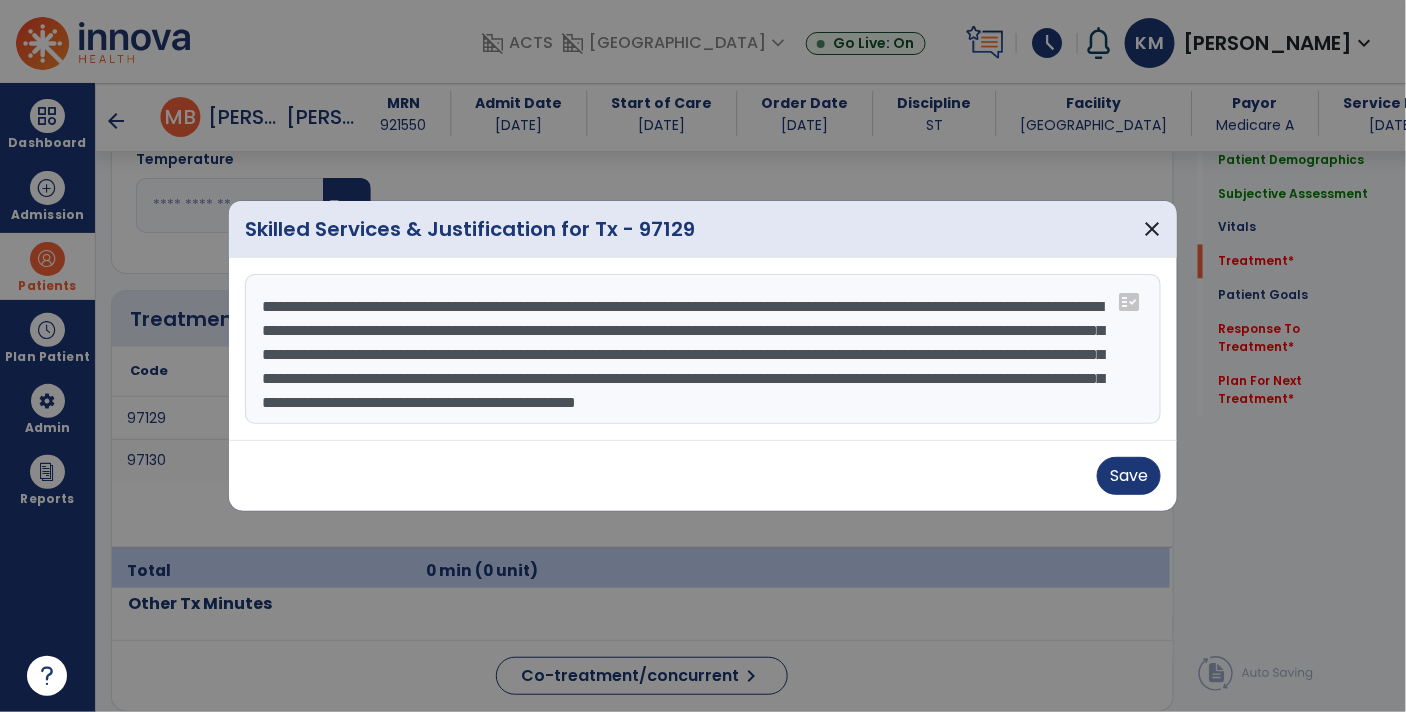 scroll, scrollTop: 38, scrollLeft: 0, axis: vertical 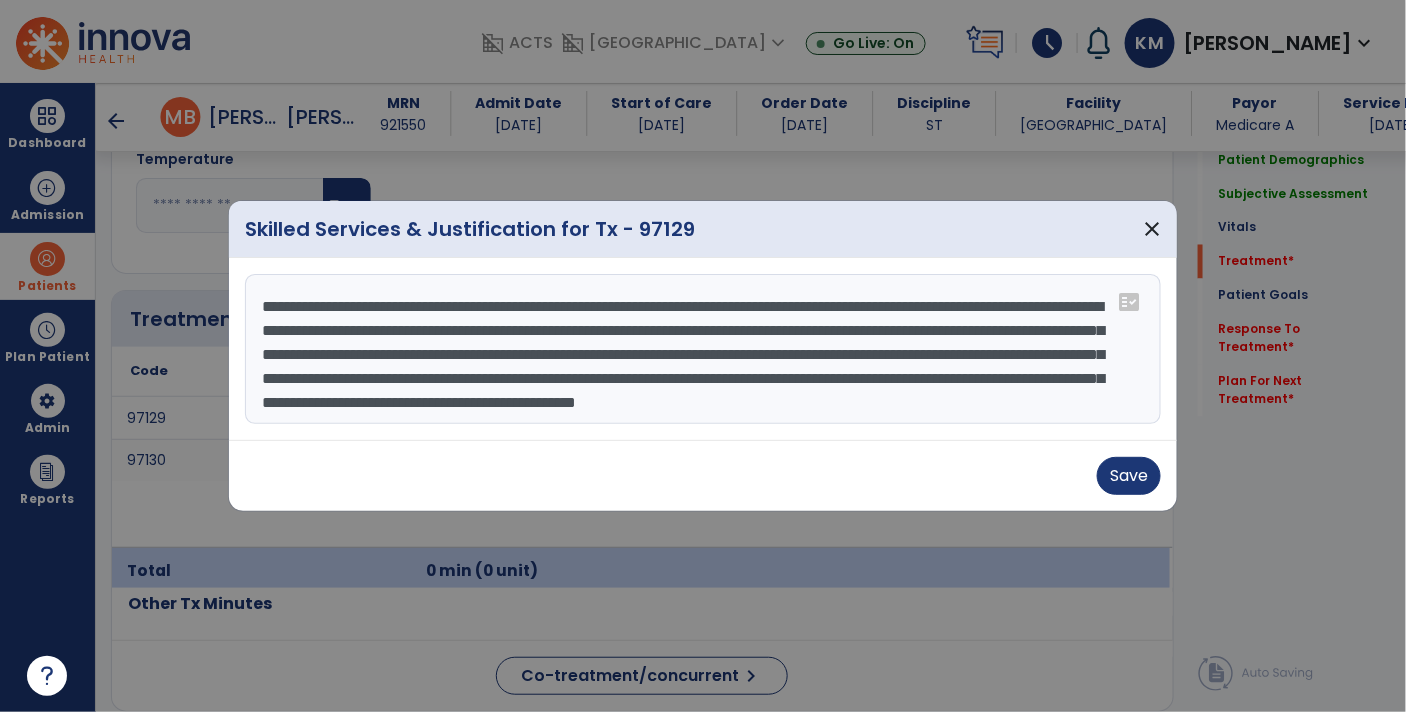 drag, startPoint x: 857, startPoint y: 313, endPoint x: 882, endPoint y: 375, distance: 66.85058 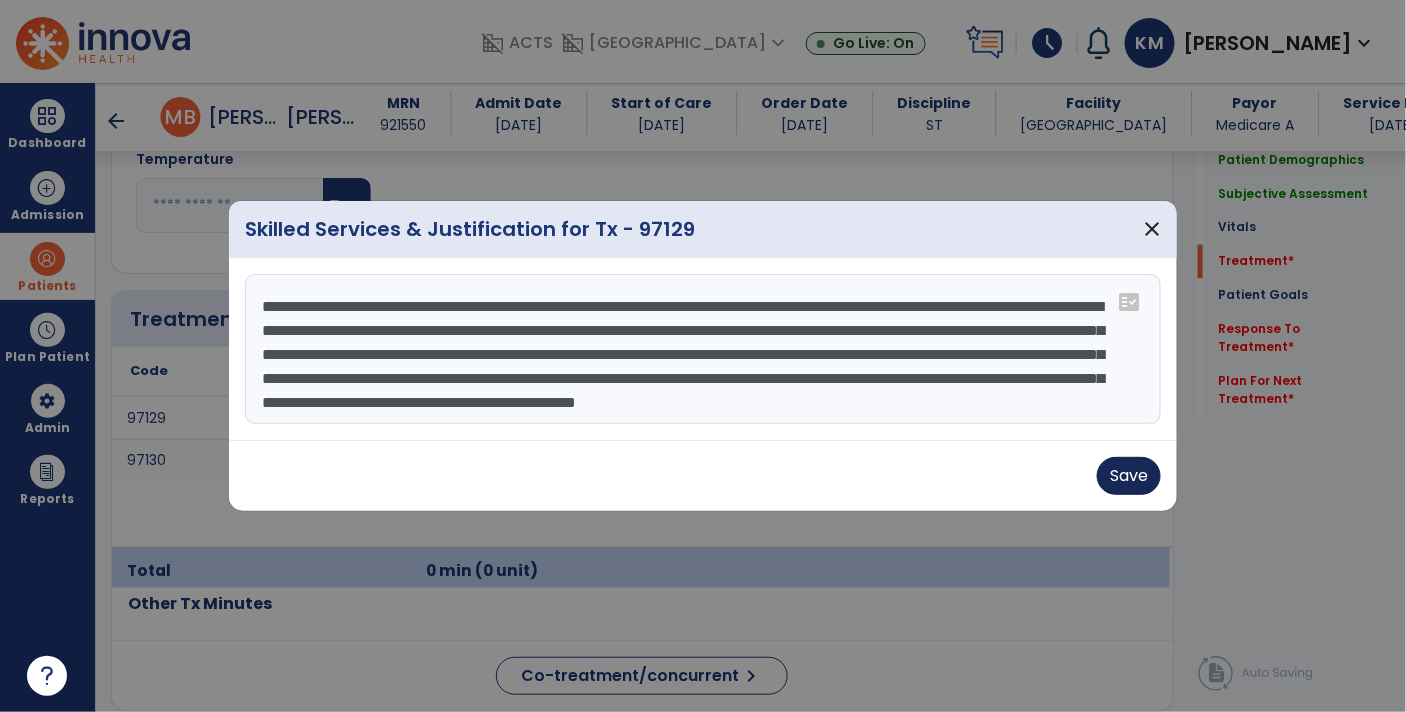 type on "**********" 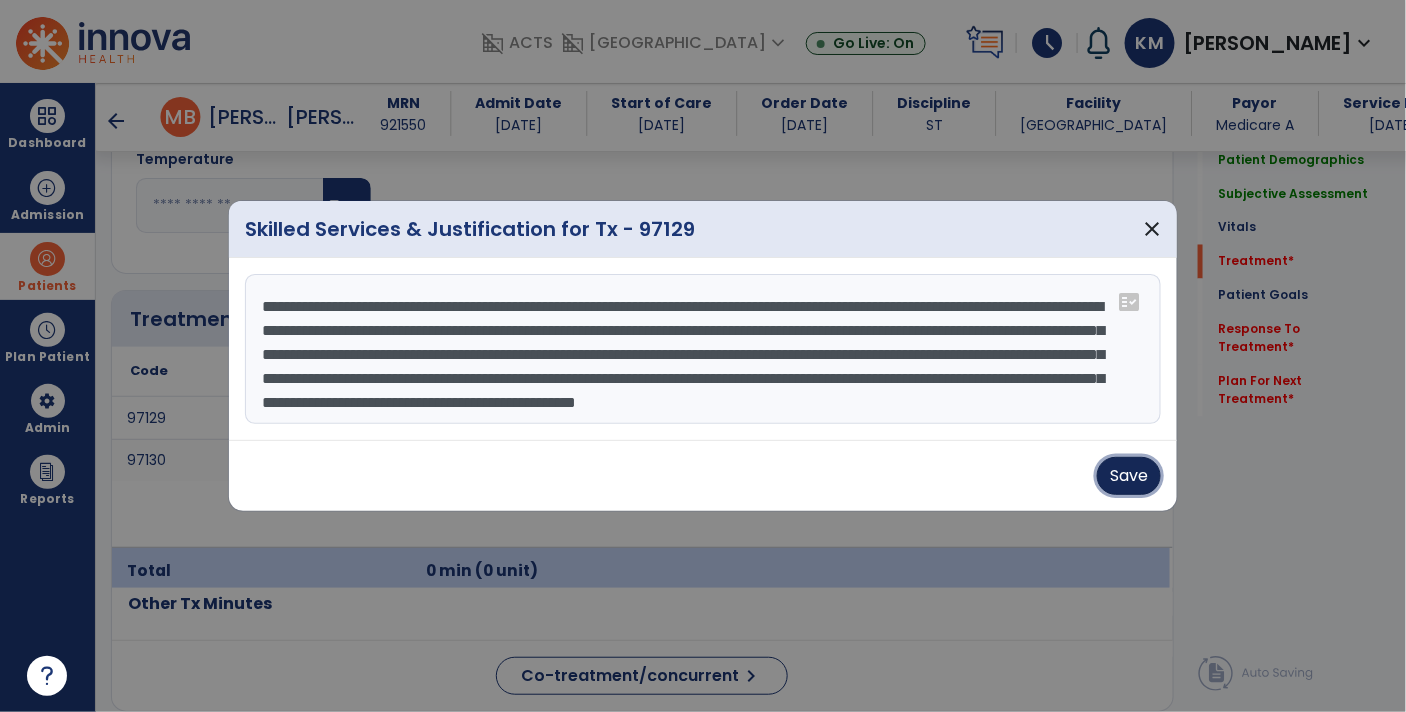 click on "Save" at bounding box center (1129, 476) 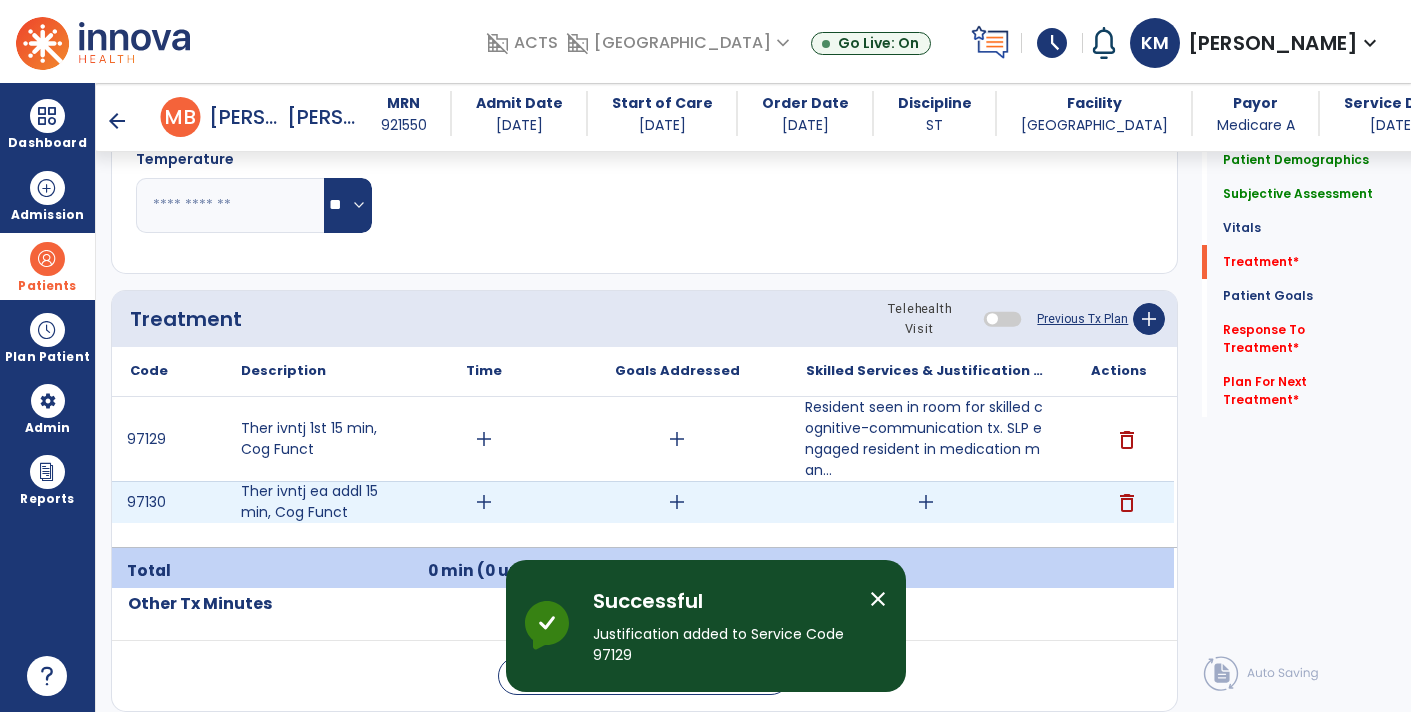 click on "add" at bounding box center [926, 502] 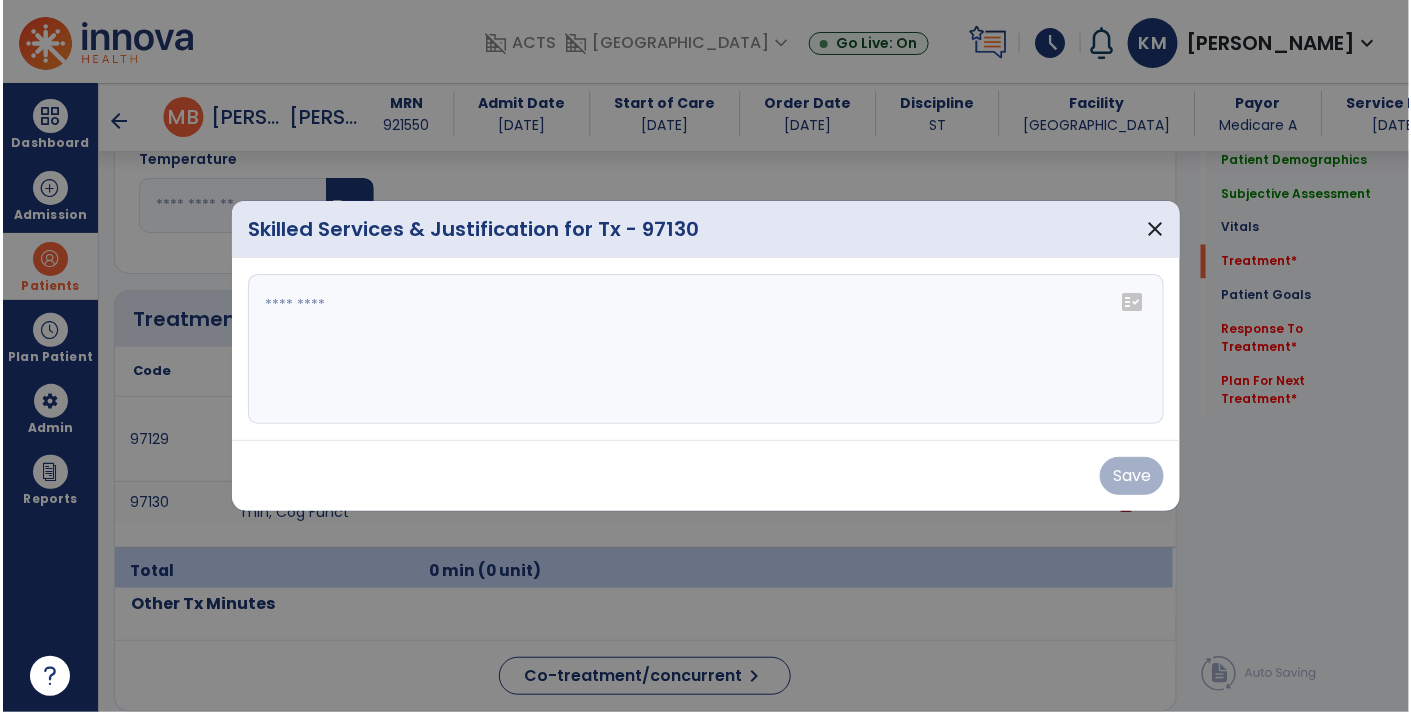 scroll, scrollTop: 1069, scrollLeft: 0, axis: vertical 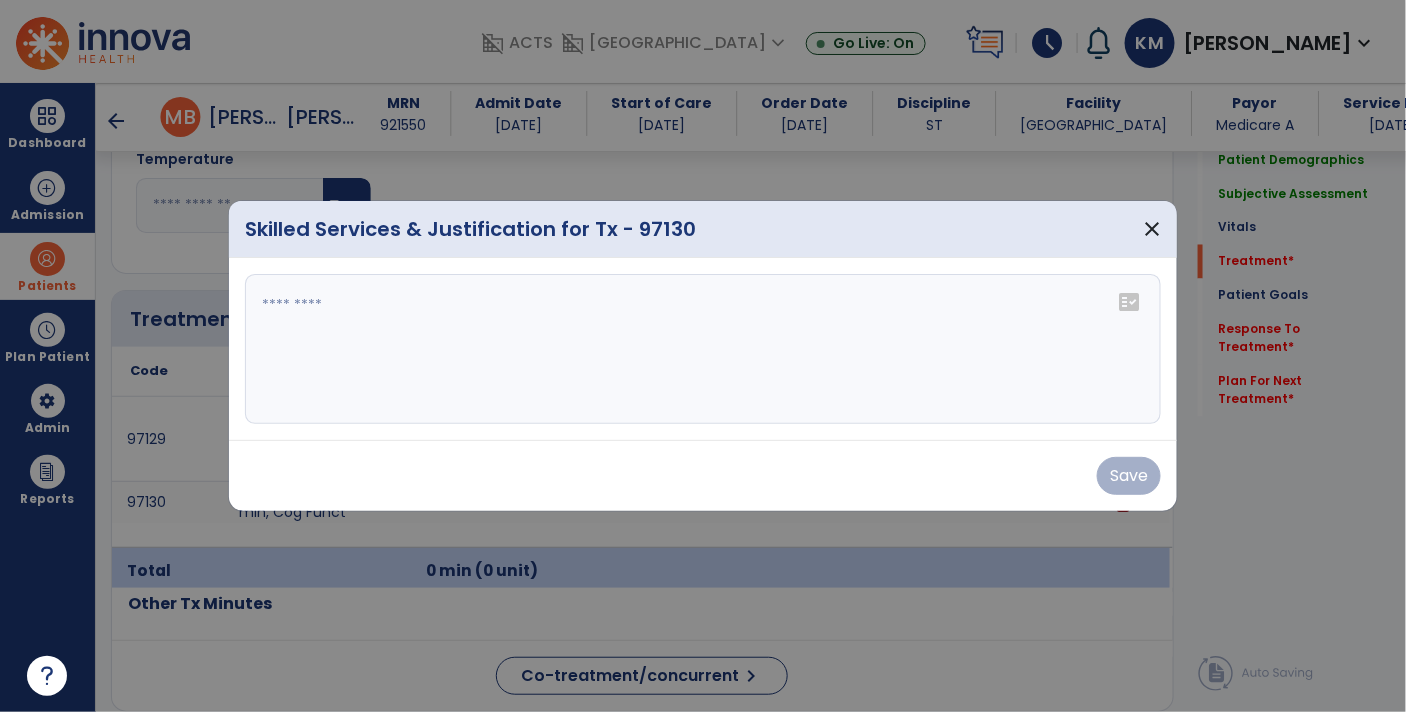 click at bounding box center (703, 349) 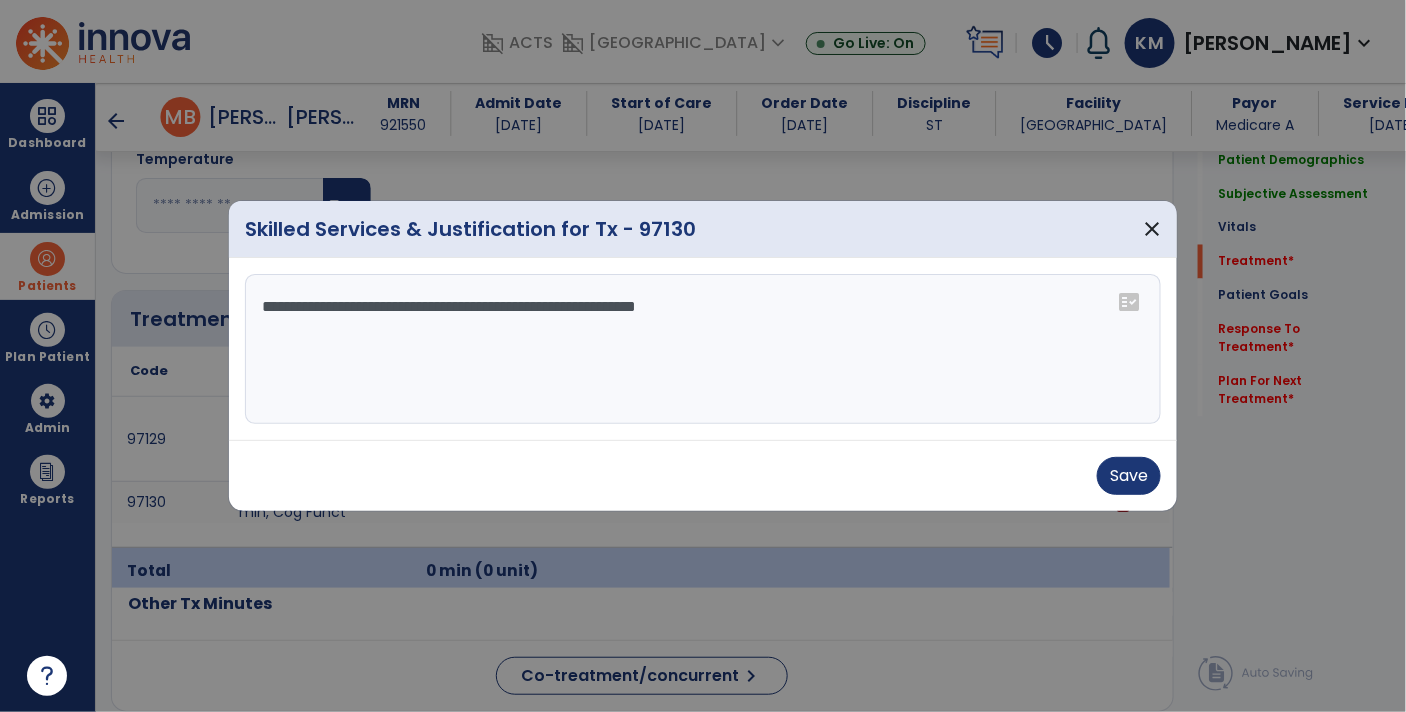 type on "**********" 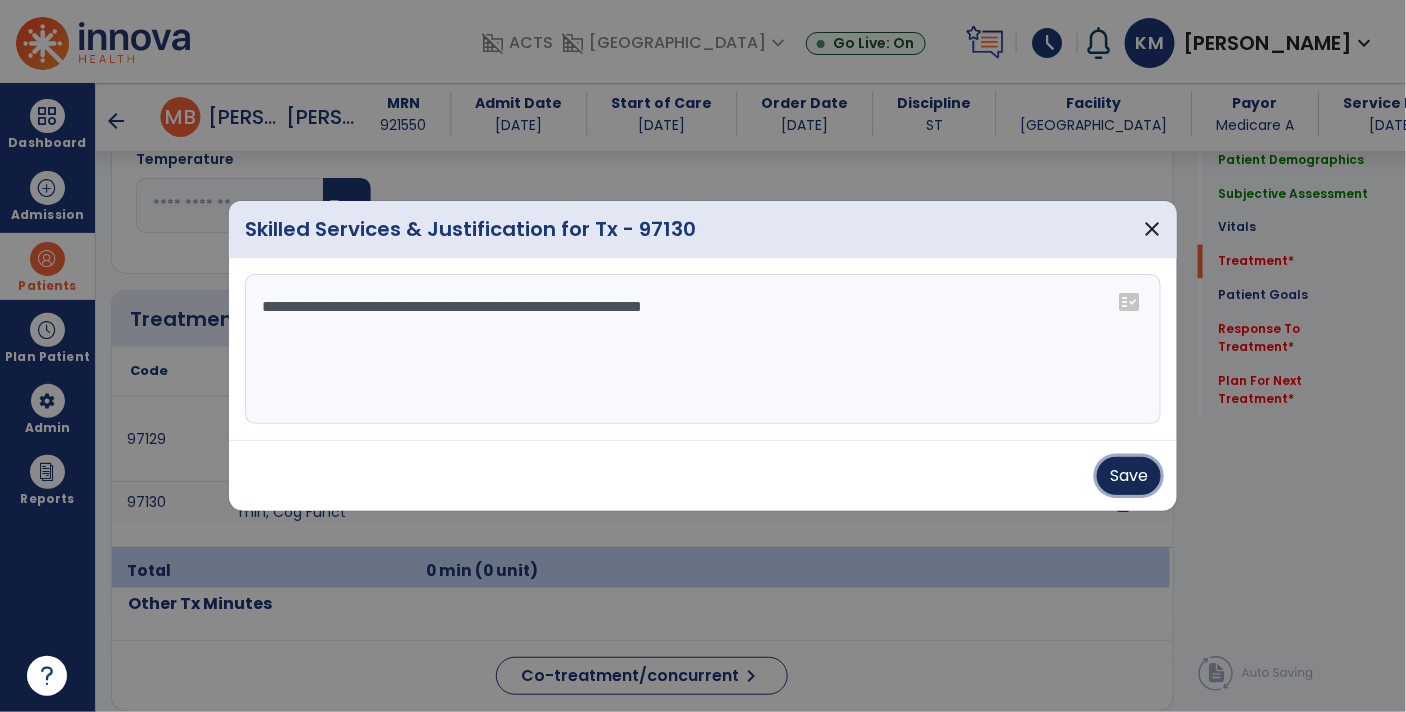 click on "Save" at bounding box center [1129, 476] 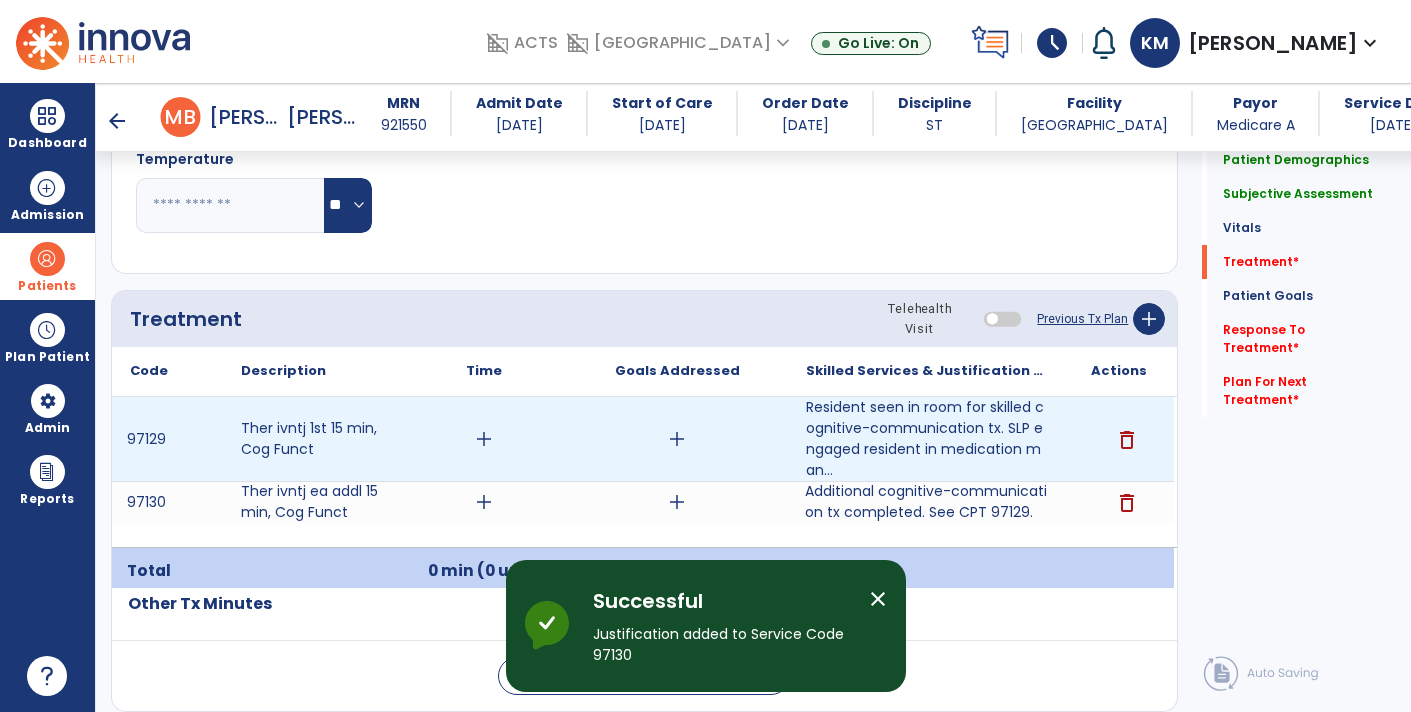 click on "add" at bounding box center (484, 439) 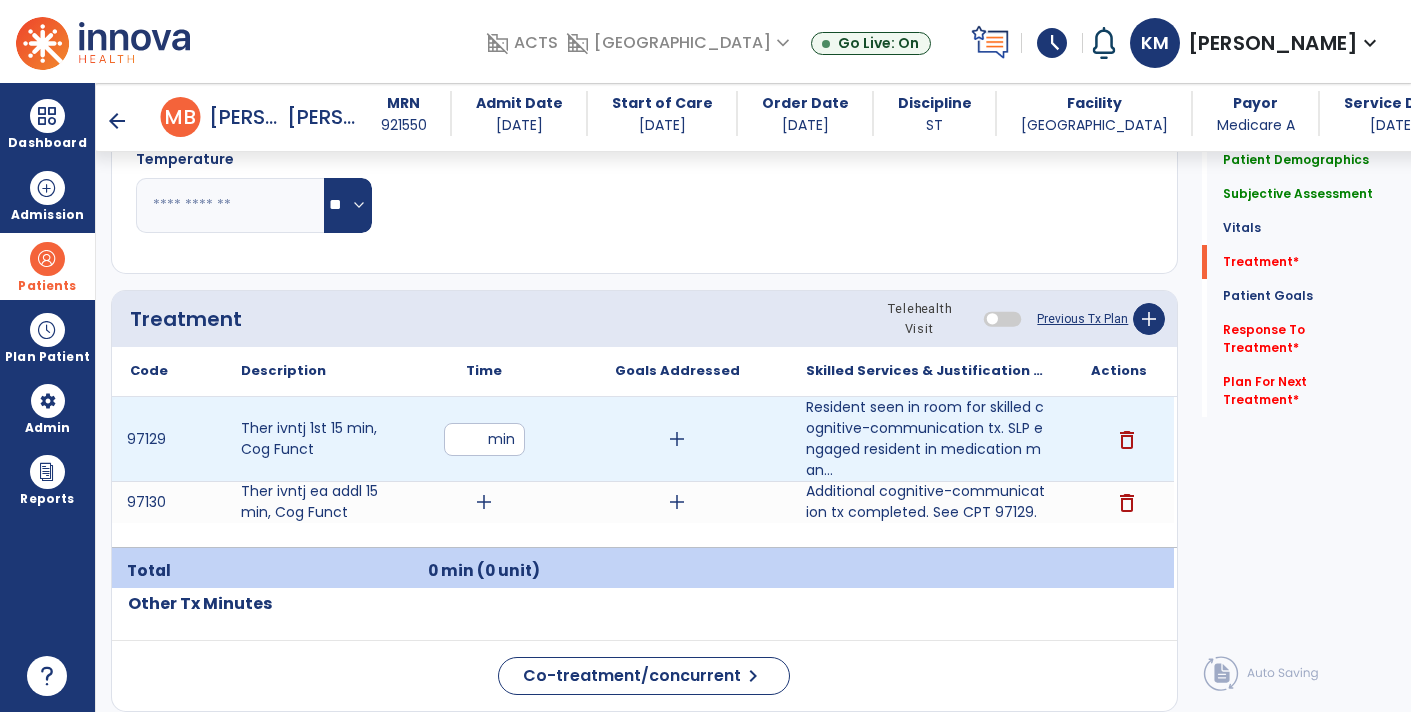 type on "**" 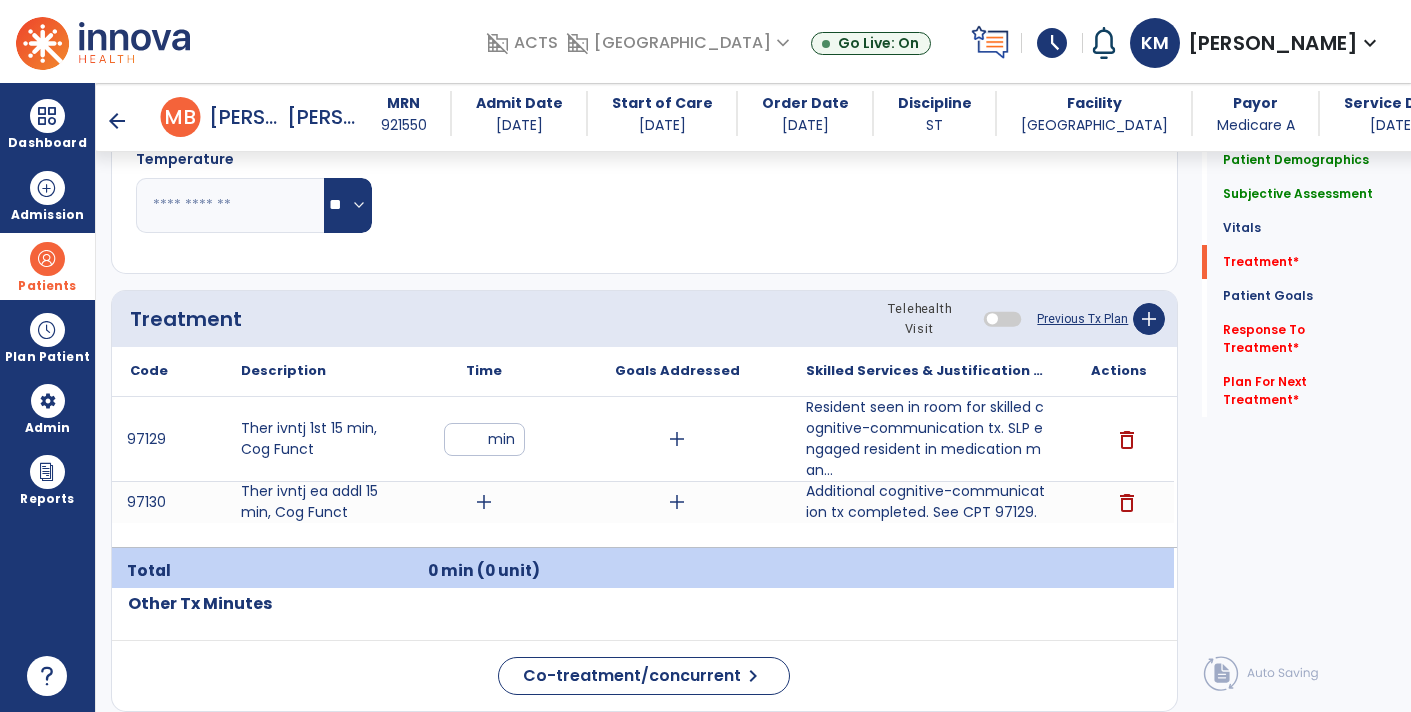 click on "97129  Ther ivntj 1st 15 min, Cog Funct  ** min add  Resident seen in room for skilled cognitive-communication tx. SLP engaged resident in medication man...  delete 97130  Ther ivntj ea addl 15 min, Cog Funct  add add  Additional cognitive-communication tx completed. See CPT 97129.   Additional cognitive-communication tx completed. See CPT 97129.  delete" at bounding box center (643, 472) 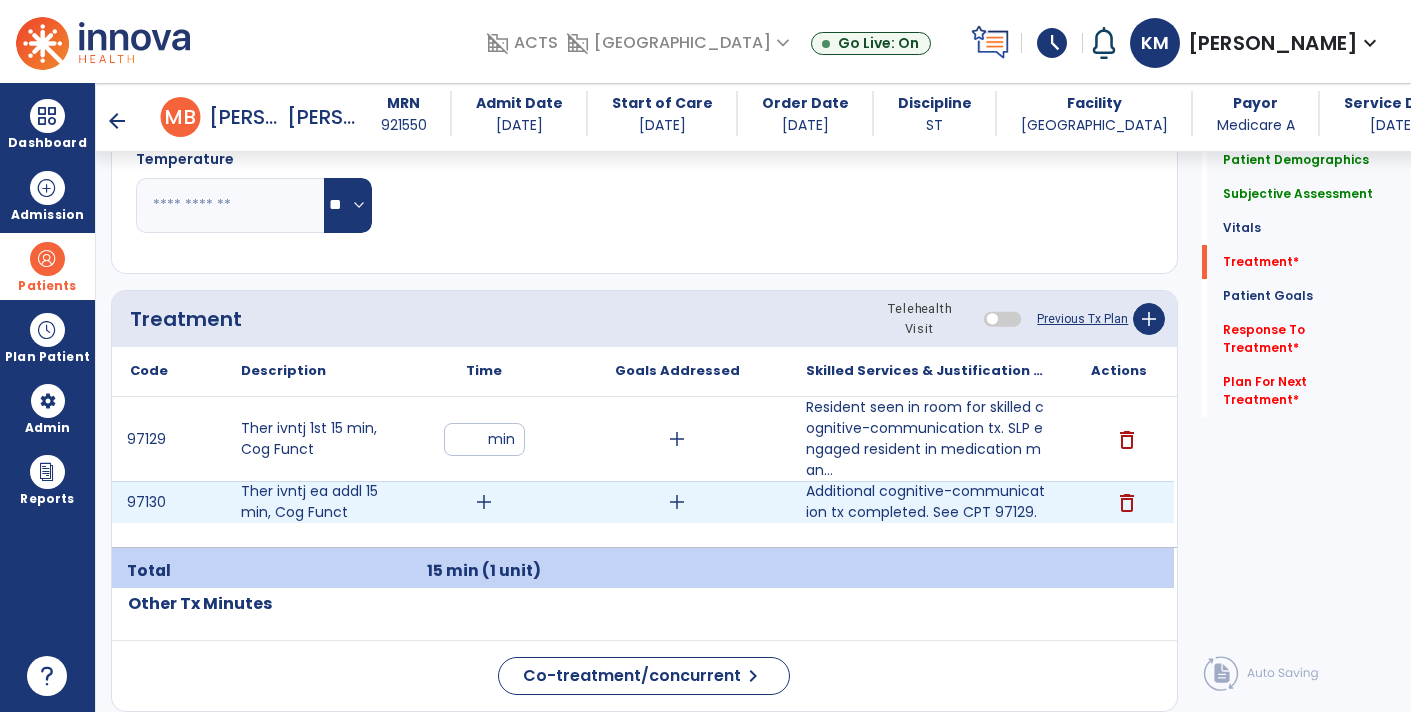 click on "add" at bounding box center [484, 502] 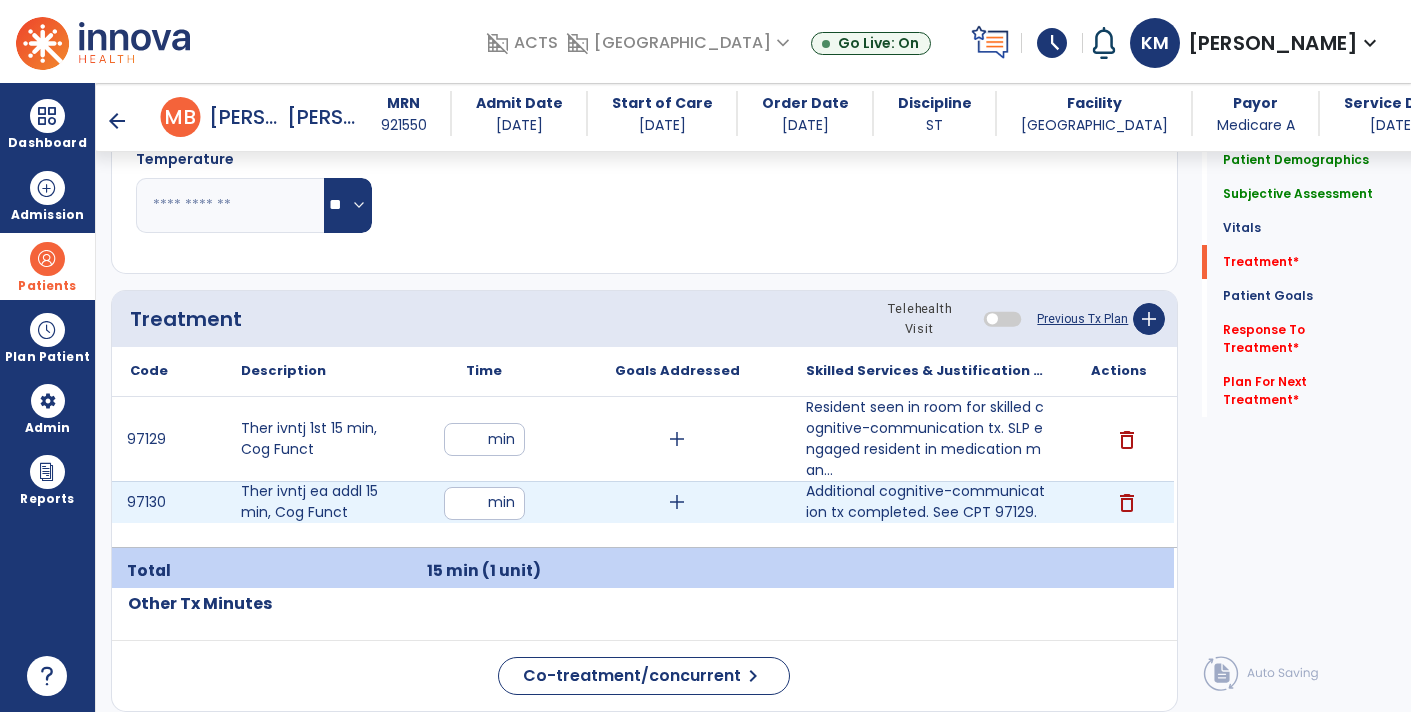 type on "**" 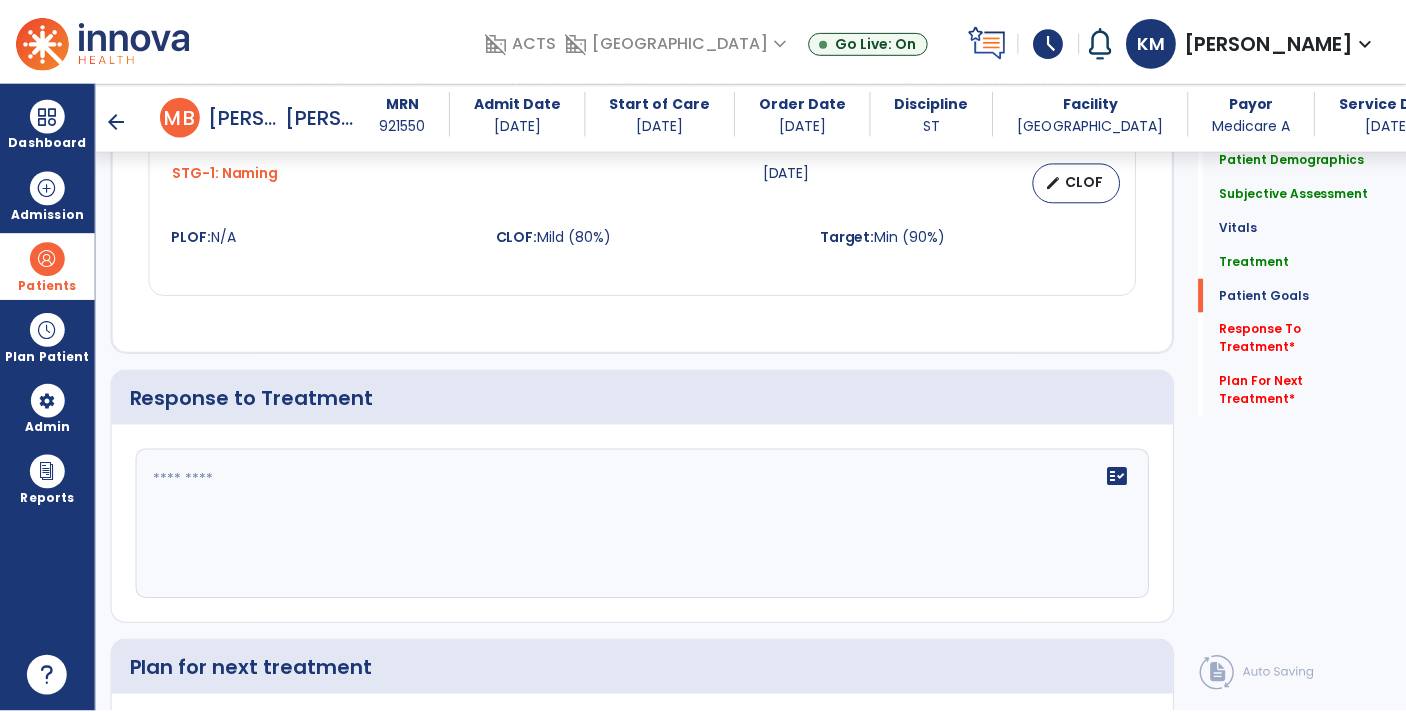 scroll, scrollTop: 2670, scrollLeft: 0, axis: vertical 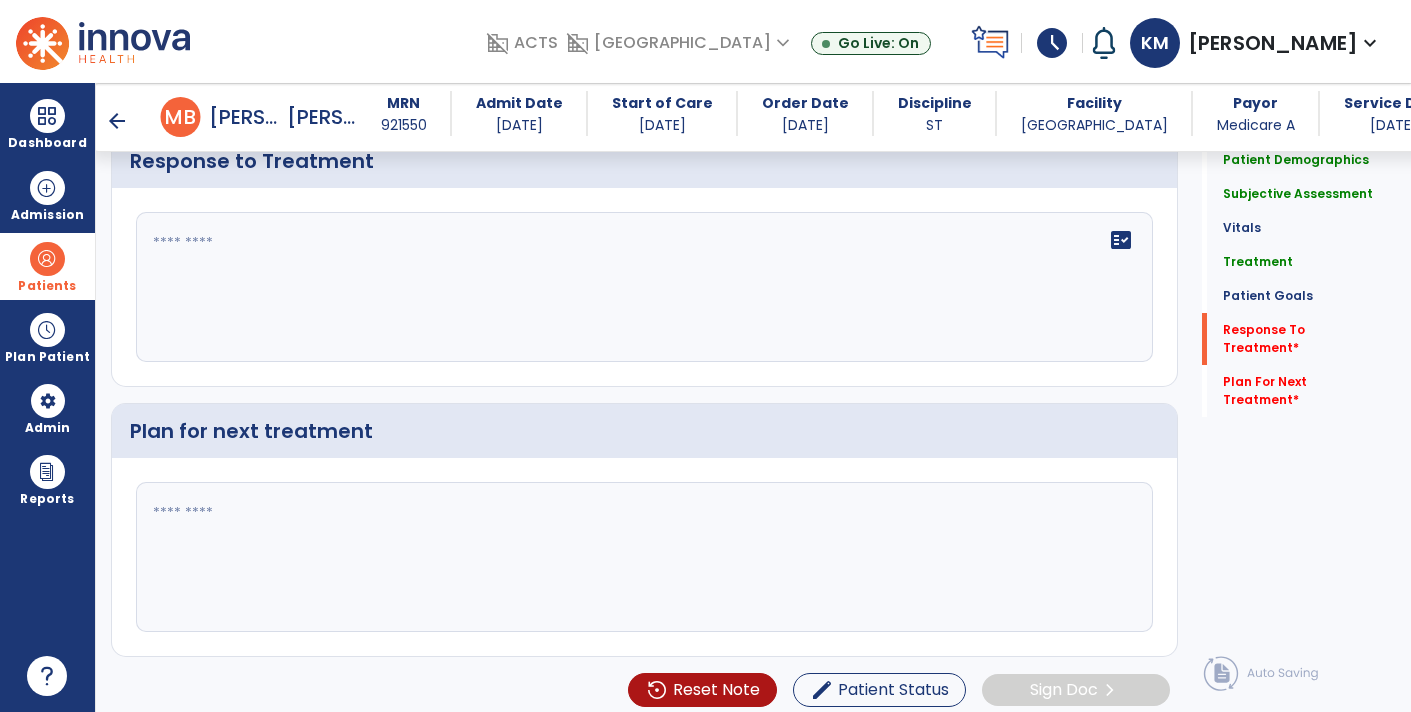 click on "fact_check" 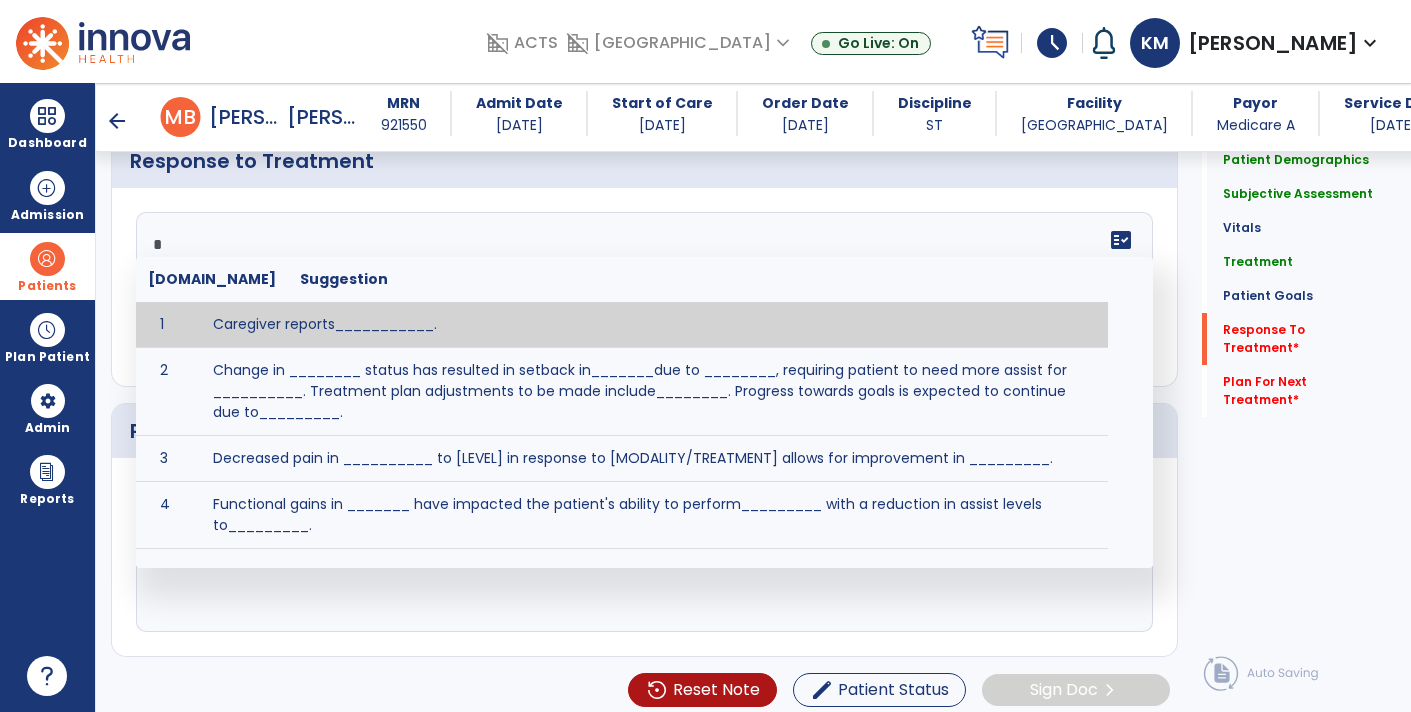 type on "**" 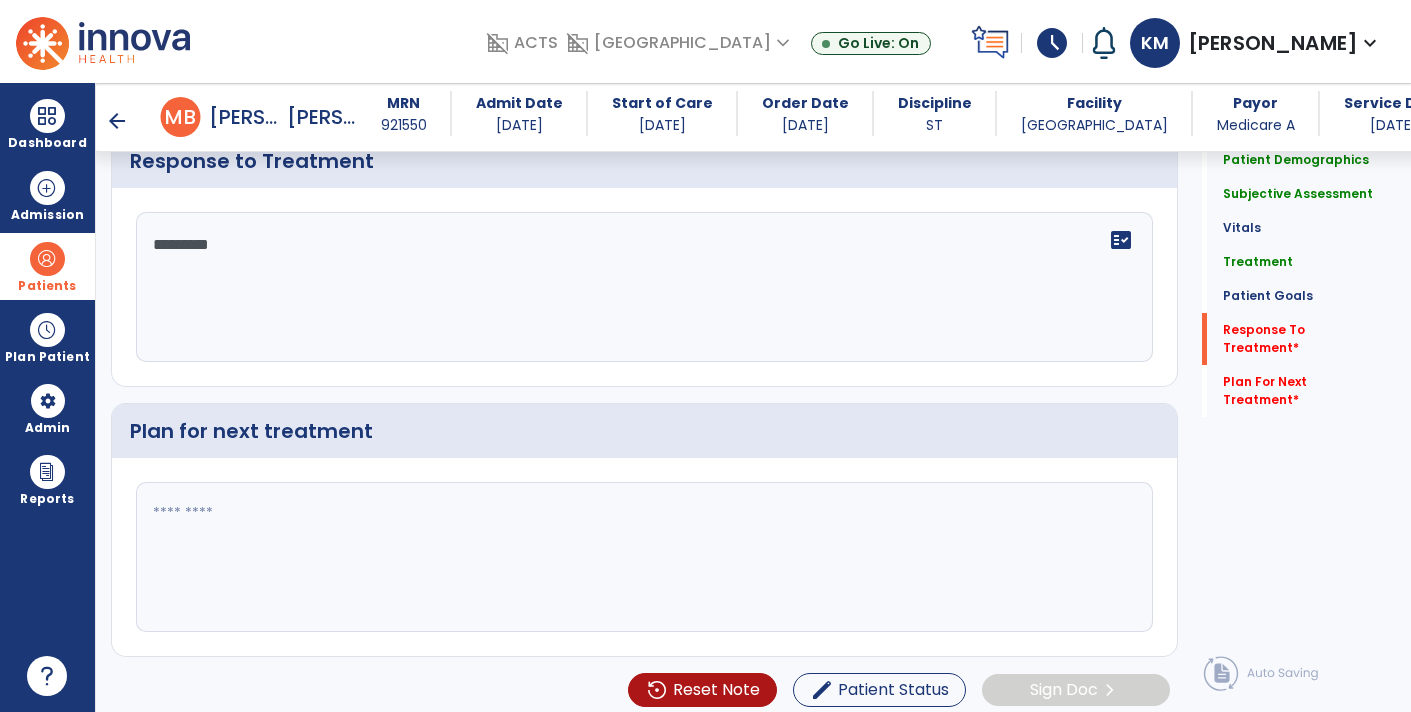 type on "*********" 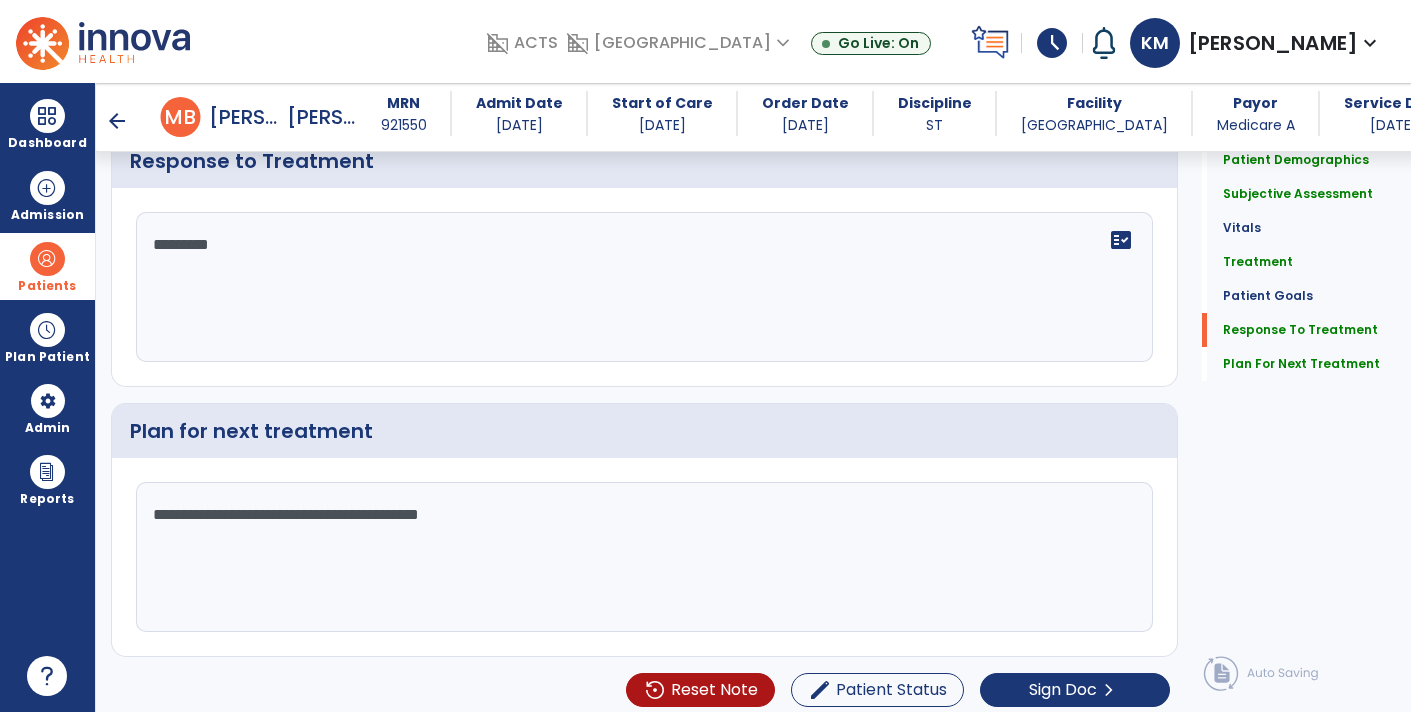 click on "**********" 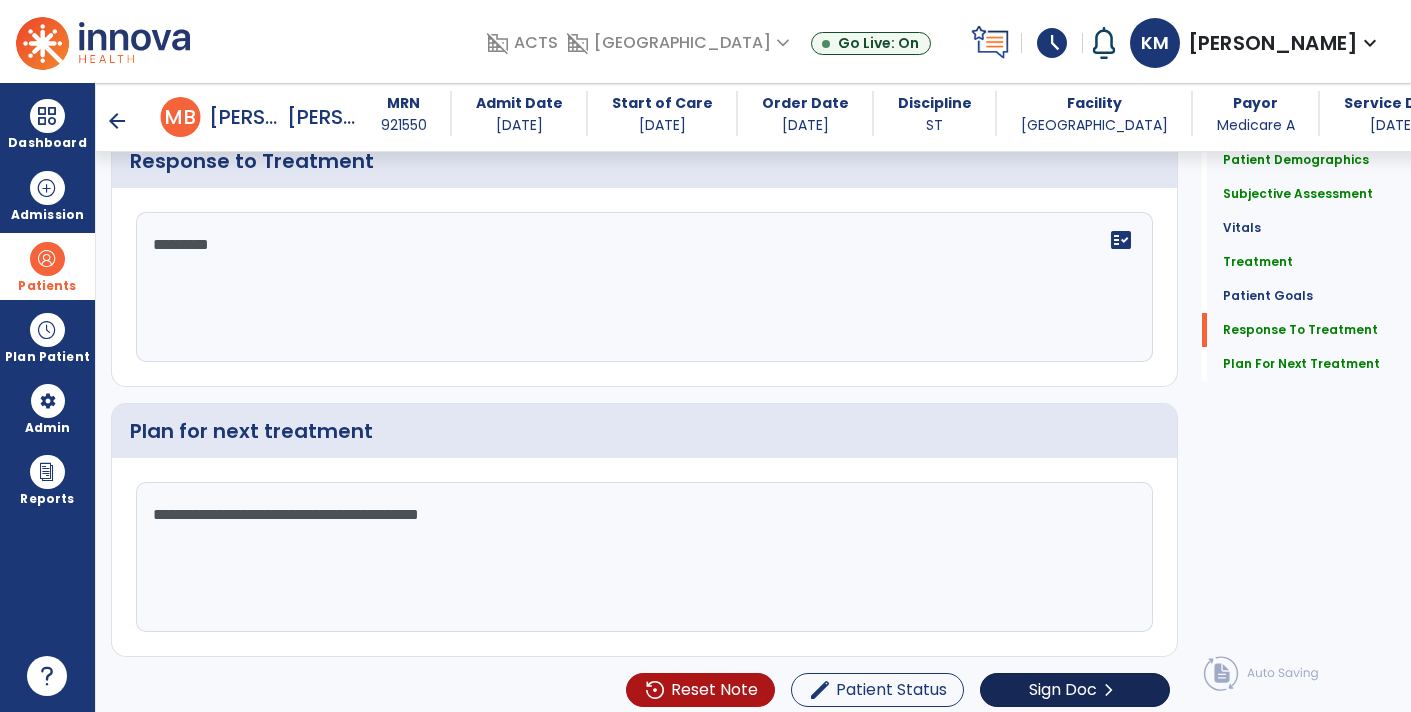 type on "**********" 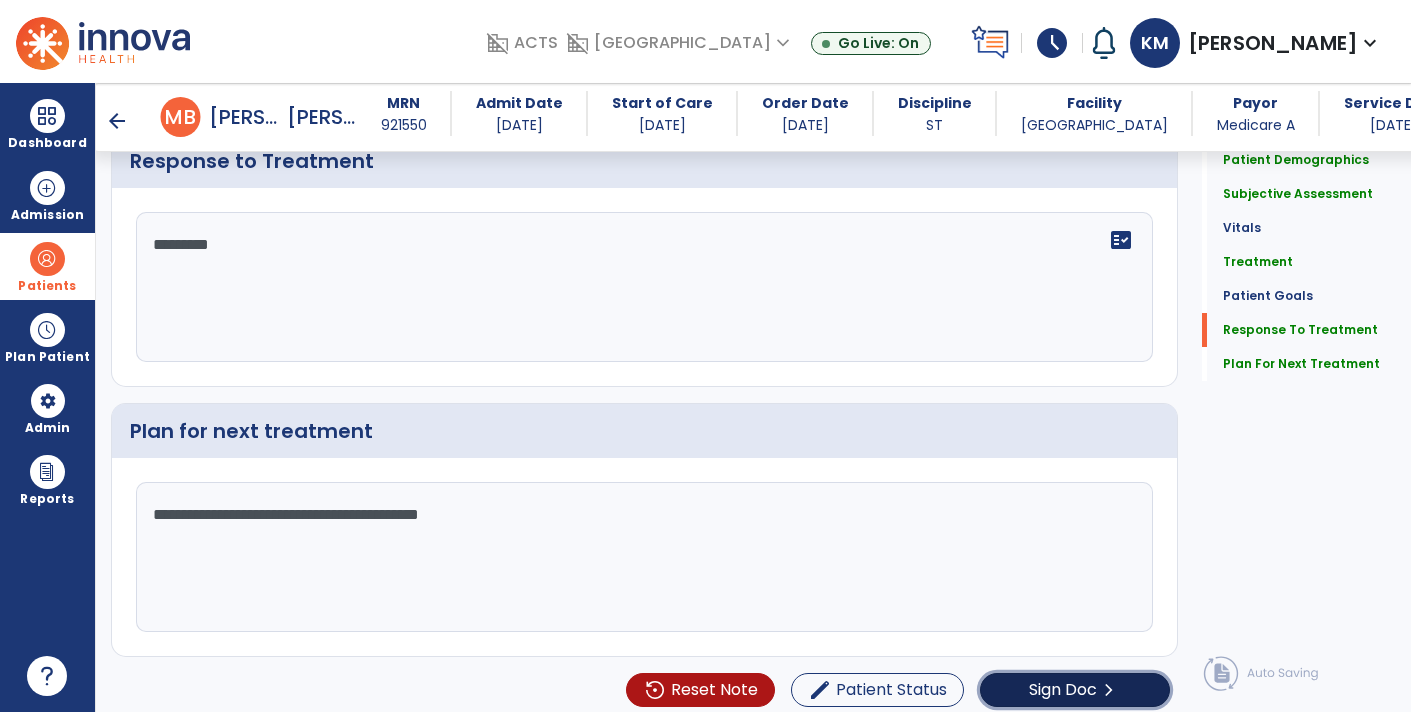 click on "Sign Doc" 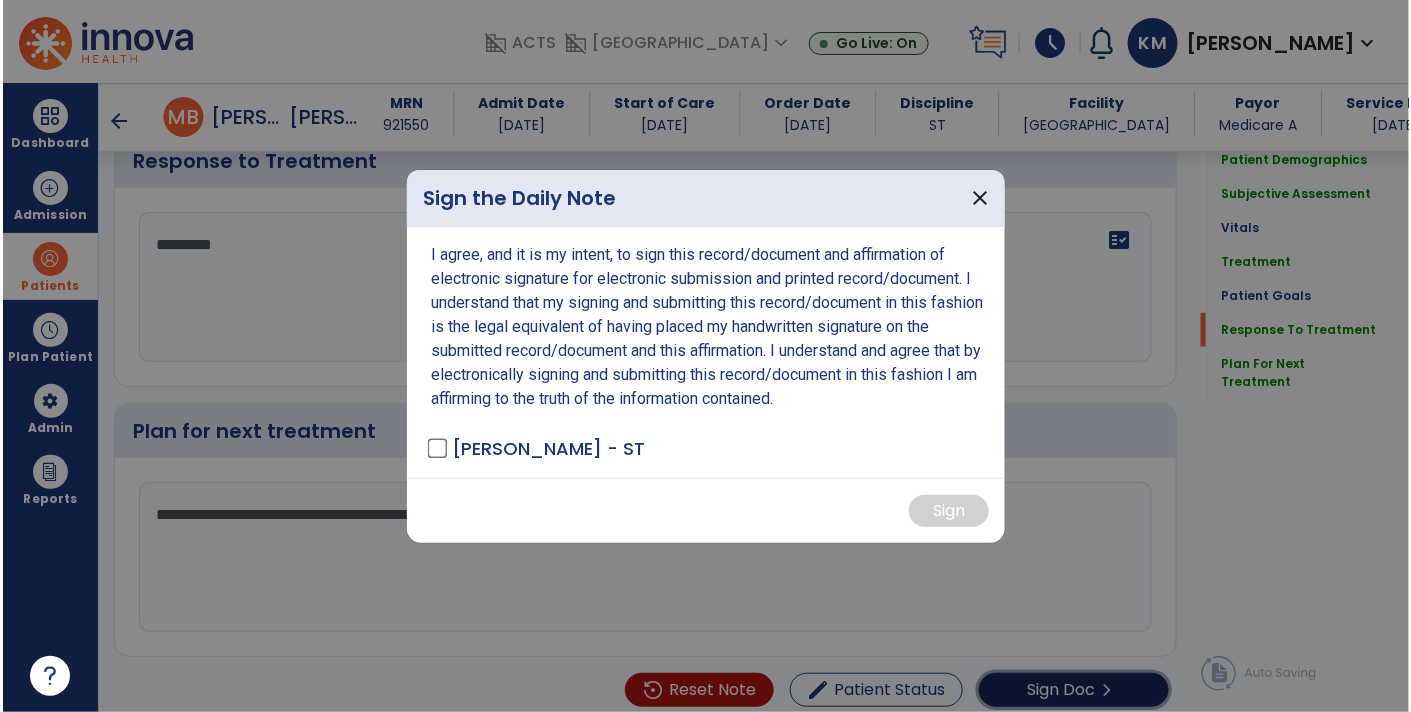 scroll, scrollTop: 2670, scrollLeft: 0, axis: vertical 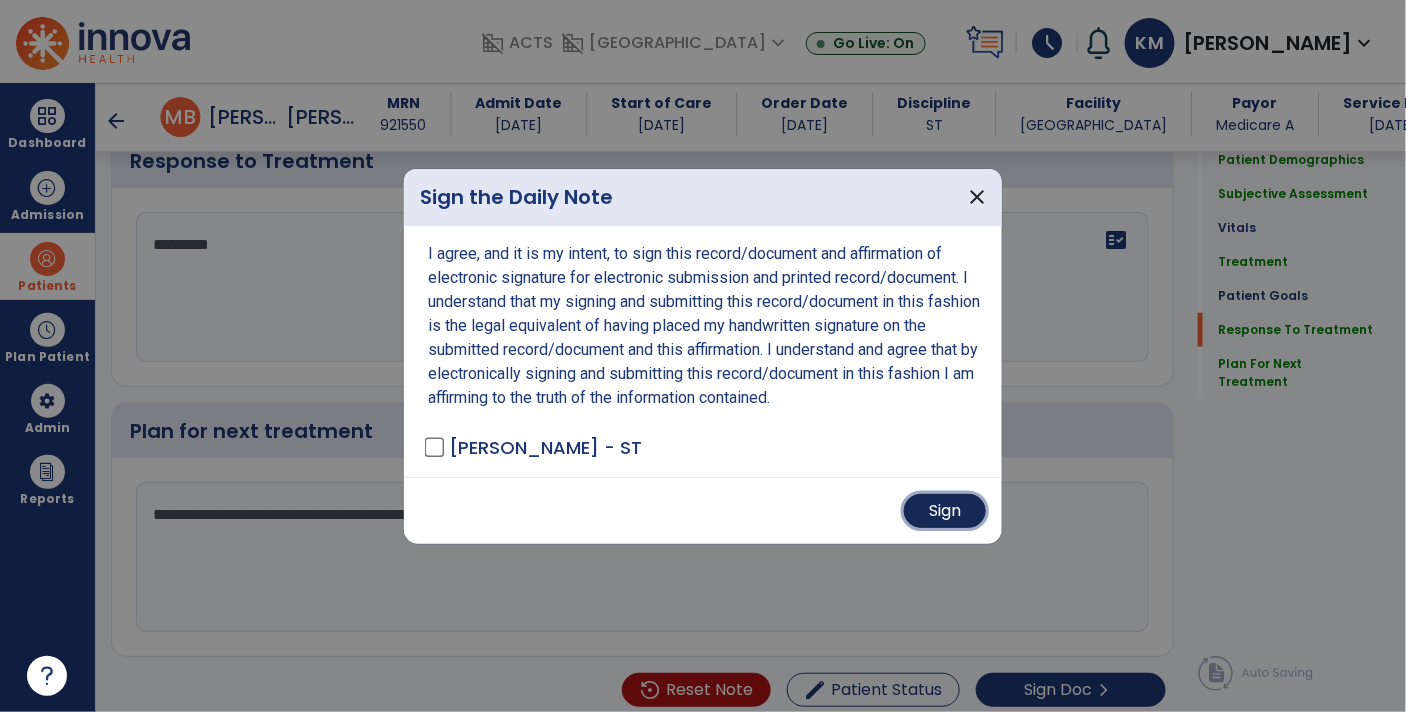 click on "Sign" at bounding box center [945, 511] 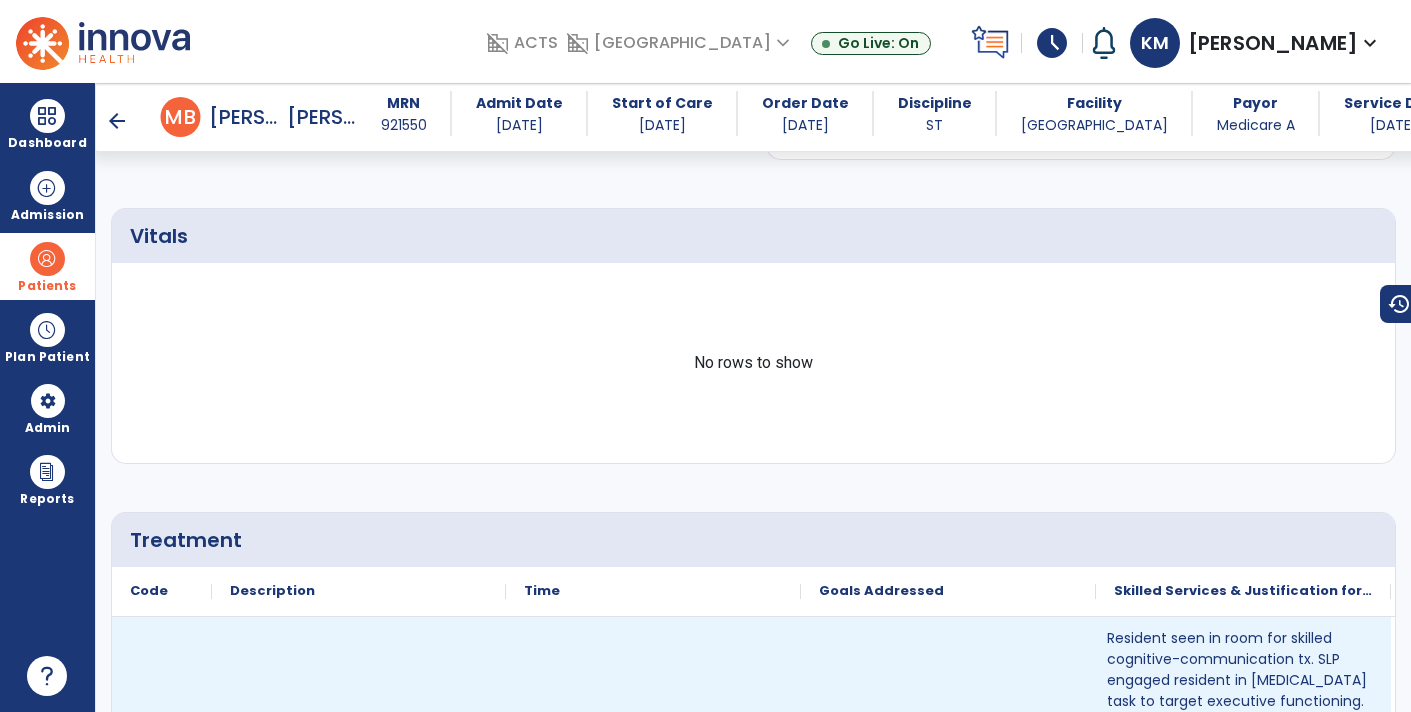 scroll, scrollTop: 0, scrollLeft: 0, axis: both 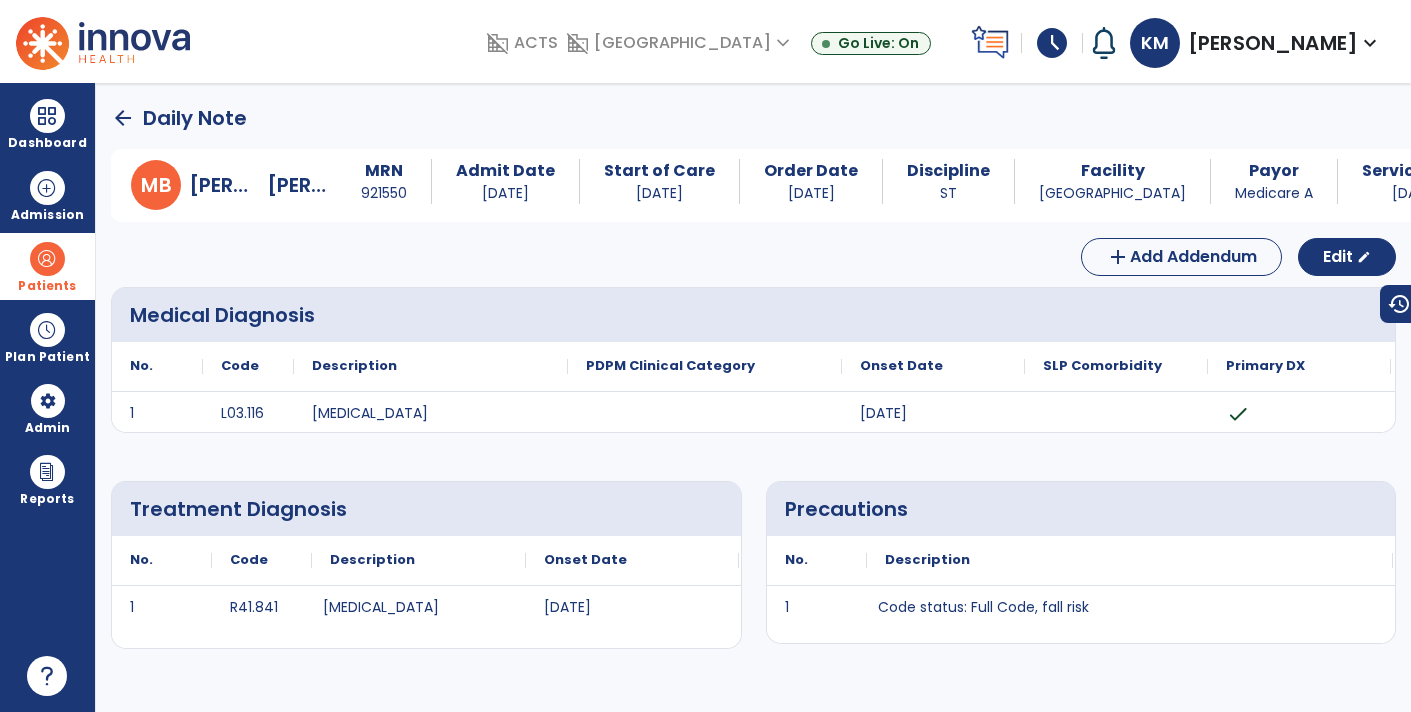click on "arrow_back" 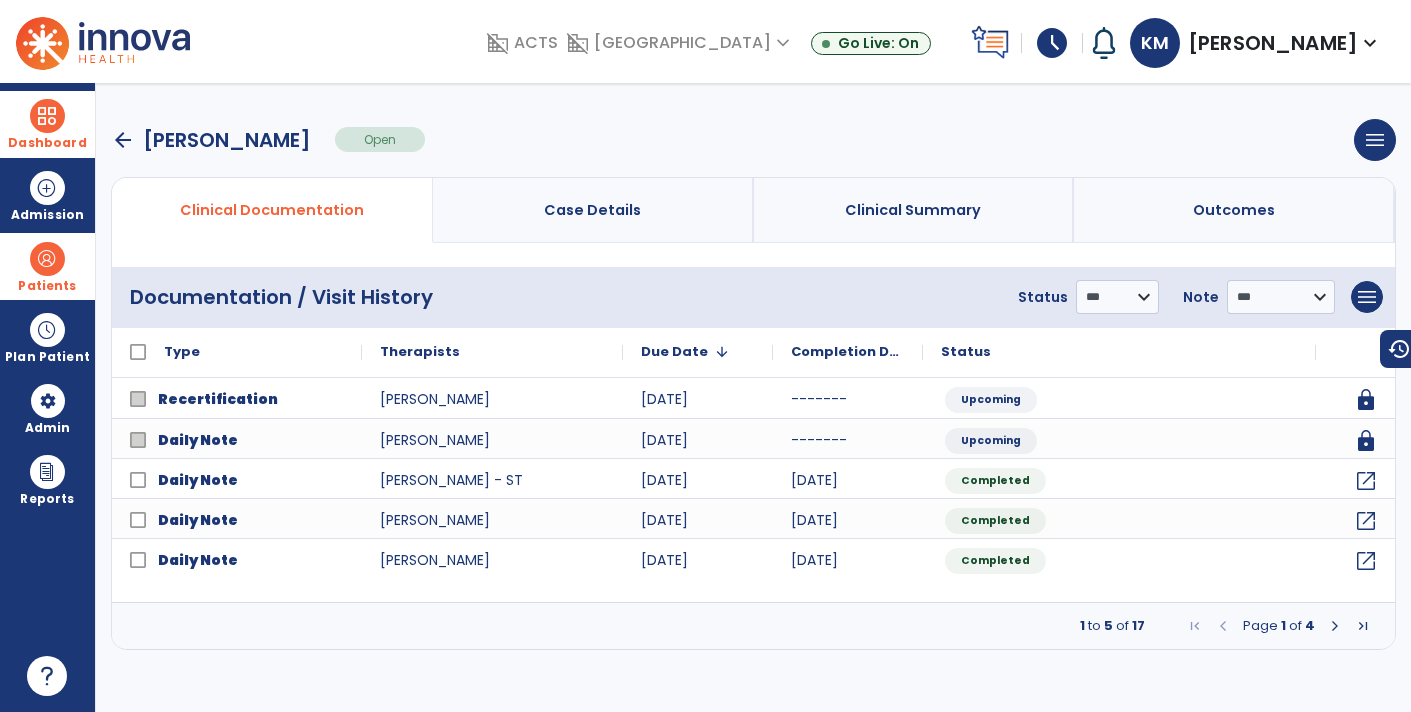 click on "Dashboard" at bounding box center [47, 124] 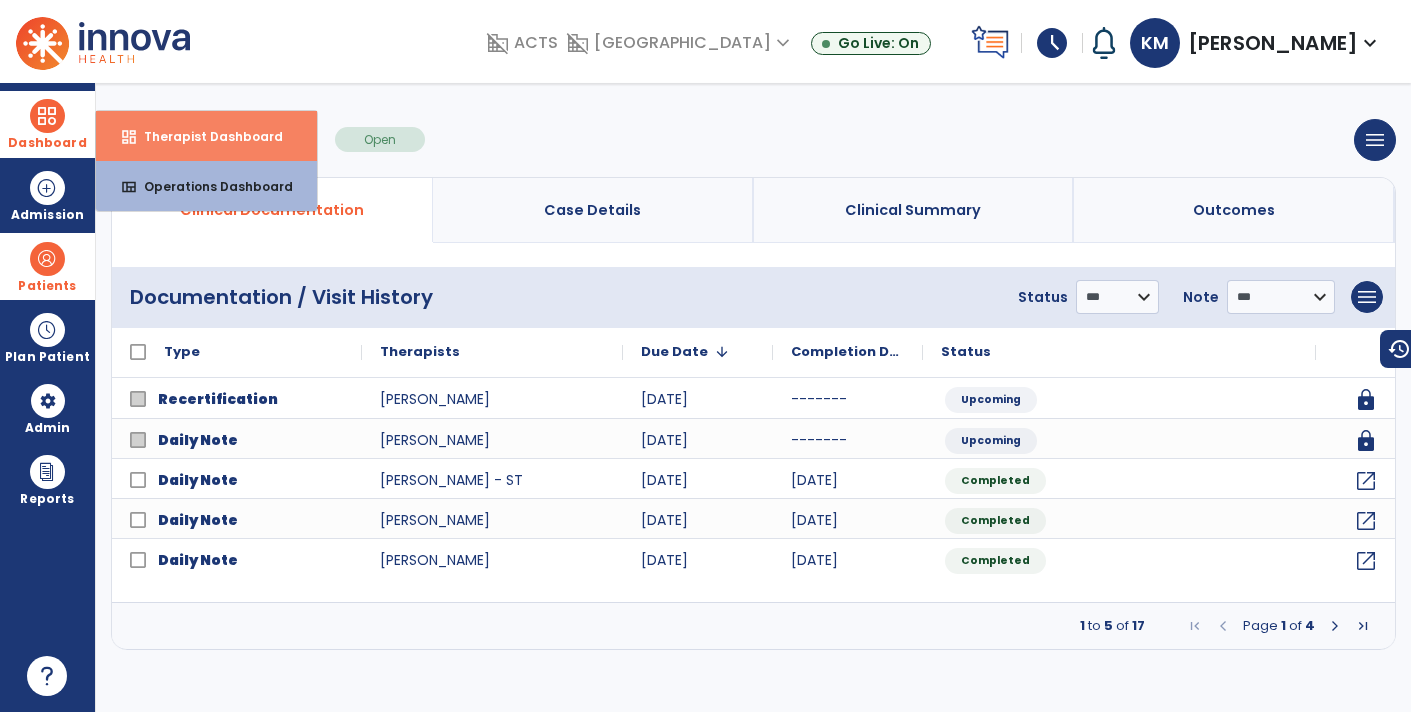 click on "Therapist Dashboard" at bounding box center (205, 136) 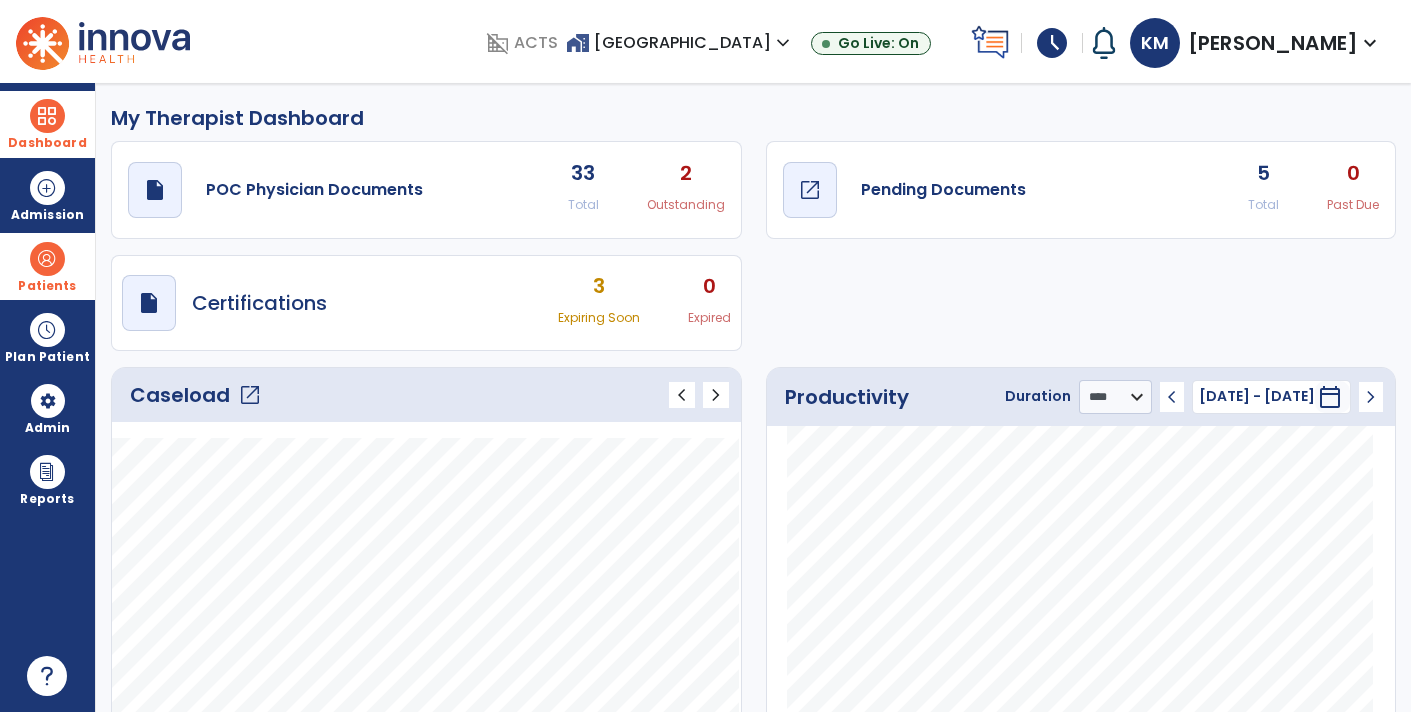click on "draft   open_in_new  Pending Documents" 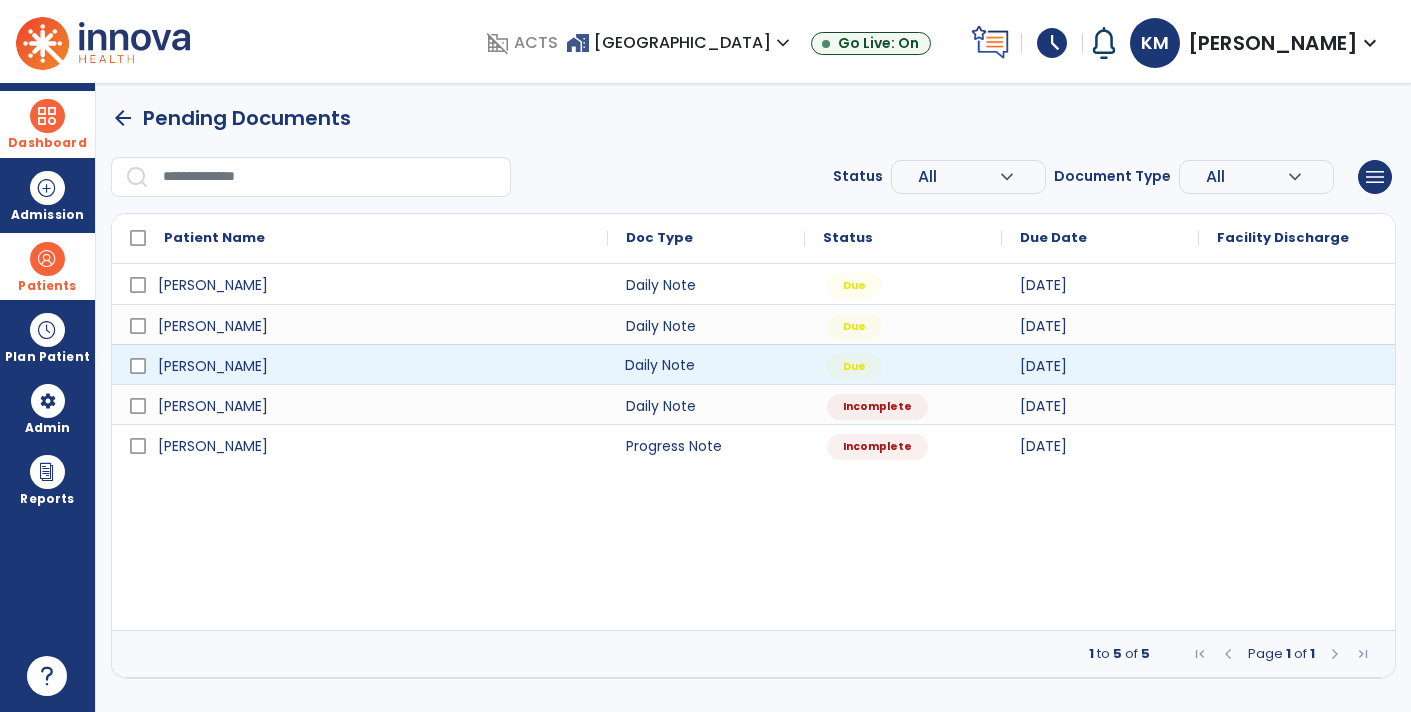click on "Daily Note" at bounding box center [706, 364] 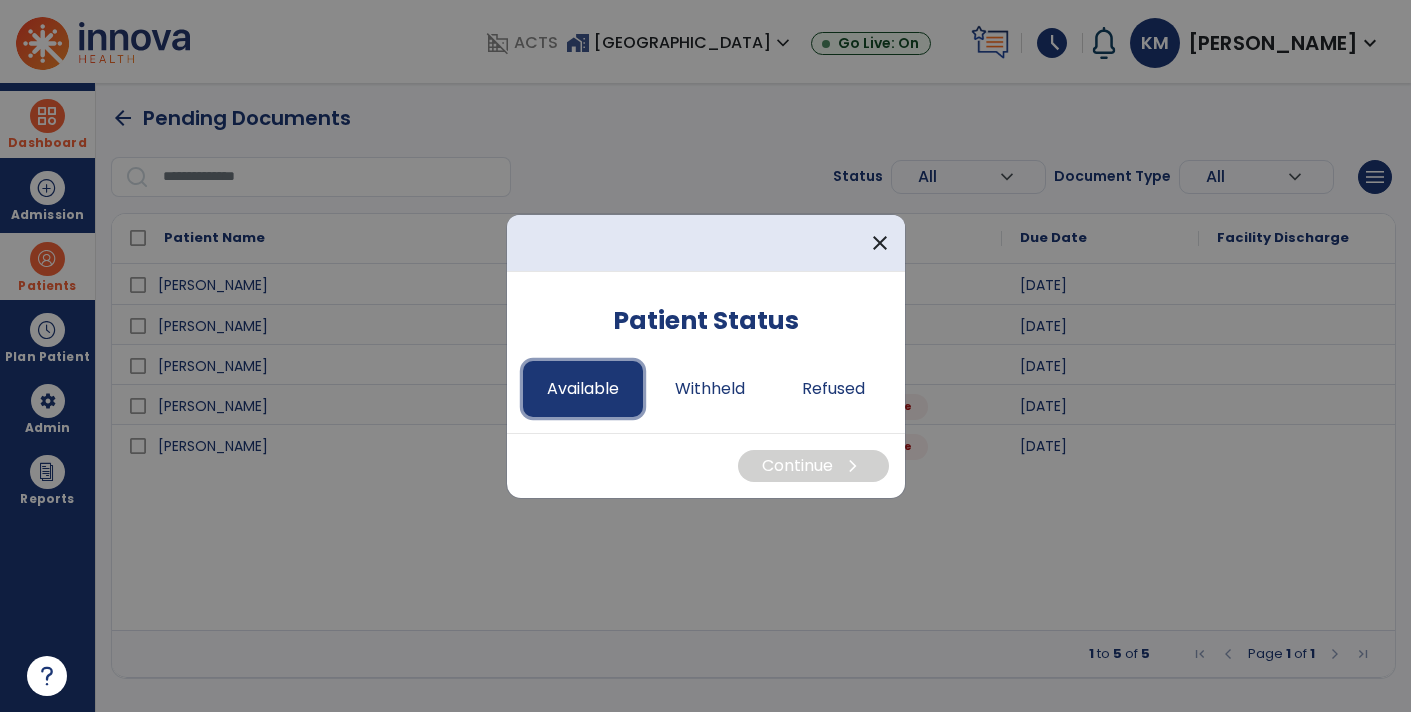 click on "Available" at bounding box center (583, 389) 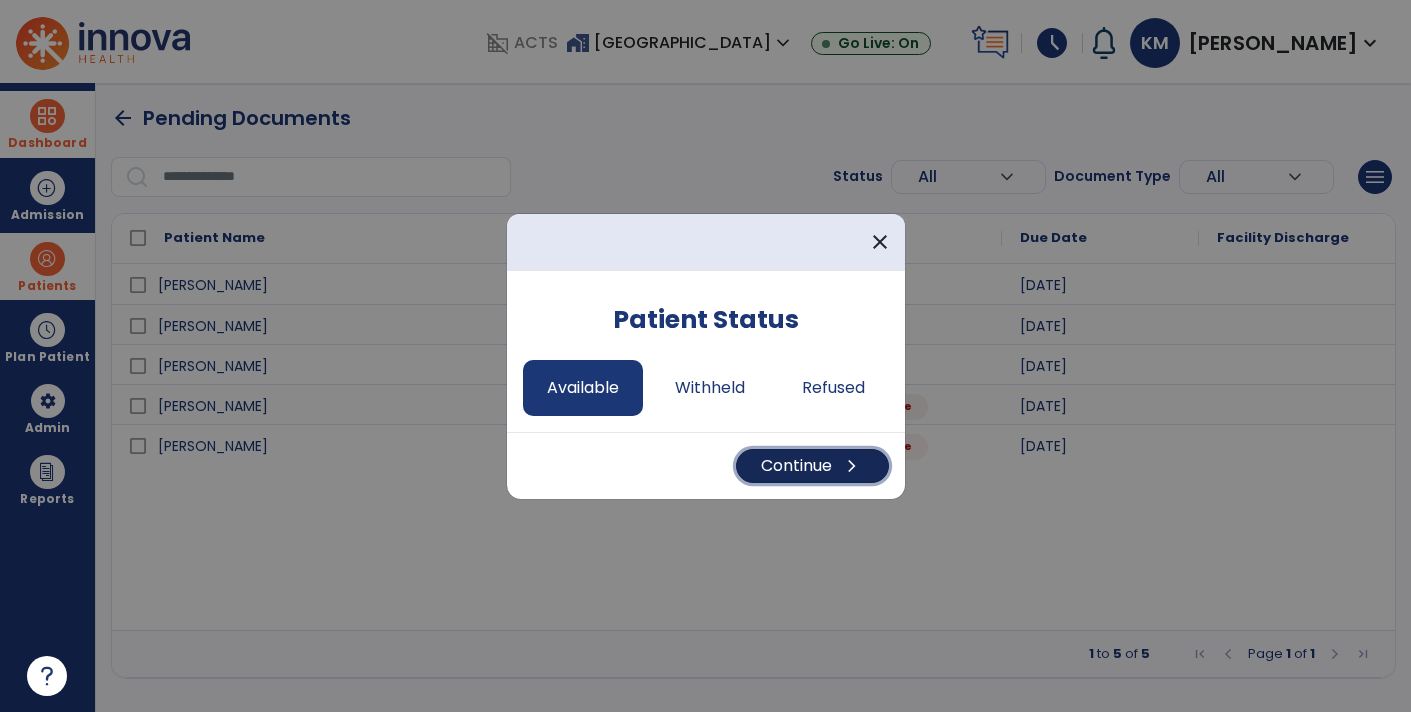 click on "chevron_right" at bounding box center (852, 466) 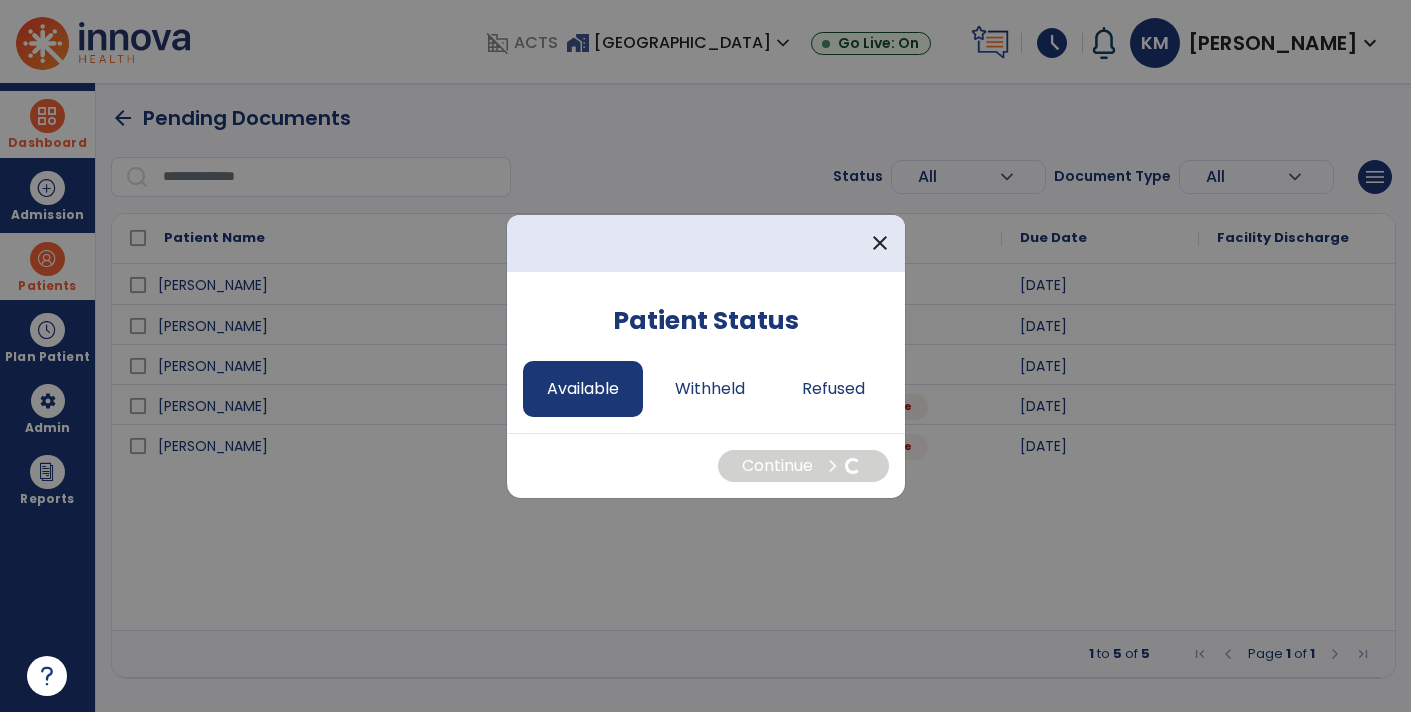 select on "*" 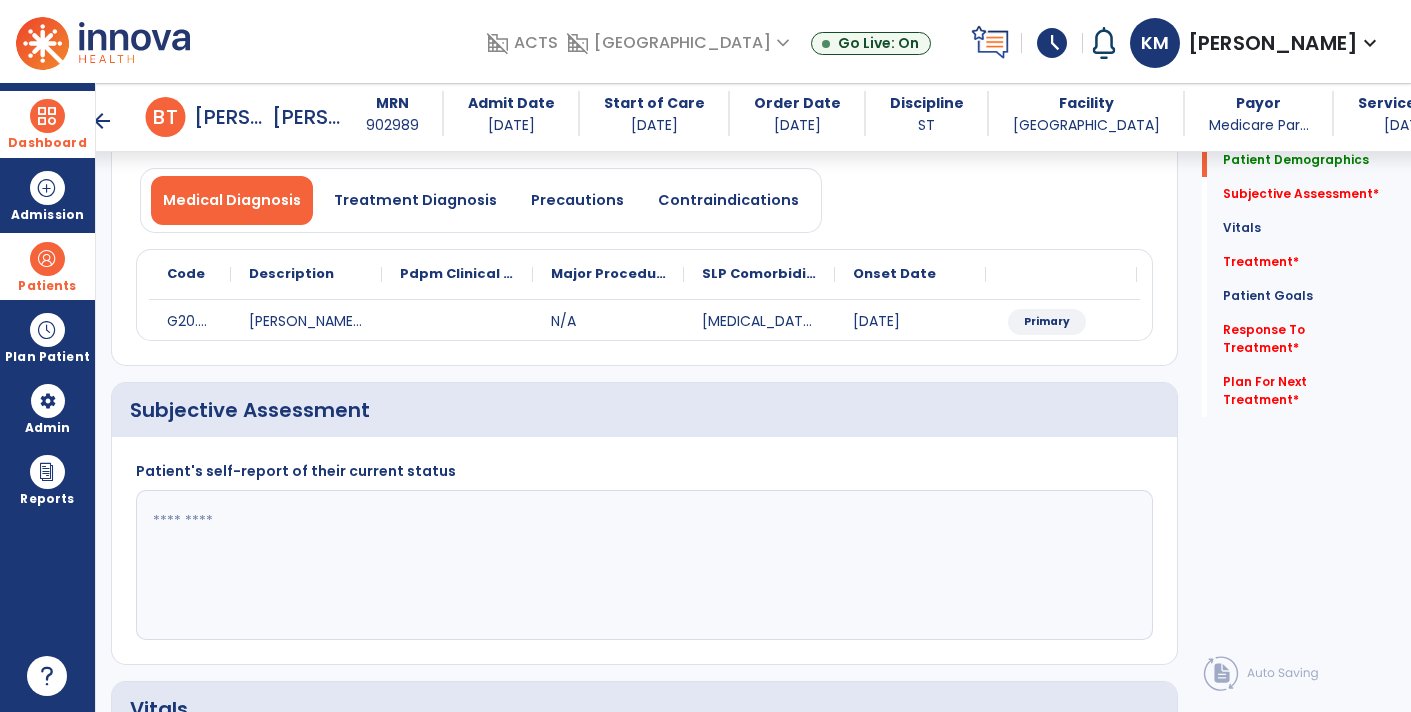 scroll, scrollTop: 147, scrollLeft: 0, axis: vertical 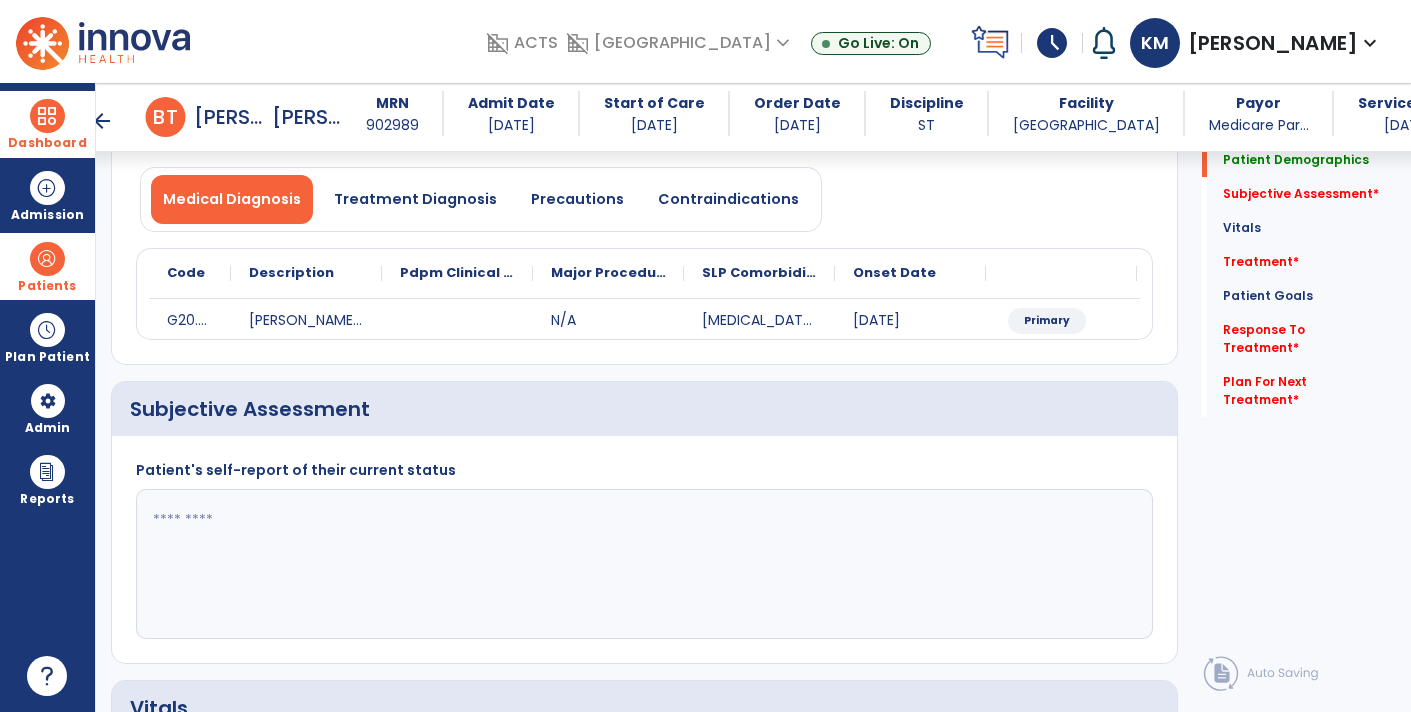 click 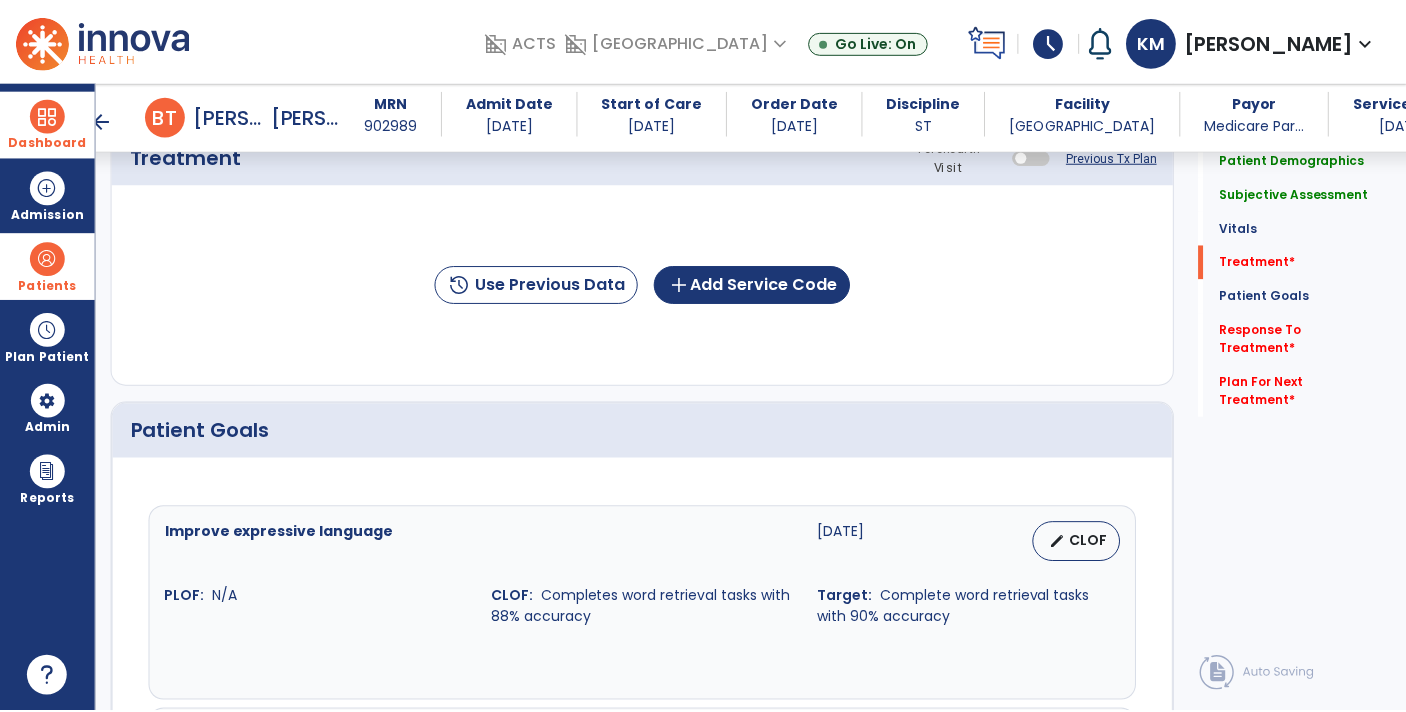 scroll, scrollTop: 1153, scrollLeft: 0, axis: vertical 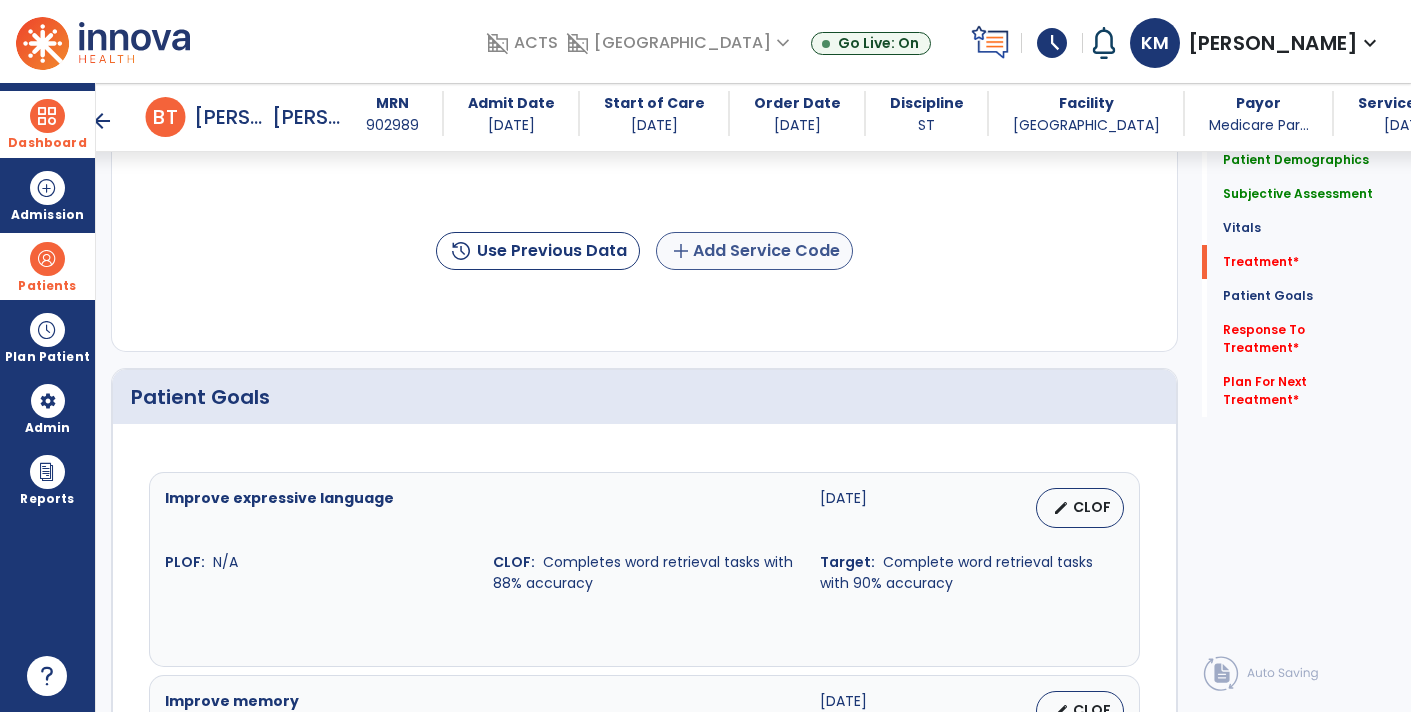 type on "**********" 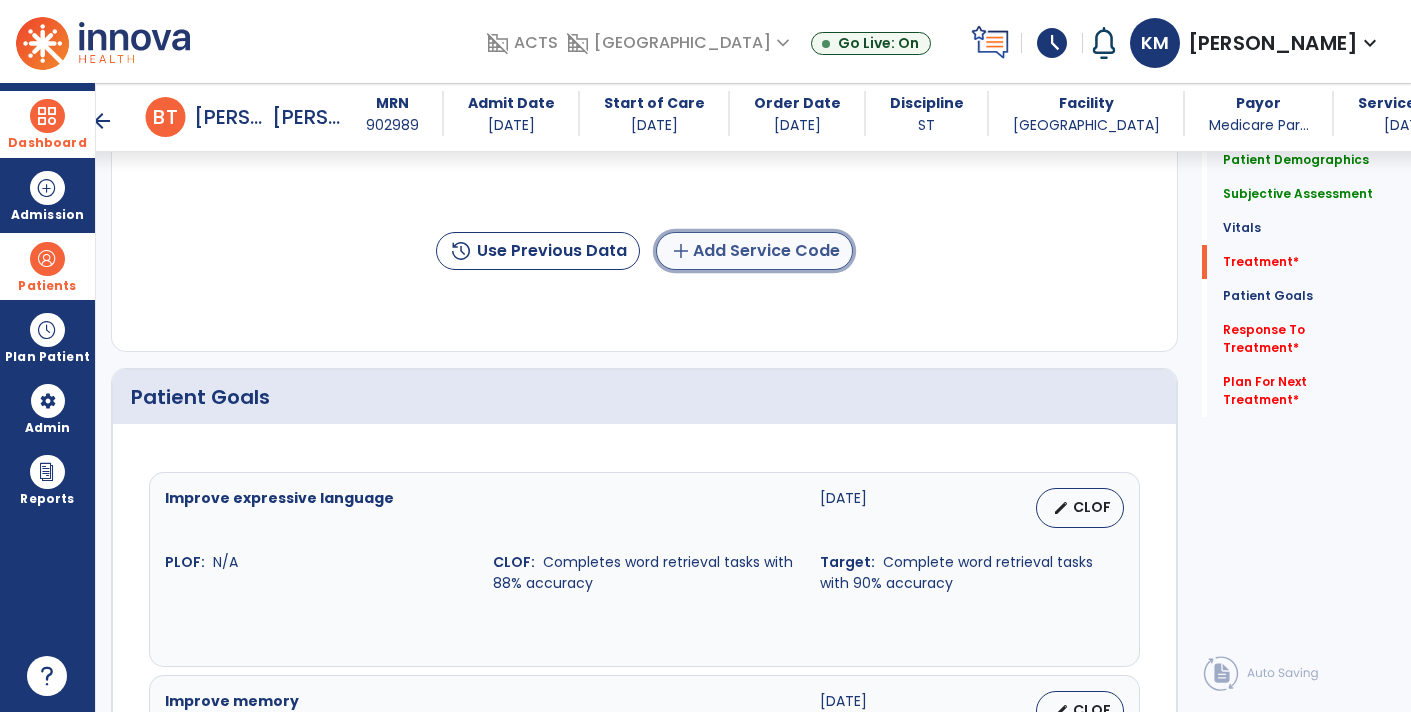 click on "add  Add Service Code" 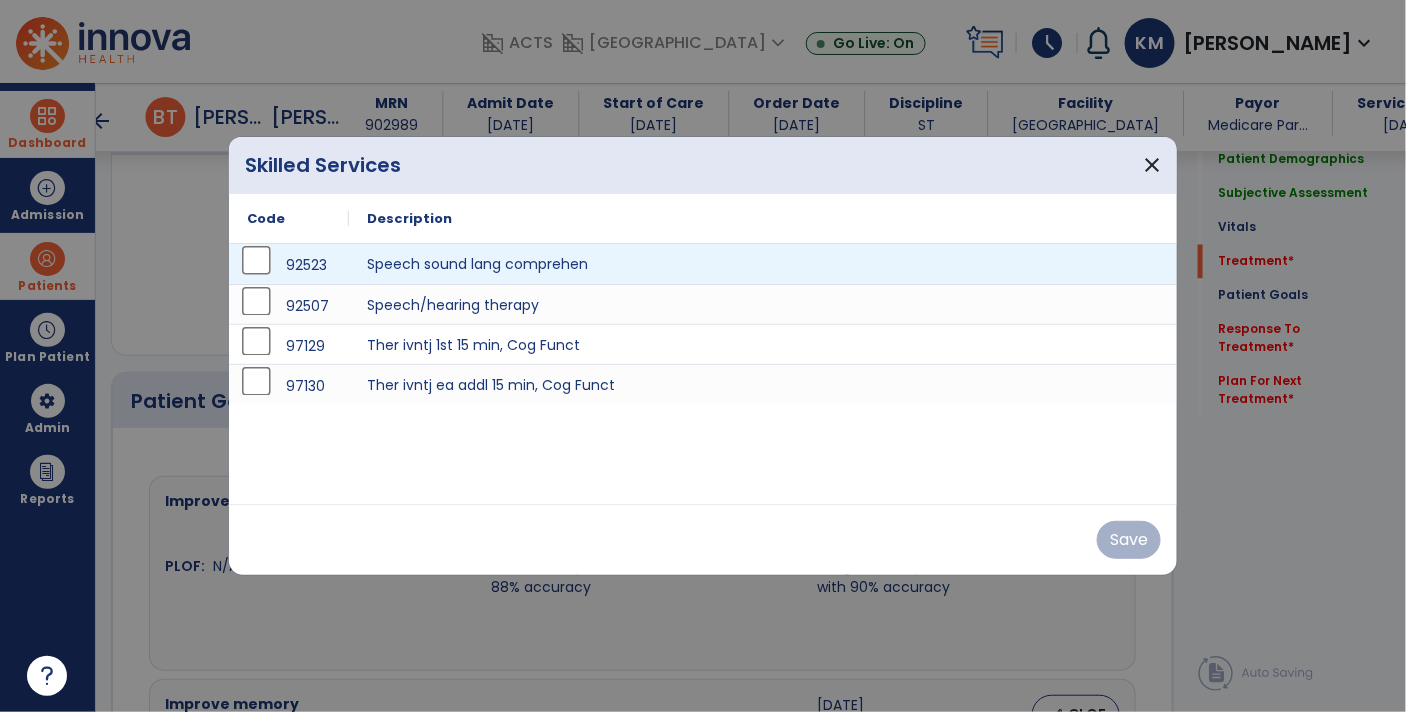 scroll, scrollTop: 1153, scrollLeft: 0, axis: vertical 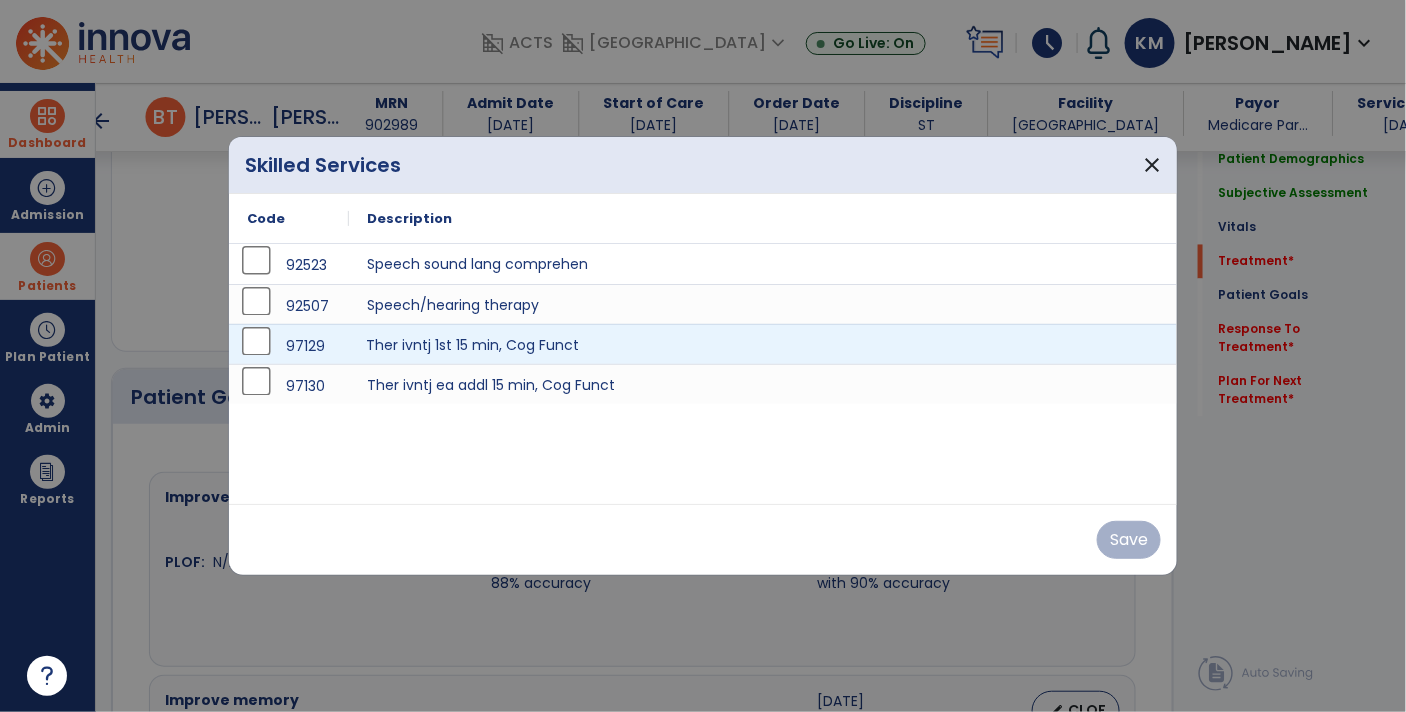 click on "Ther ivntj 1st 15 min, Cog Funct" at bounding box center [763, 344] 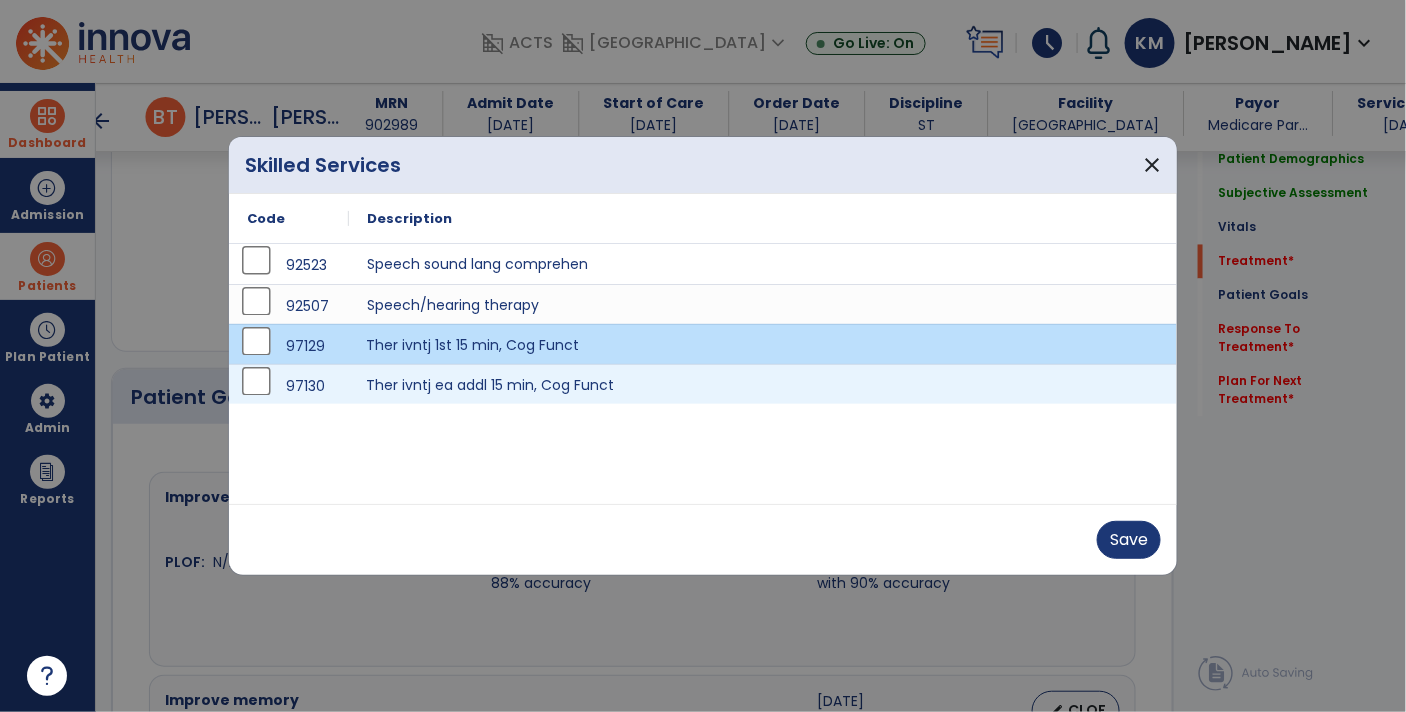 click on "Ther ivntj ea addl 15 min, Cog Funct" at bounding box center [763, 384] 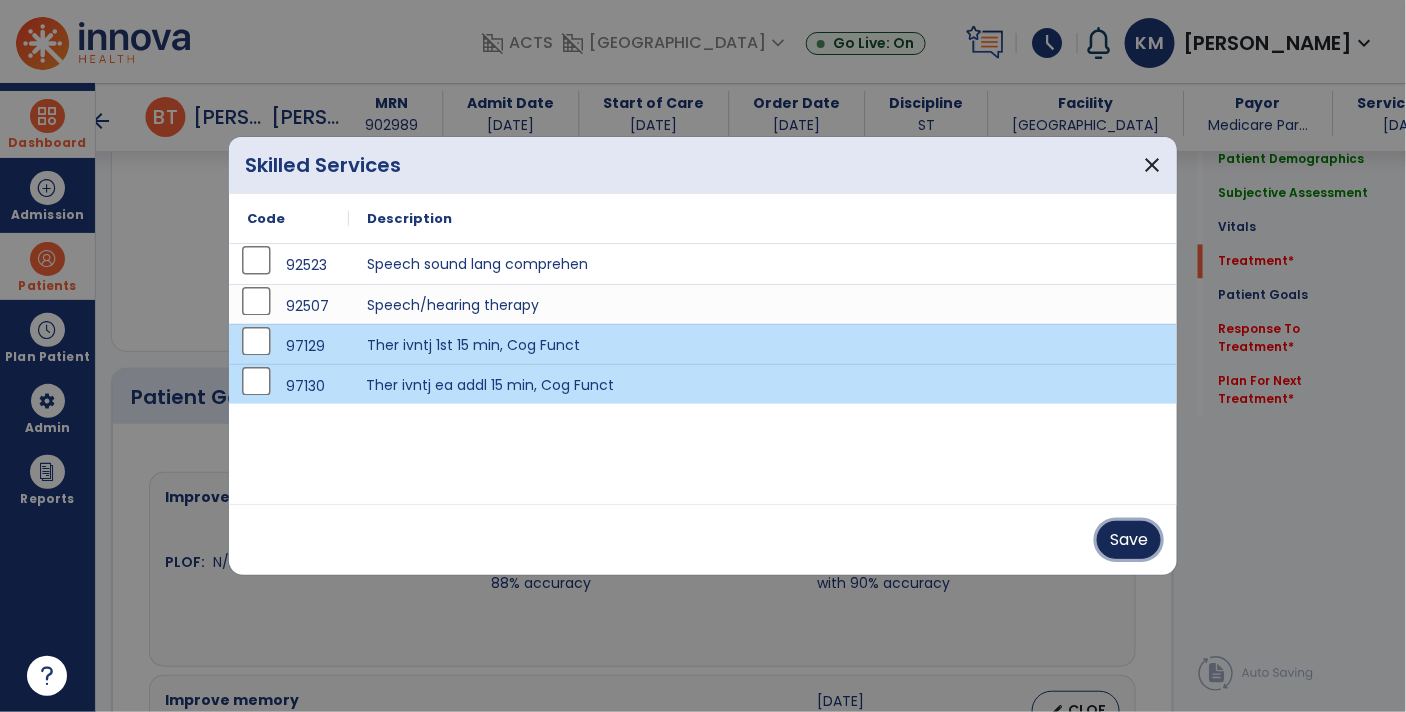 click on "Save" at bounding box center (1129, 540) 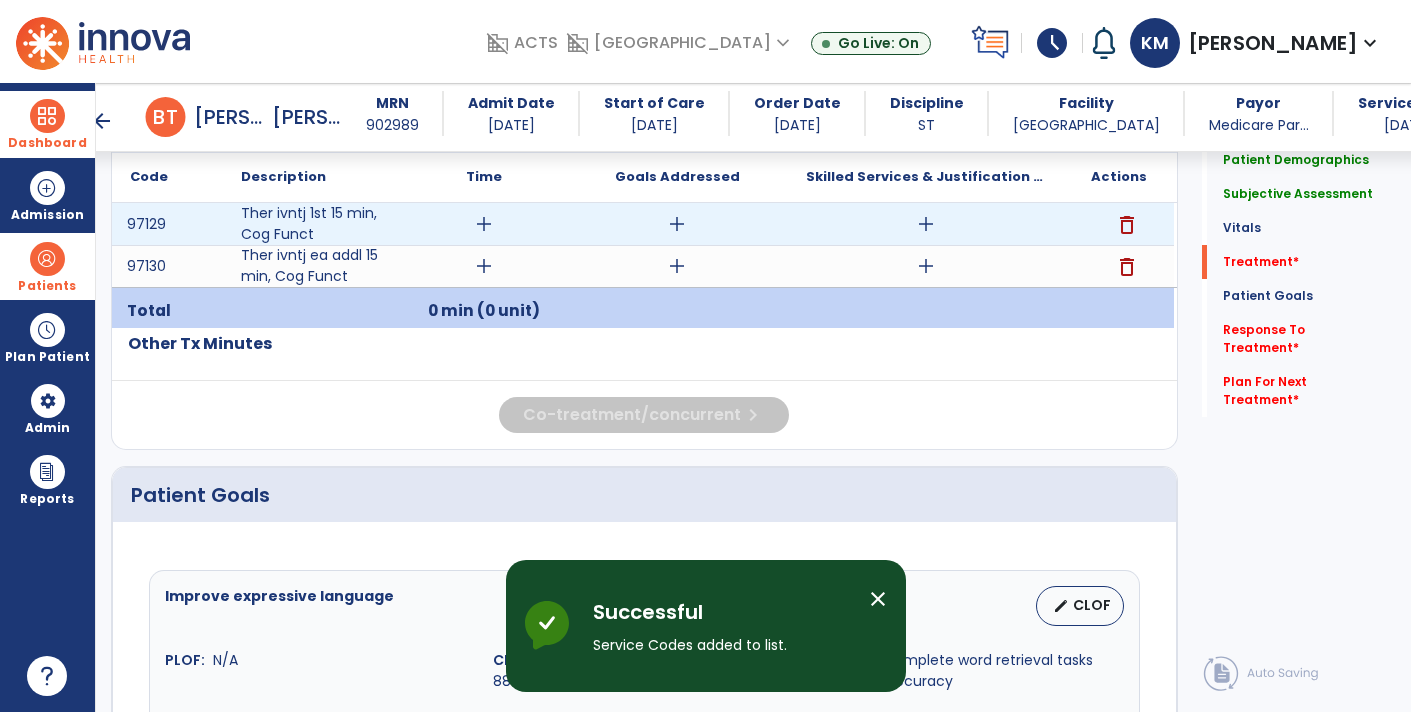 click on "add" at bounding box center (926, 224) 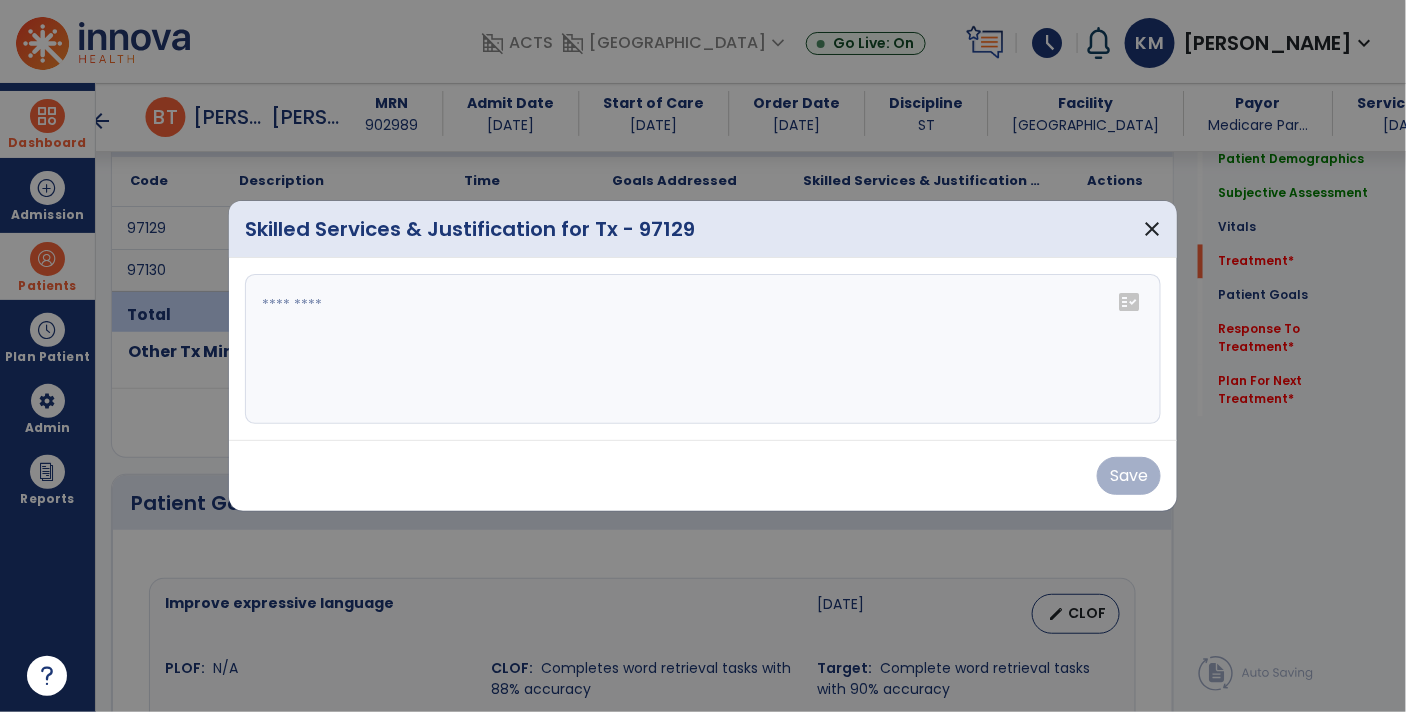 scroll, scrollTop: 1153, scrollLeft: 0, axis: vertical 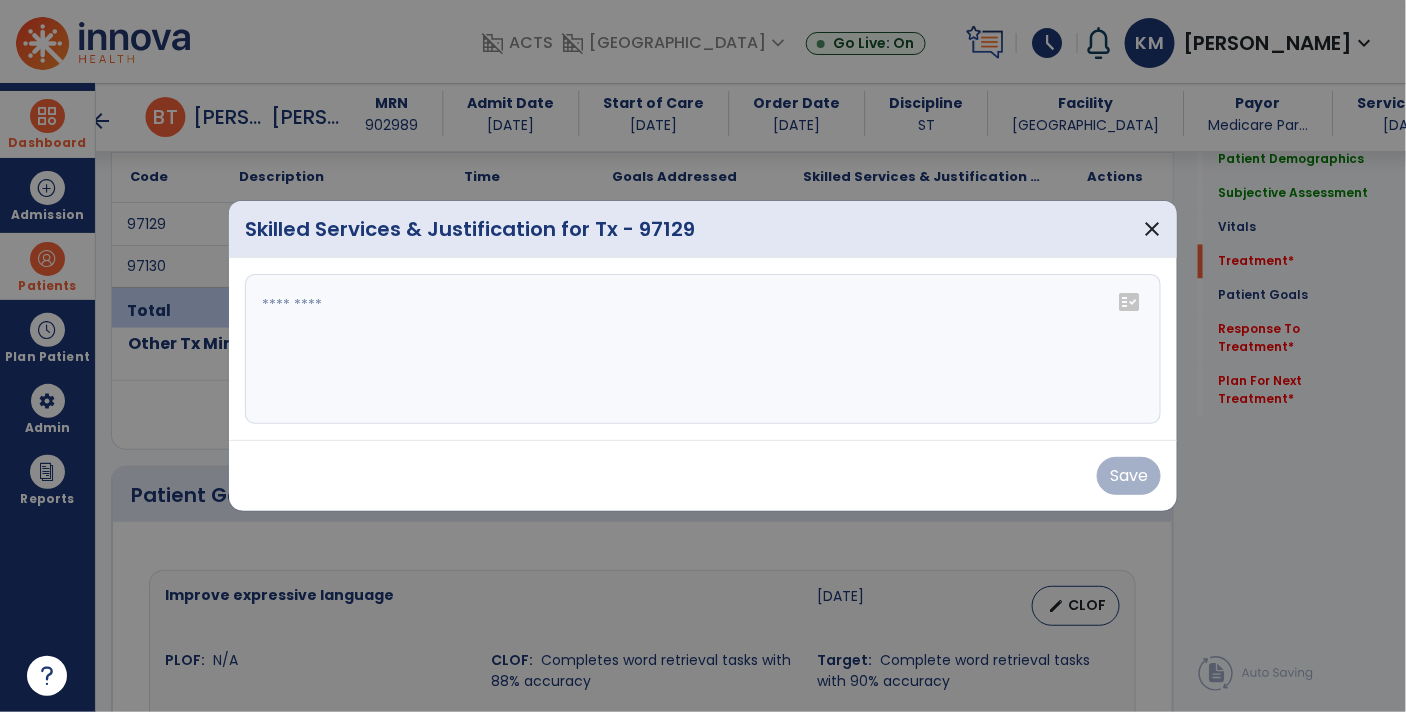 click at bounding box center (703, 349) 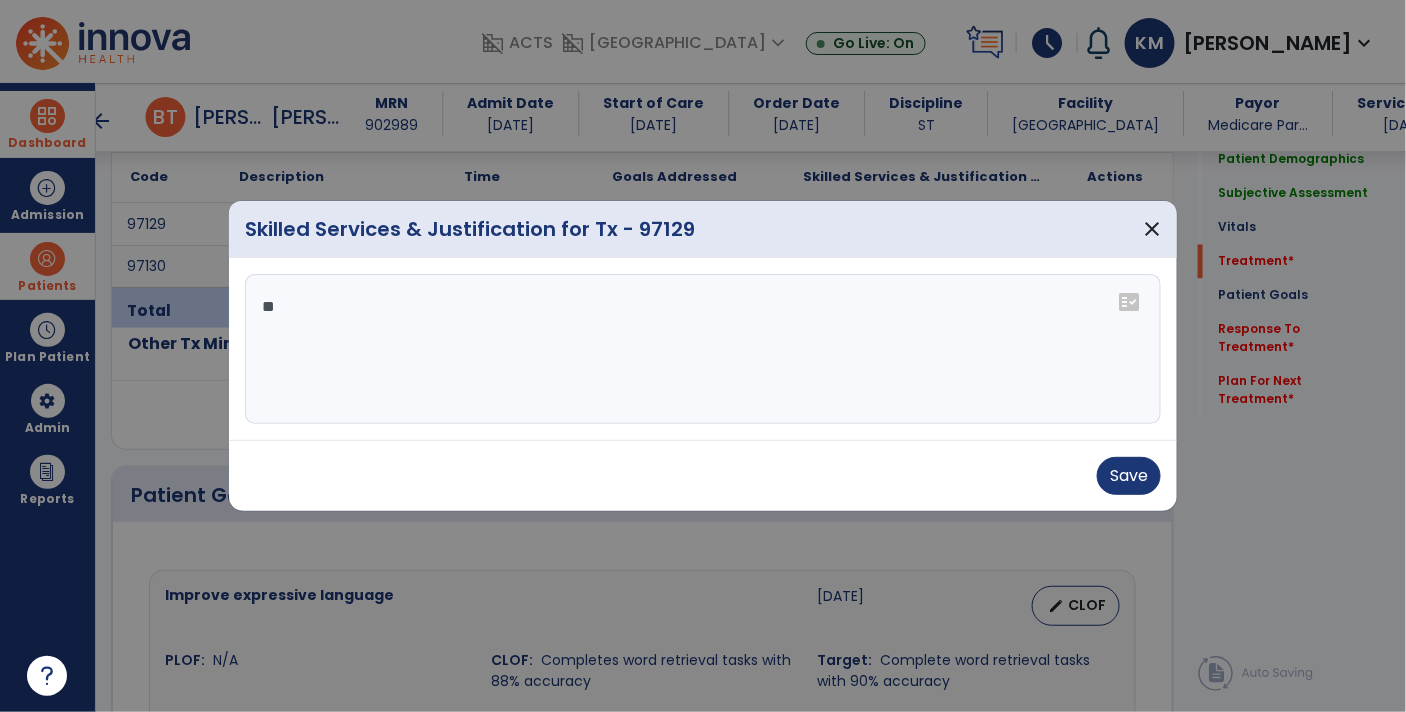 type on "*" 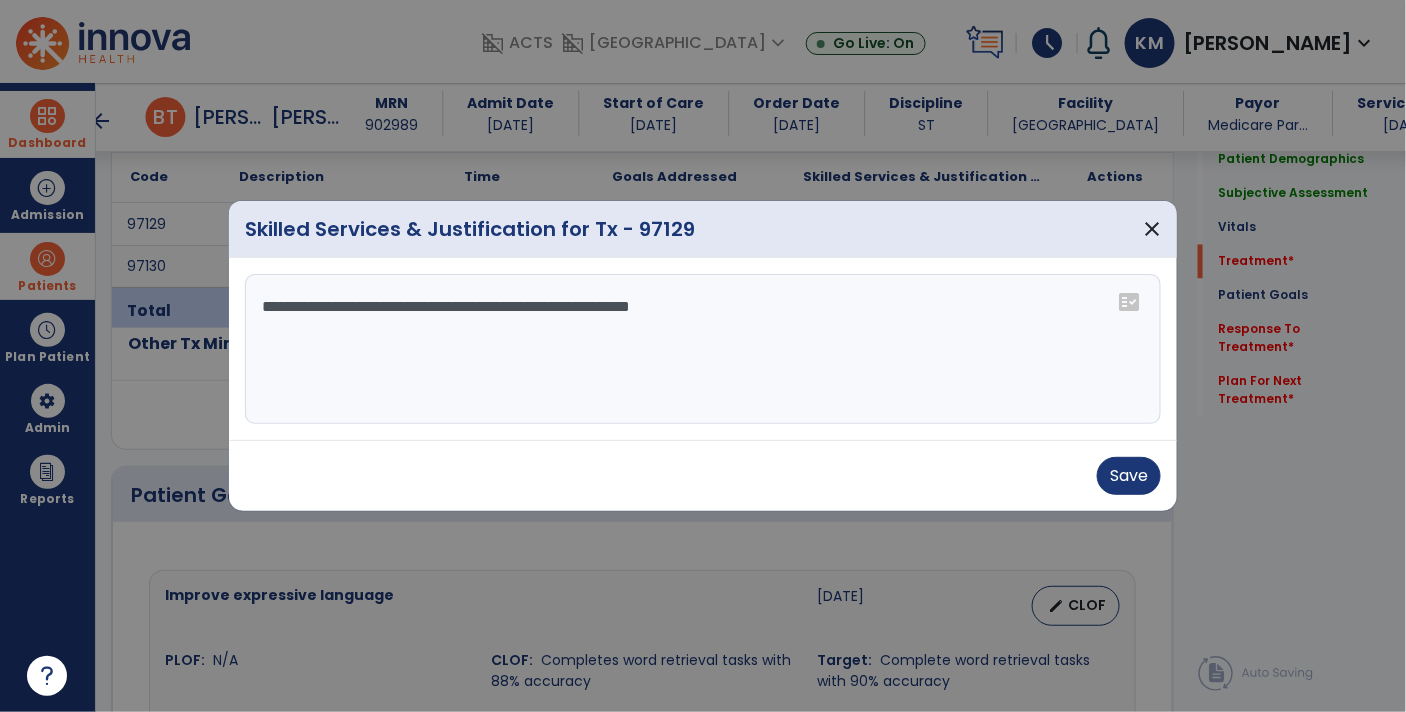 click on "**********" at bounding box center (703, 349) 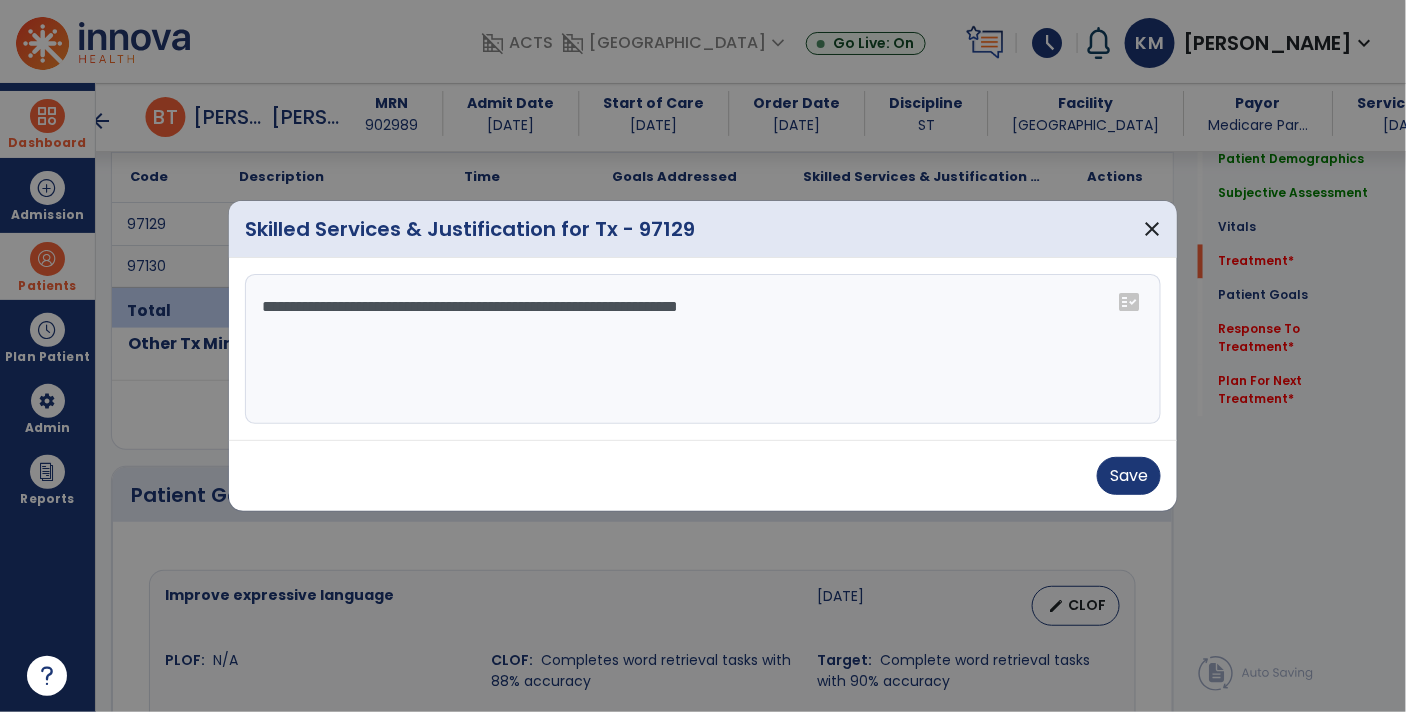 click on "**********" at bounding box center [703, 349] 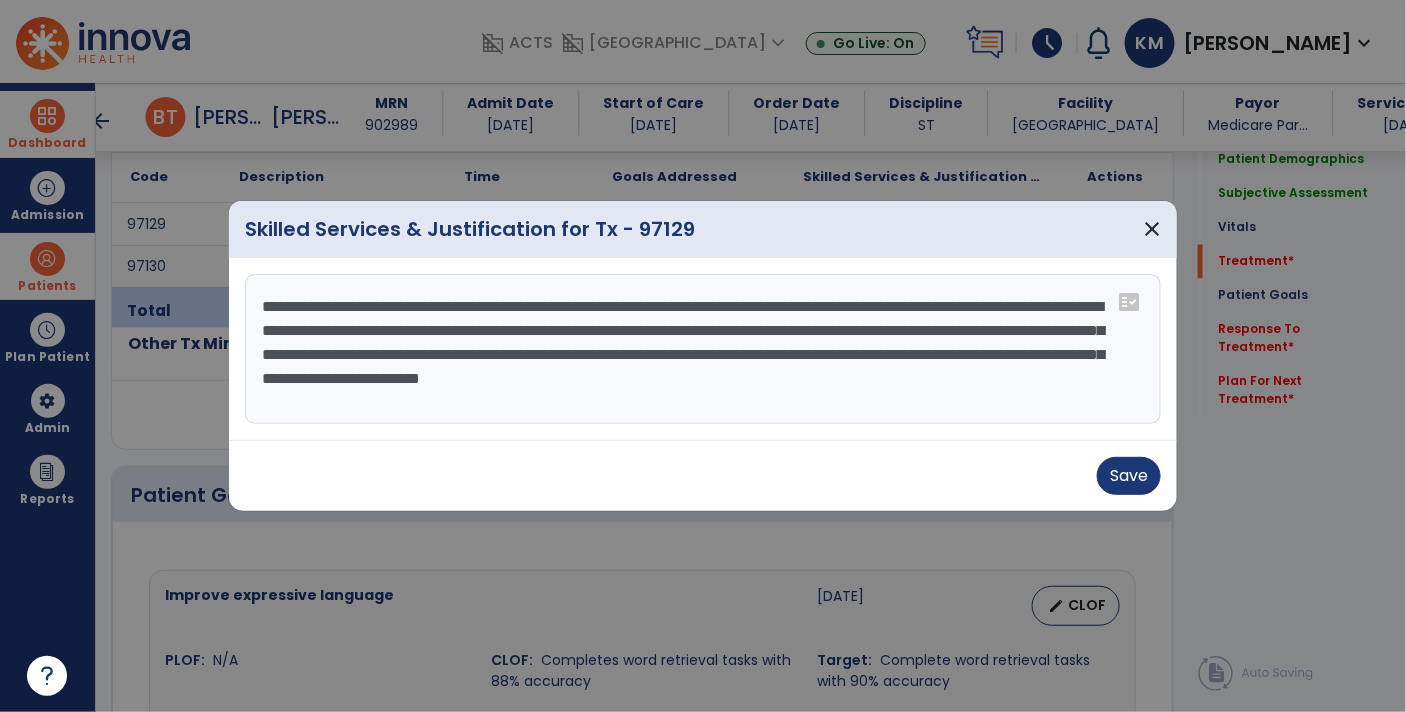 drag, startPoint x: 836, startPoint y: 313, endPoint x: 852, endPoint y: 363, distance: 52.49762 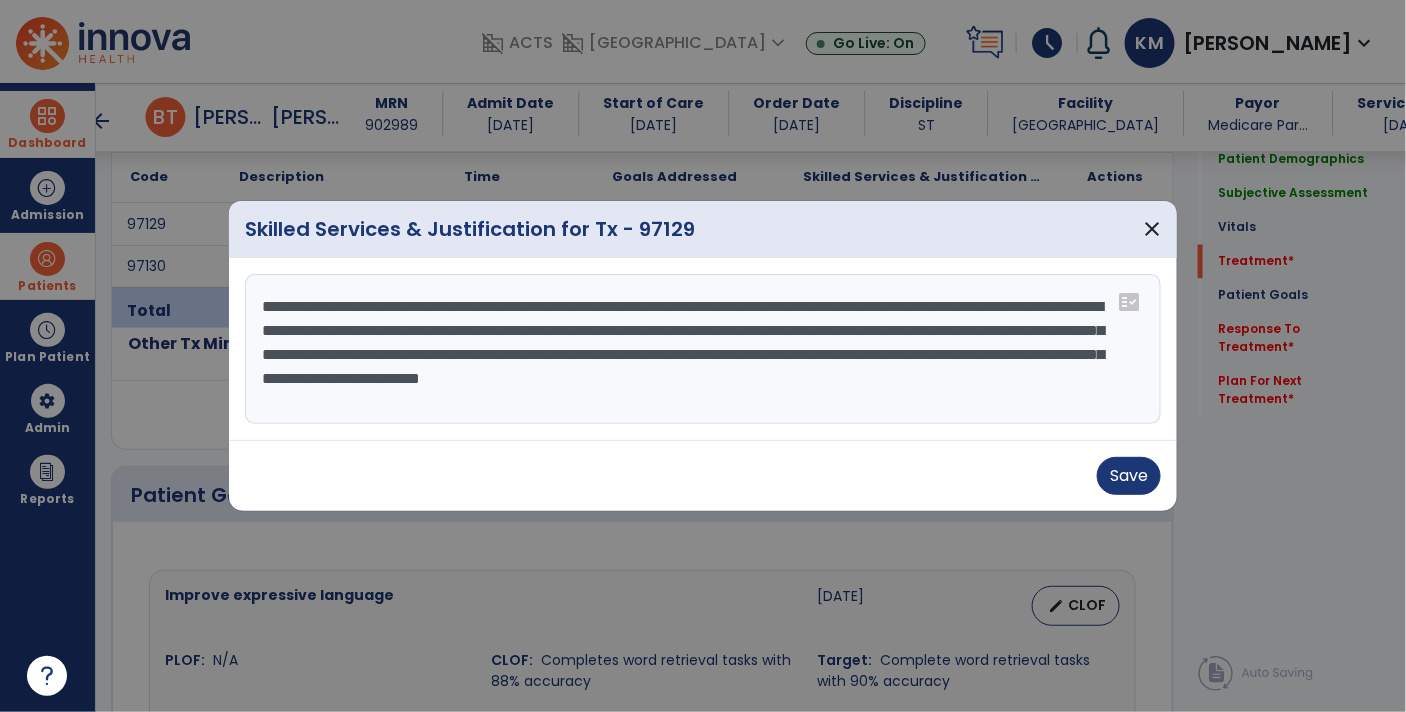 click on "**********" at bounding box center [703, 349] 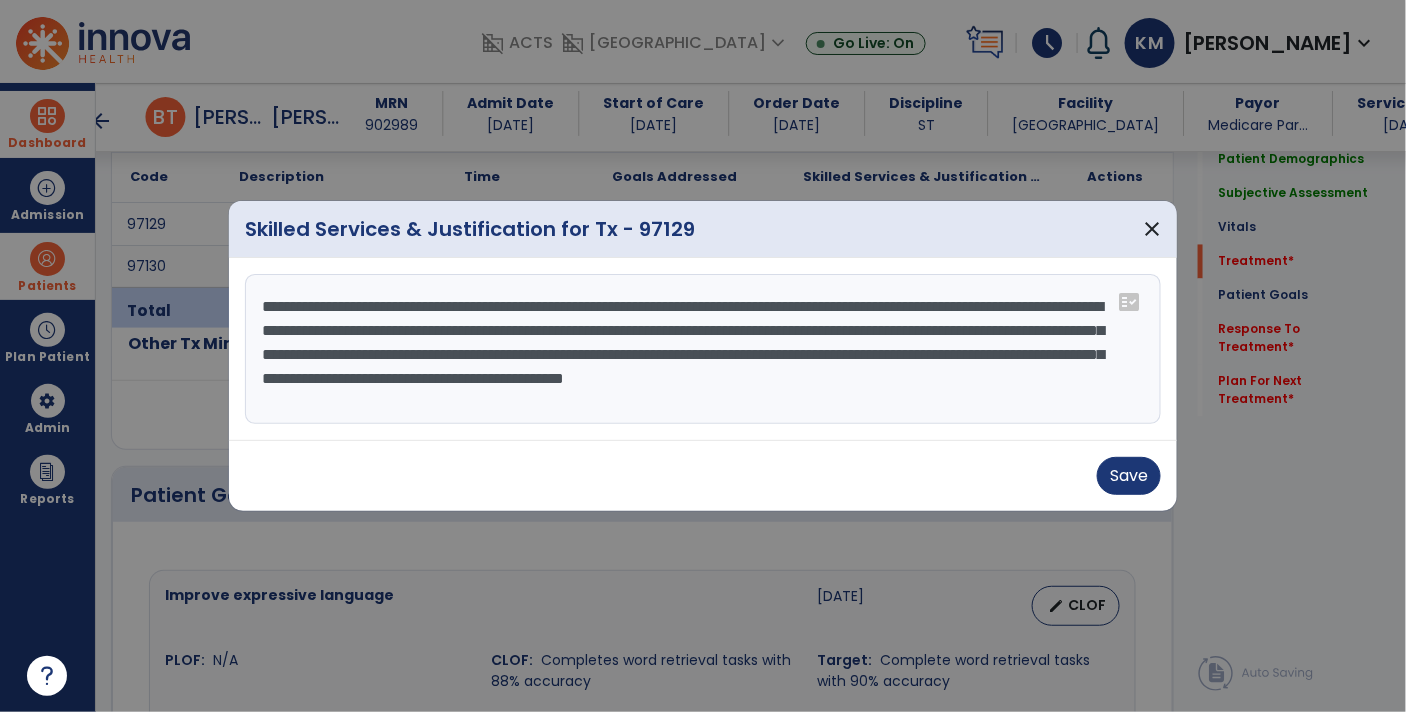 drag, startPoint x: 426, startPoint y: 330, endPoint x: 448, endPoint y: 421, distance: 93.62158 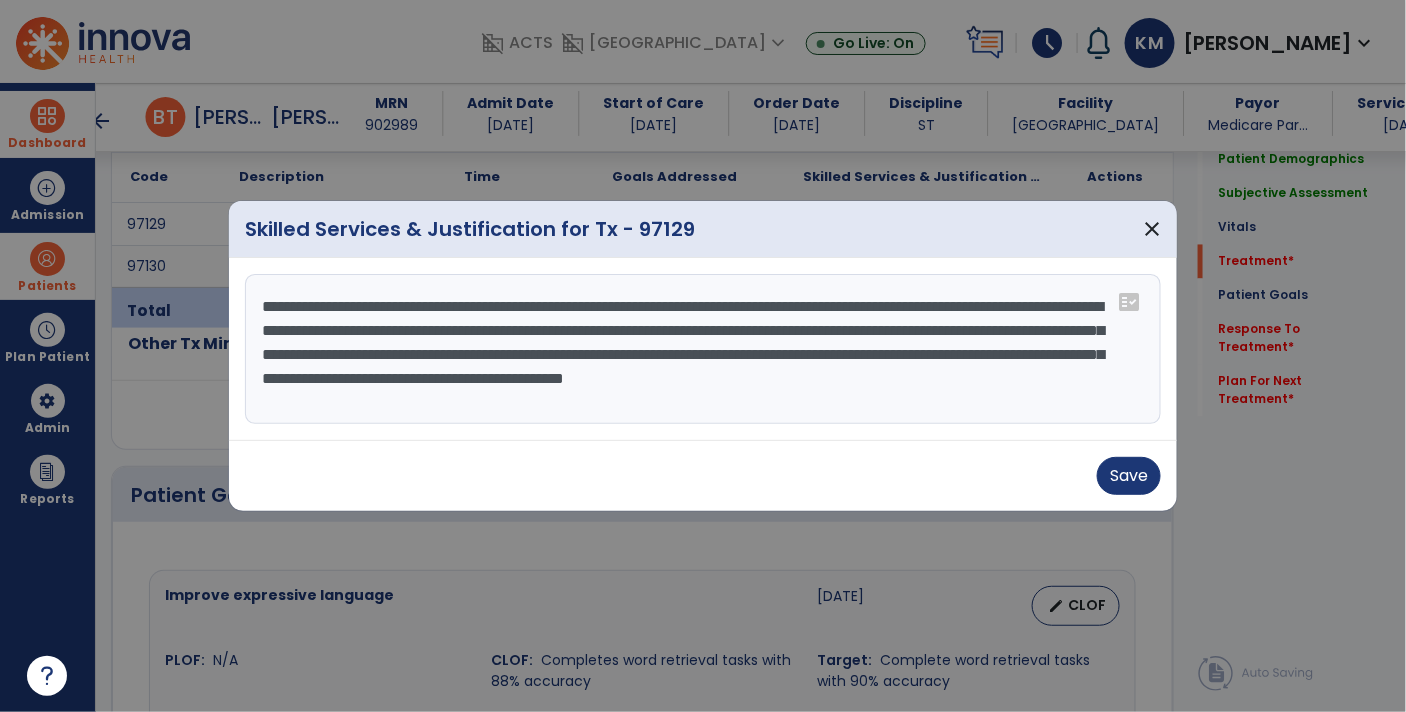 click on "**********" at bounding box center [703, 349] 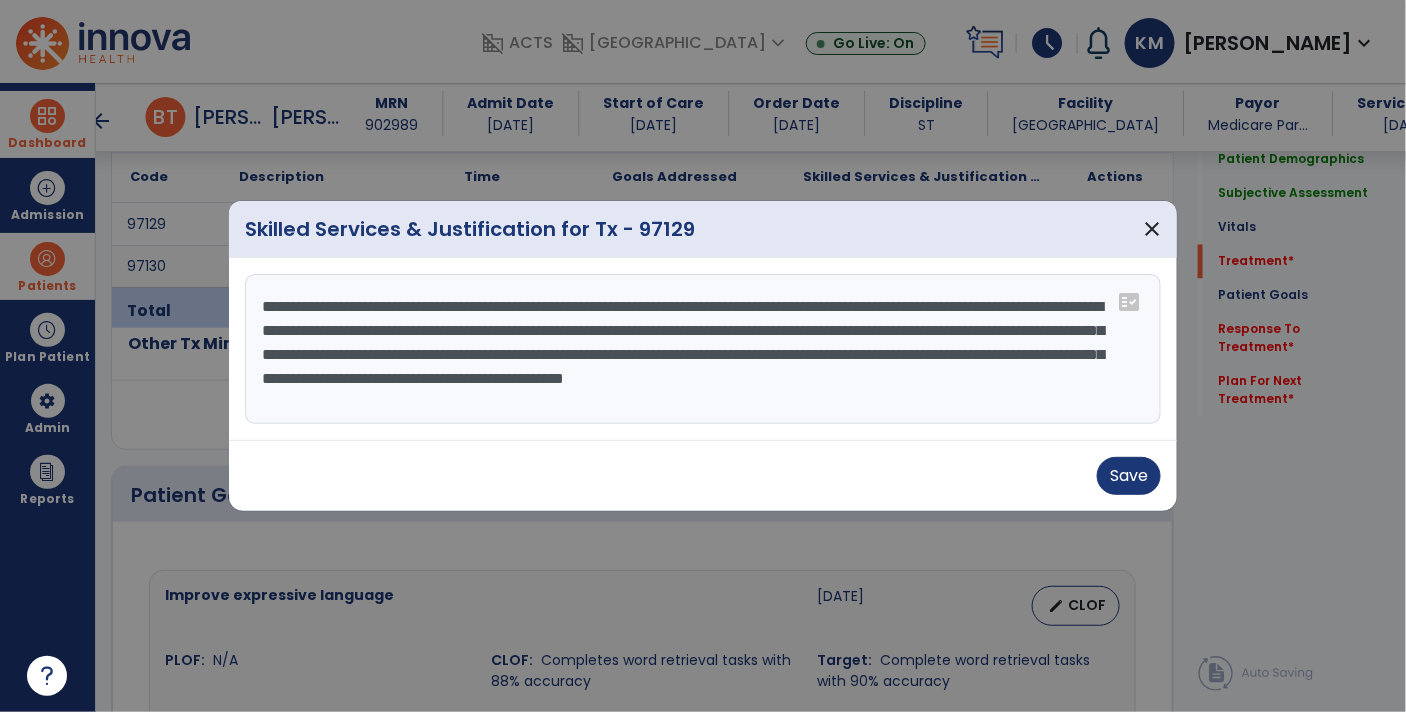 click on "**********" at bounding box center (703, 349) 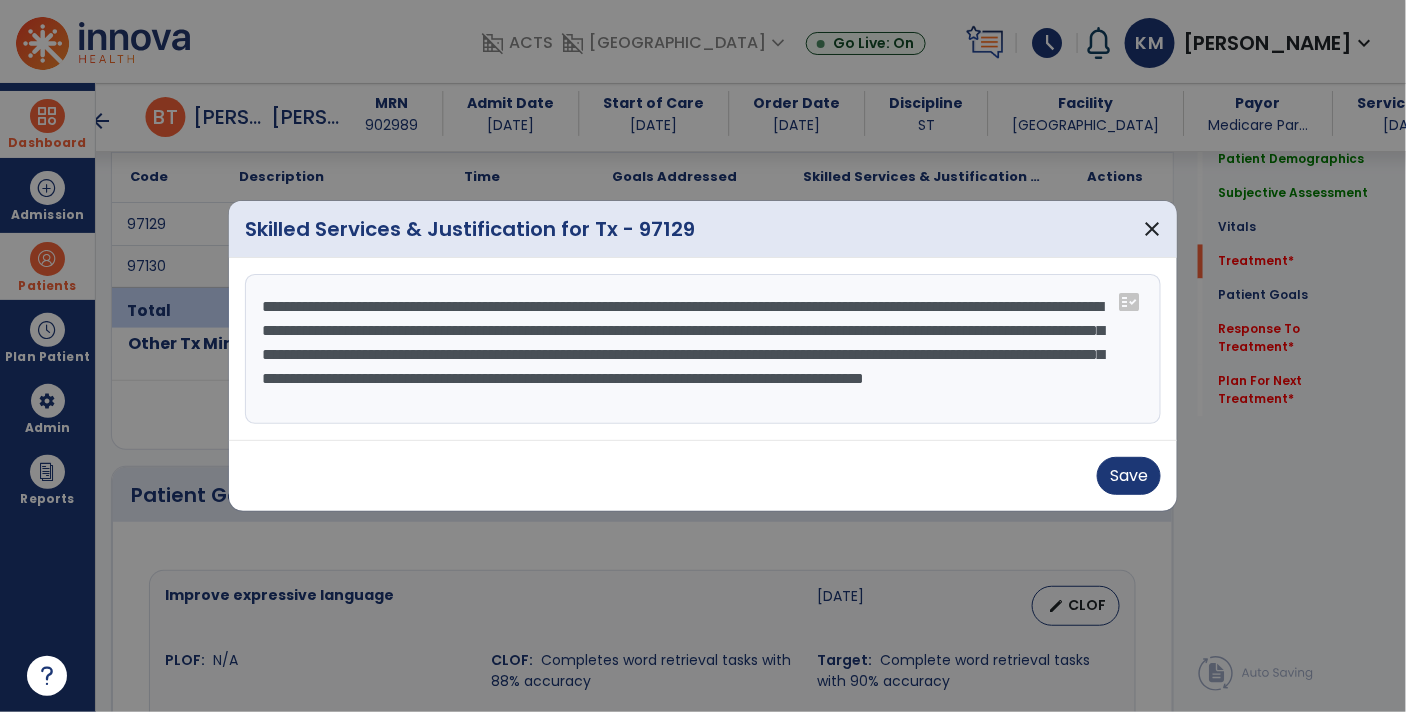 scroll, scrollTop: 15, scrollLeft: 0, axis: vertical 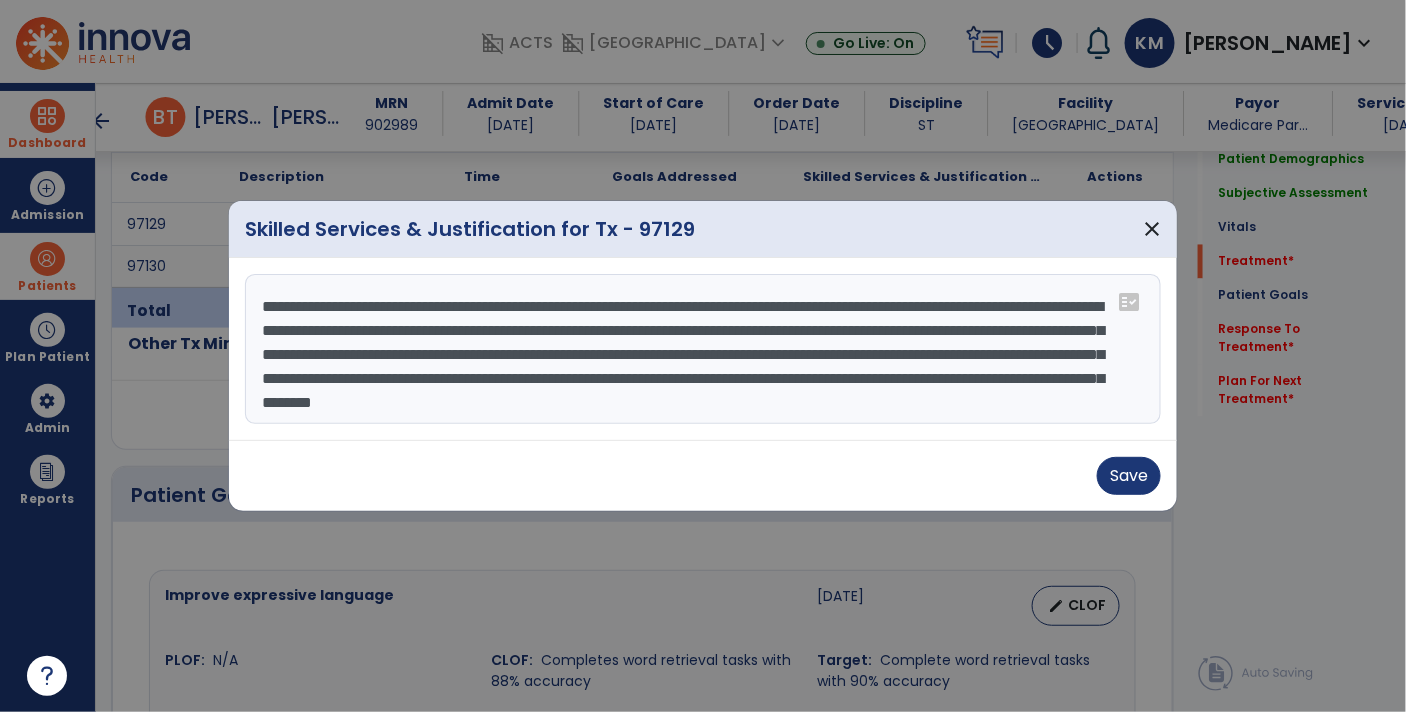 click on "**********" at bounding box center [703, 349] 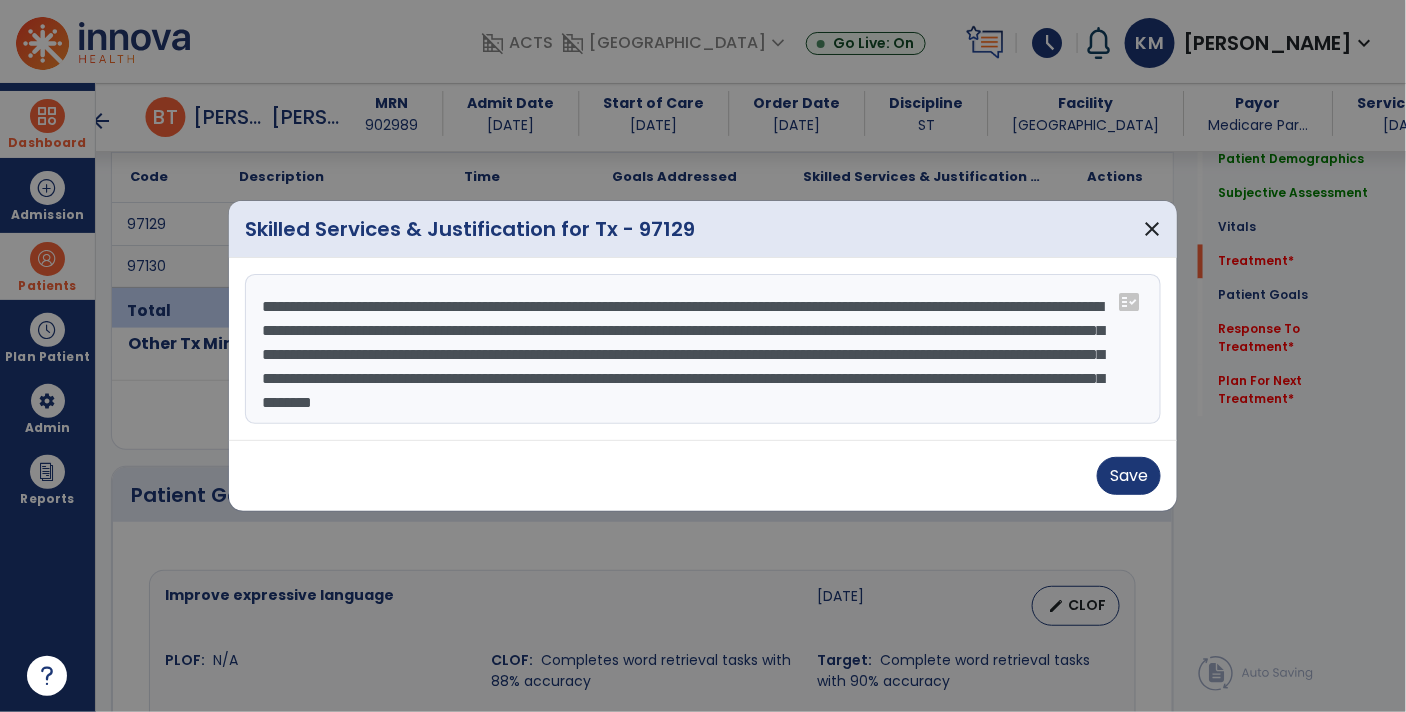 scroll, scrollTop: 24, scrollLeft: 0, axis: vertical 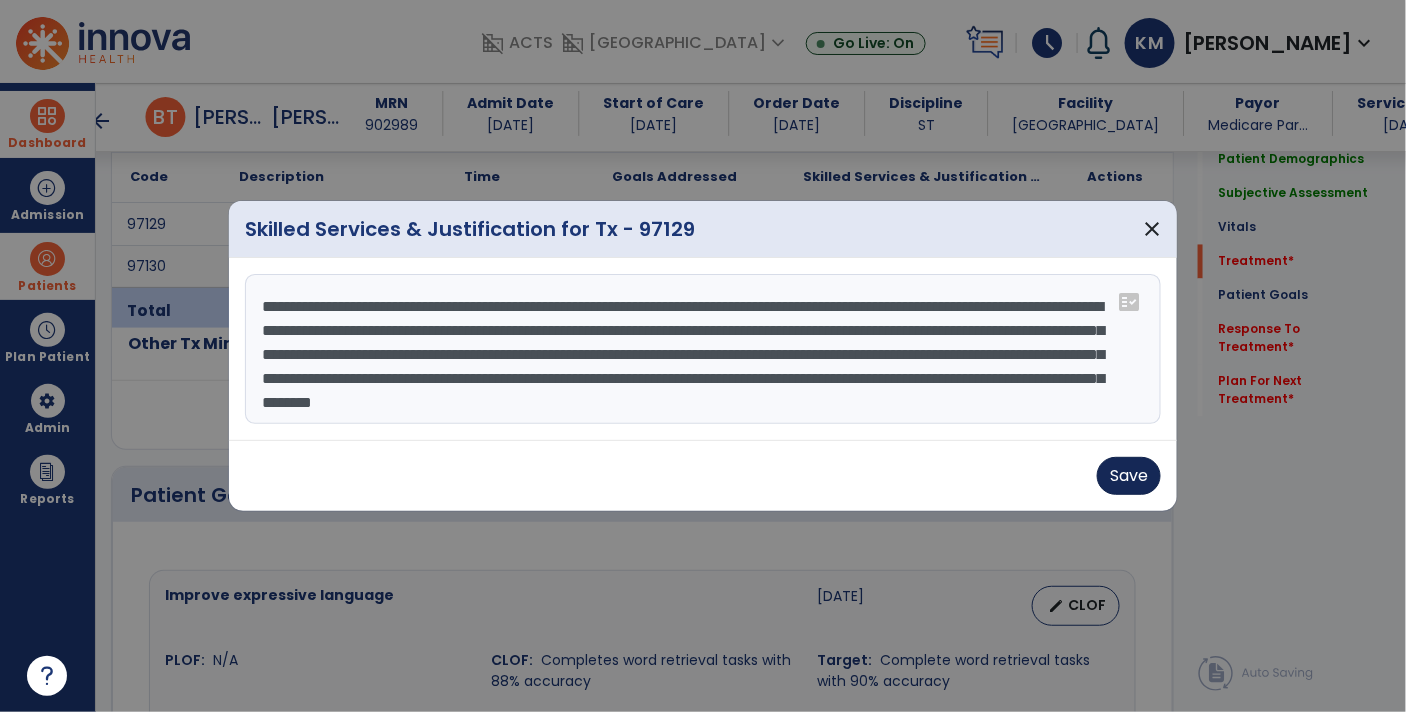 type on "**********" 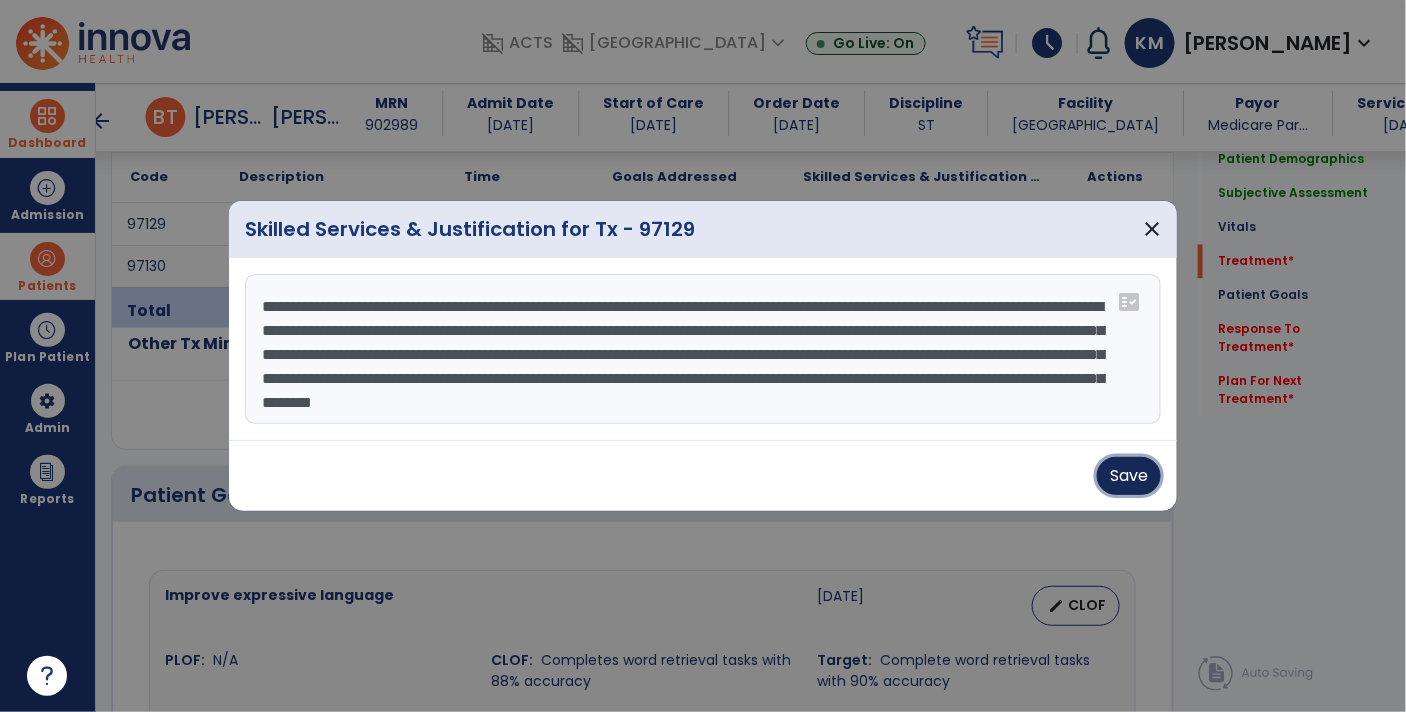 click on "Save" at bounding box center [1129, 476] 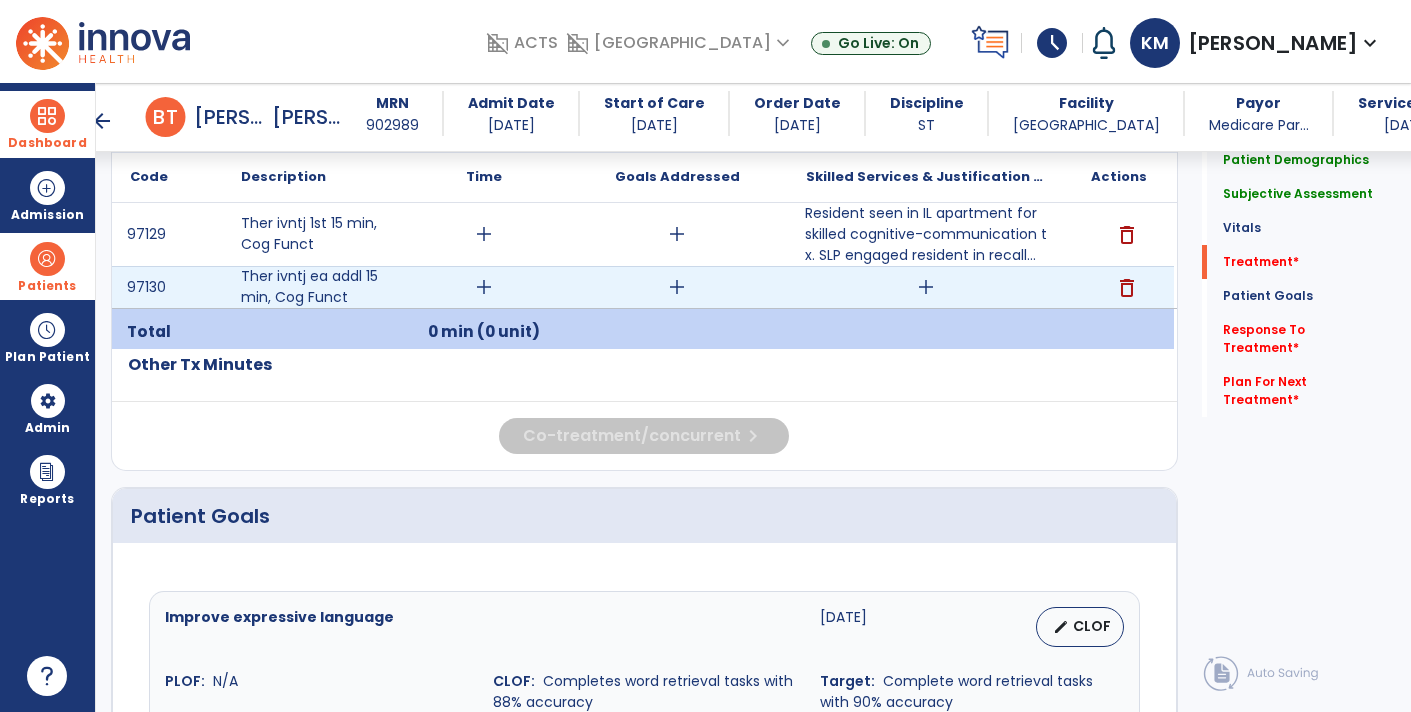 click on "add" at bounding box center [926, 287] 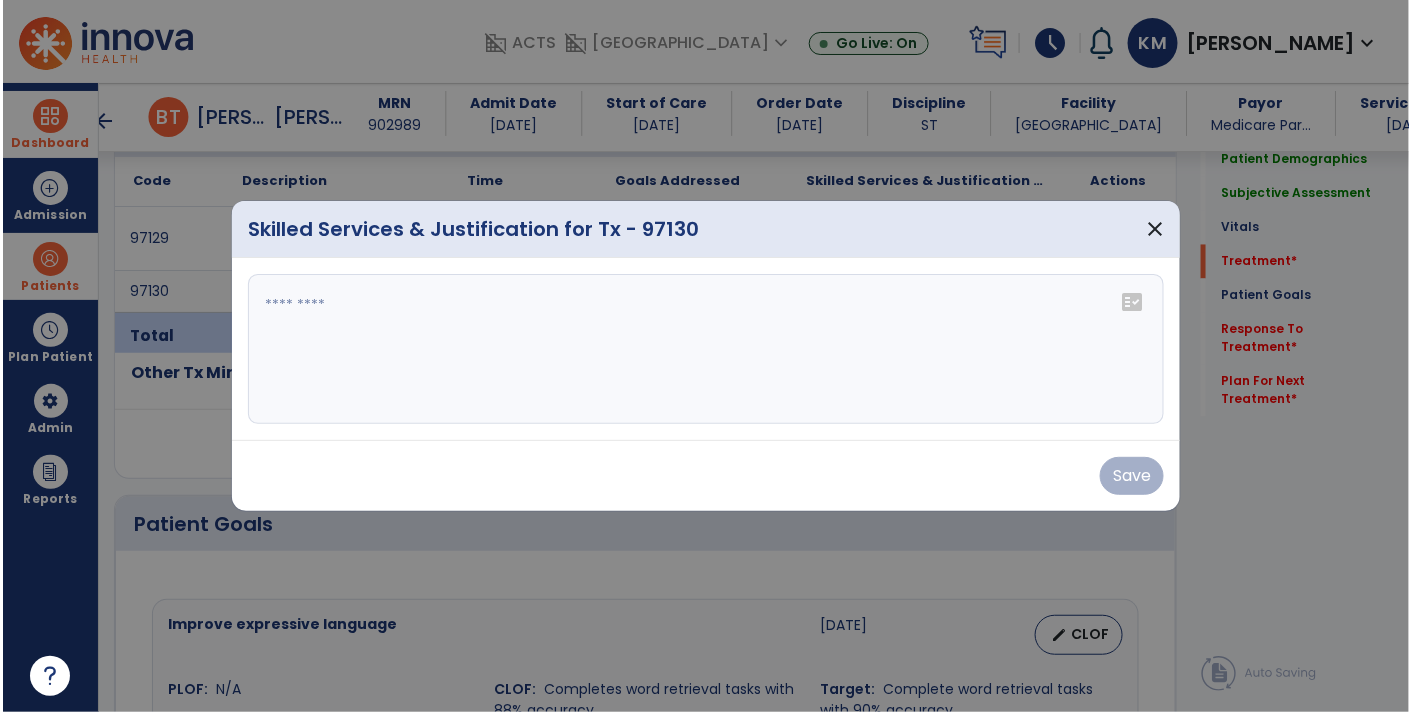 scroll, scrollTop: 1153, scrollLeft: 0, axis: vertical 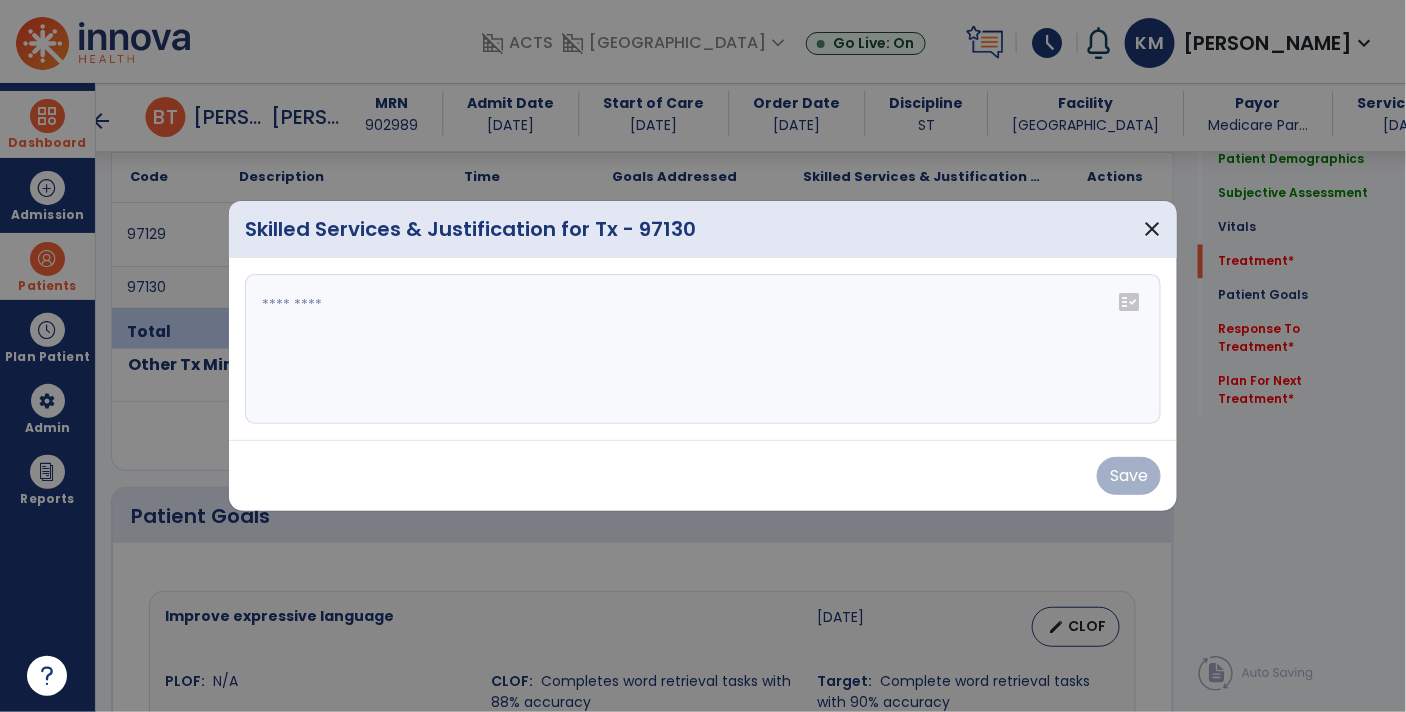 click at bounding box center (703, 349) 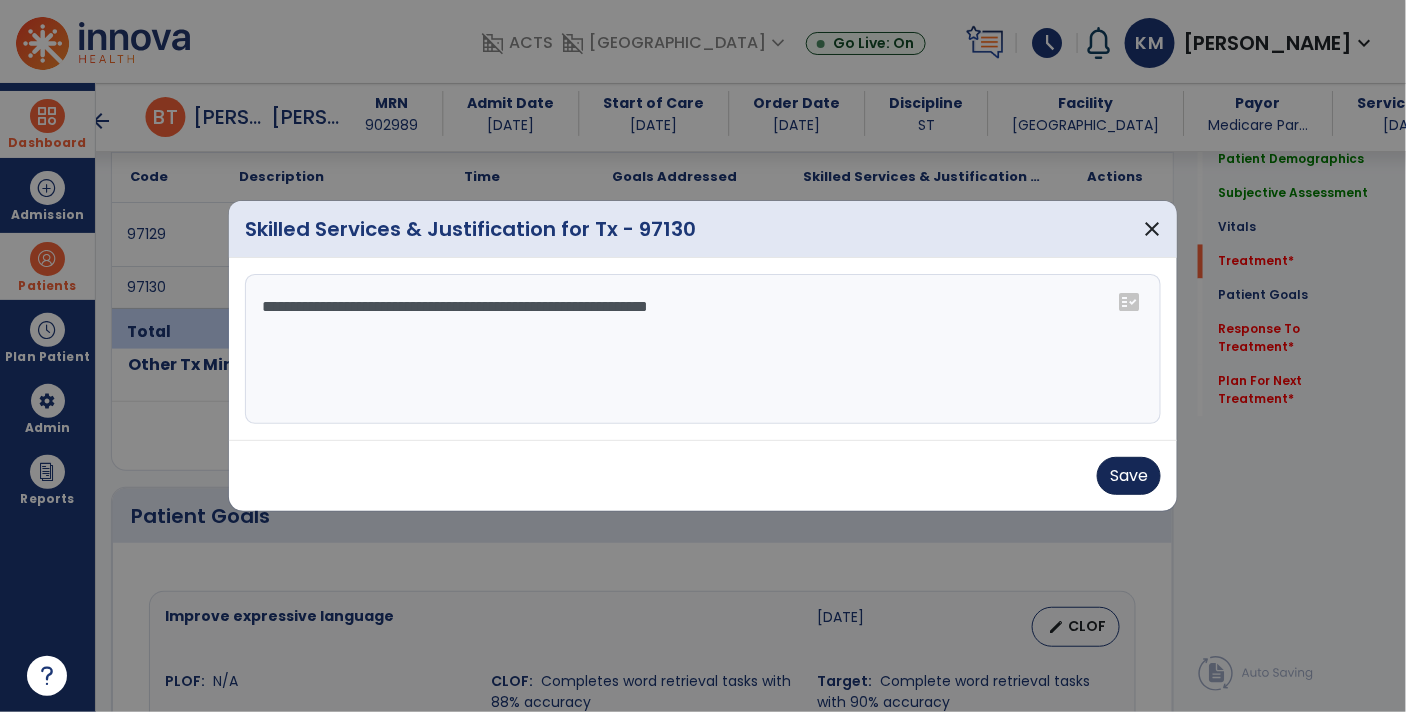 type on "**********" 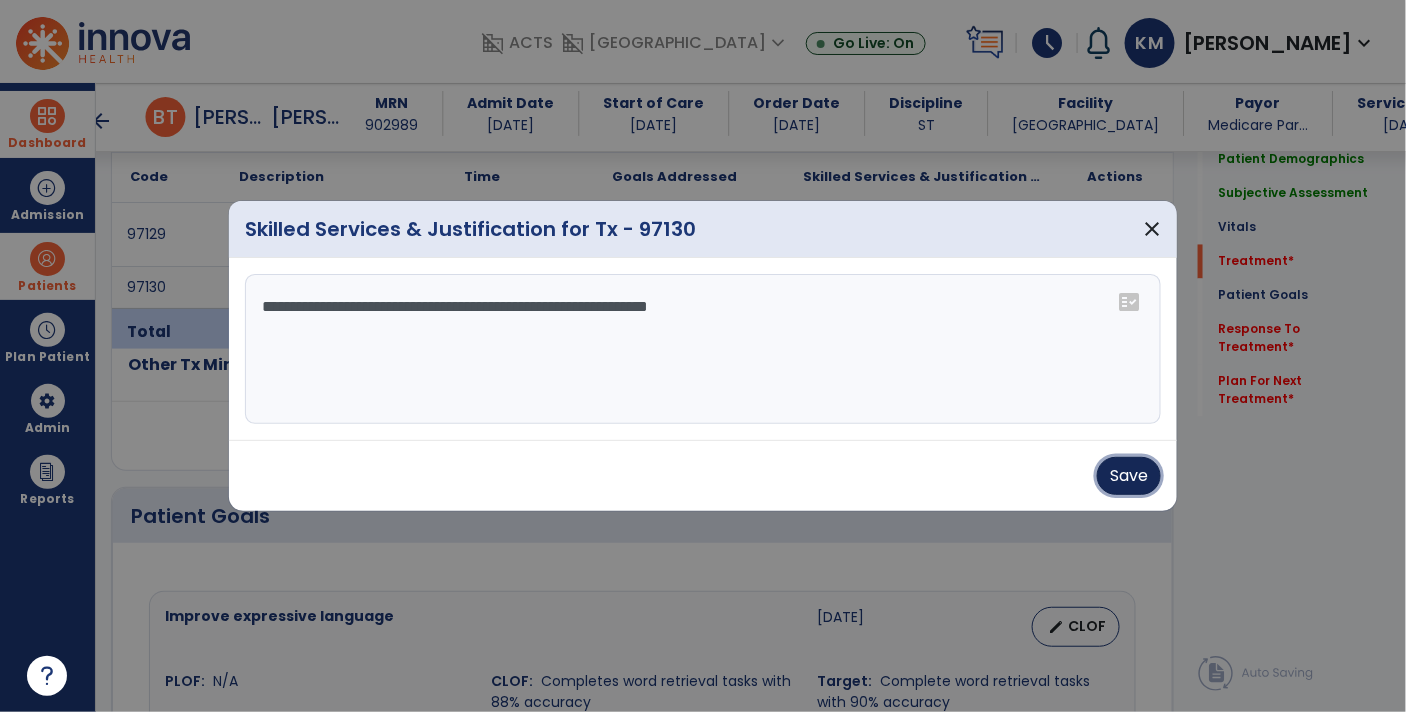 click on "Save" at bounding box center (1129, 476) 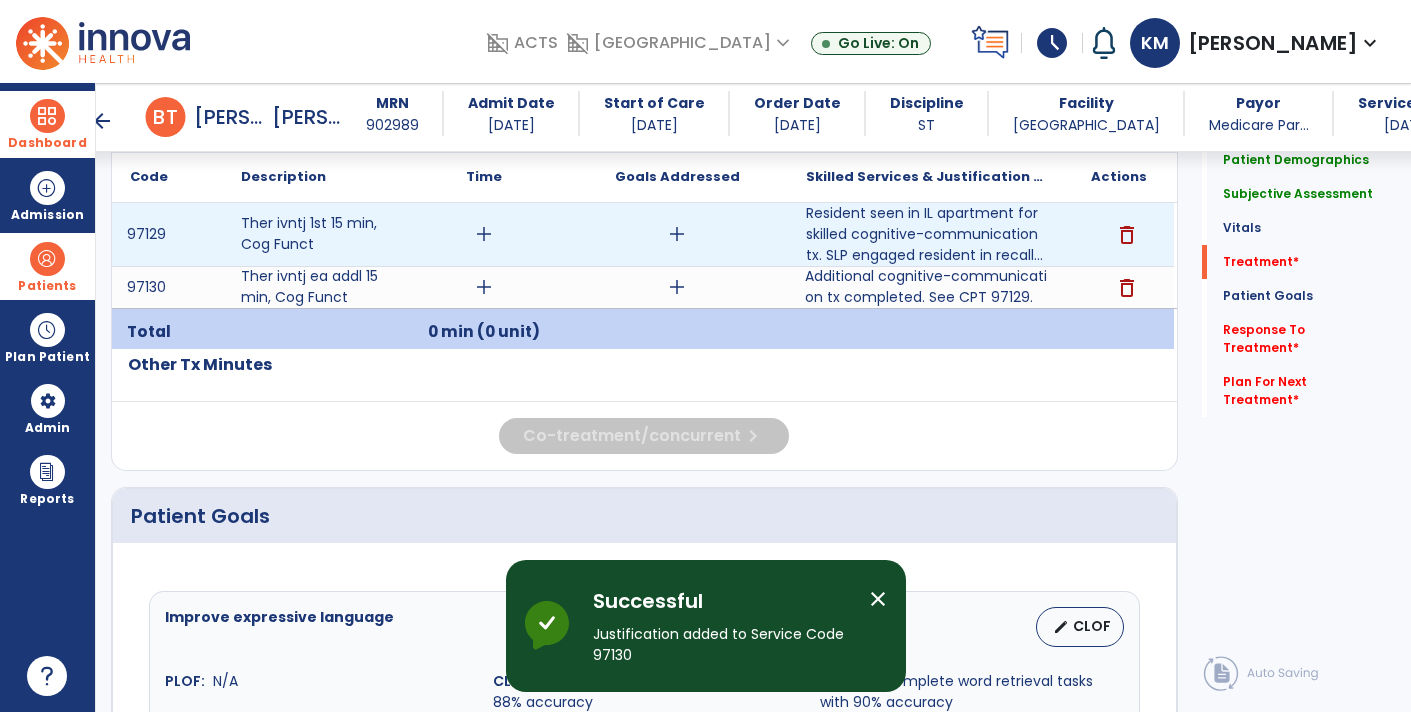 click on "add" at bounding box center (484, 234) 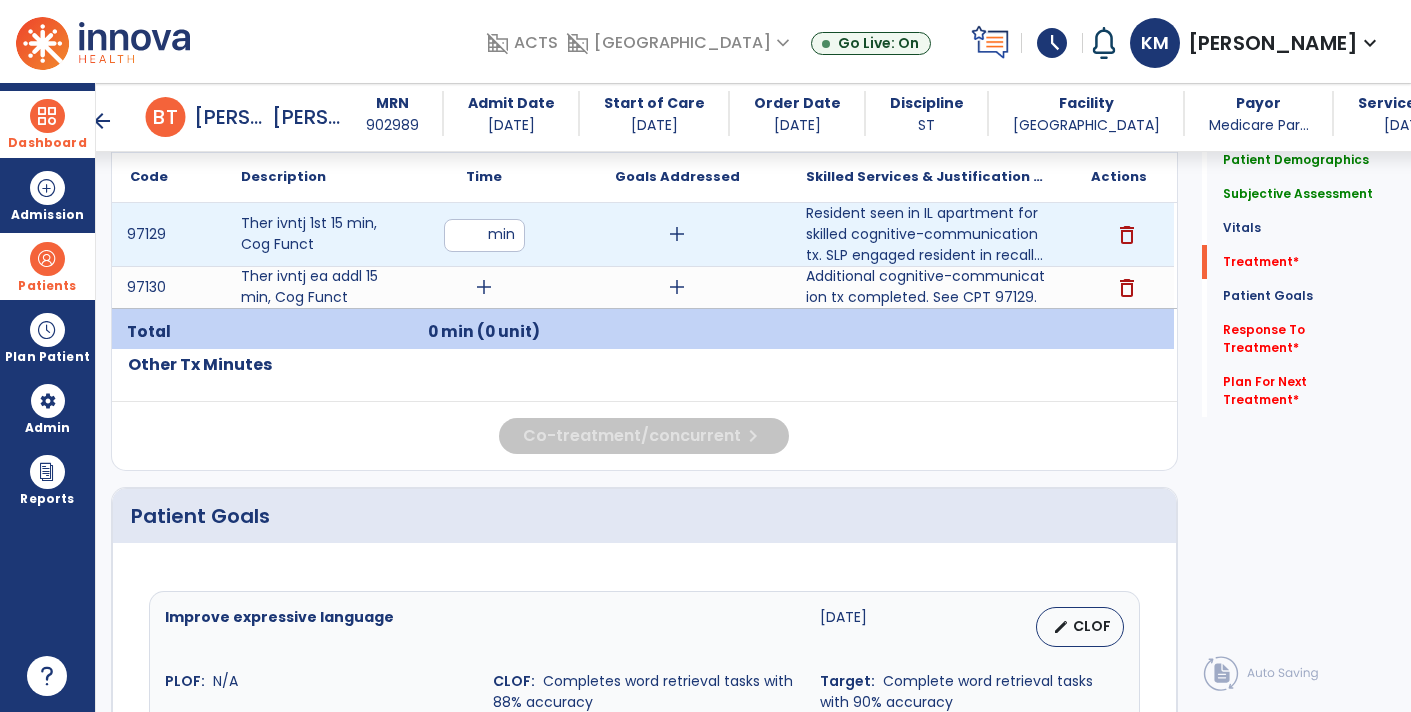 type on "**" 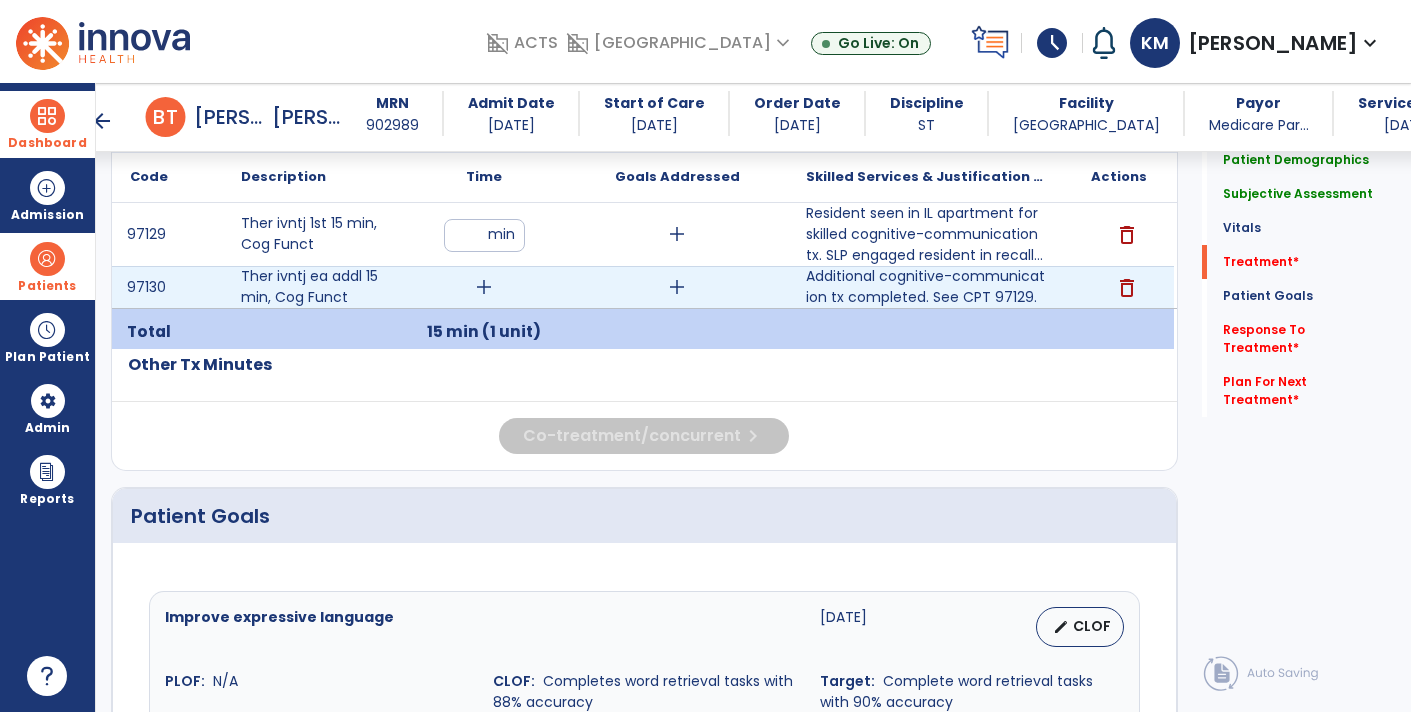 click on "add" at bounding box center (484, 287) 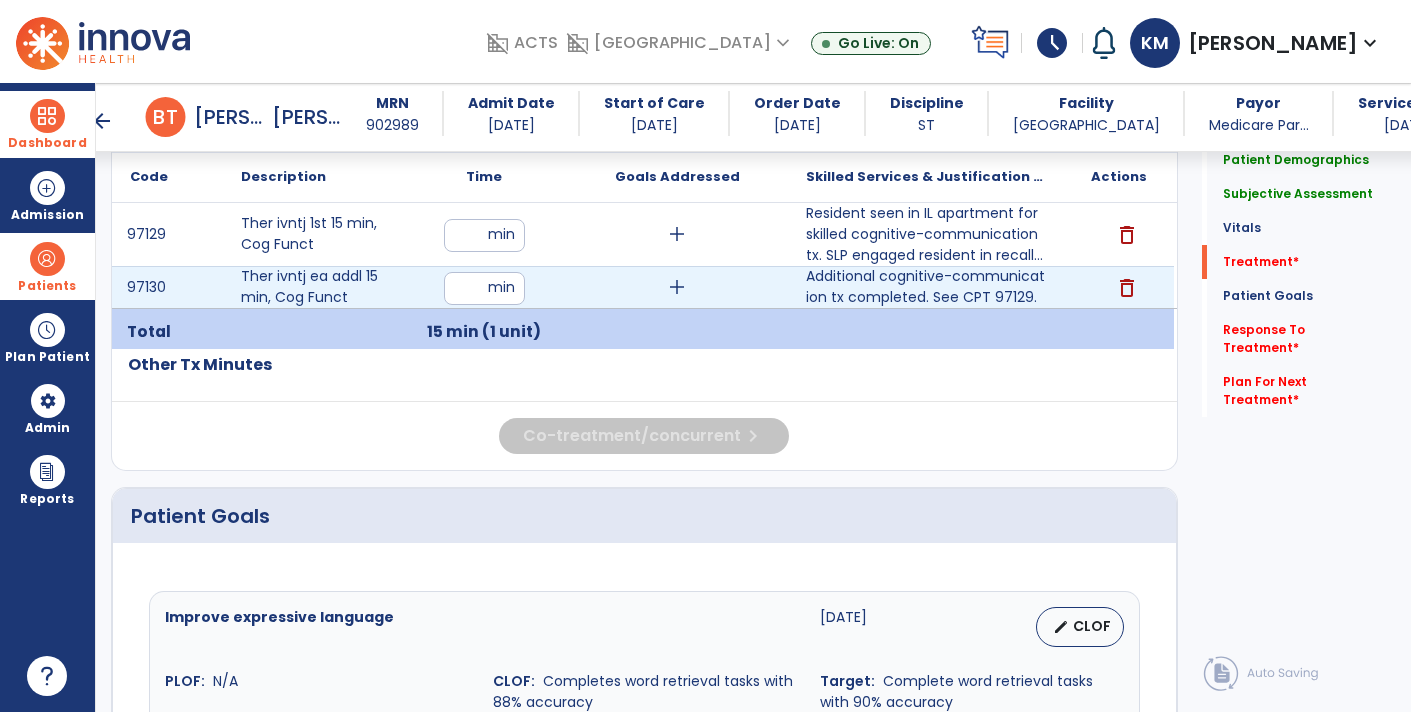 type on "*" 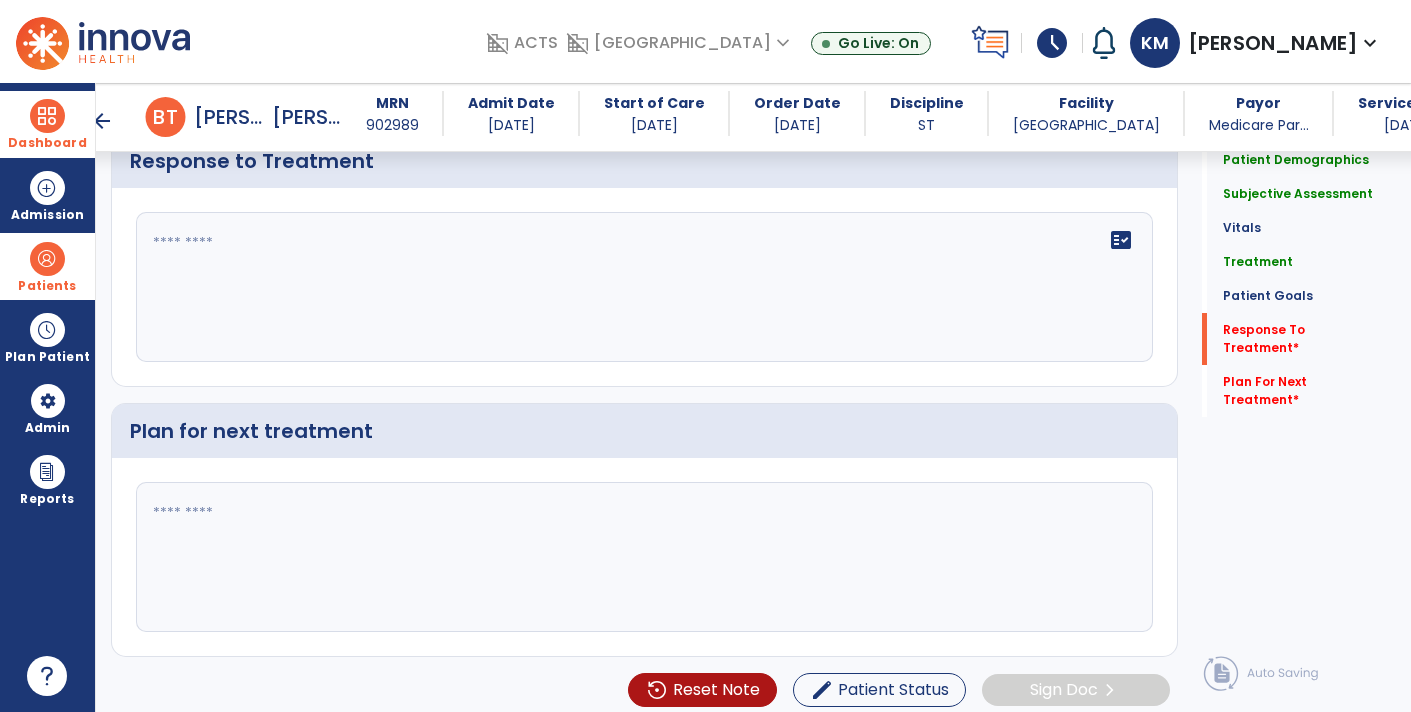 scroll, scrollTop: 2641, scrollLeft: 0, axis: vertical 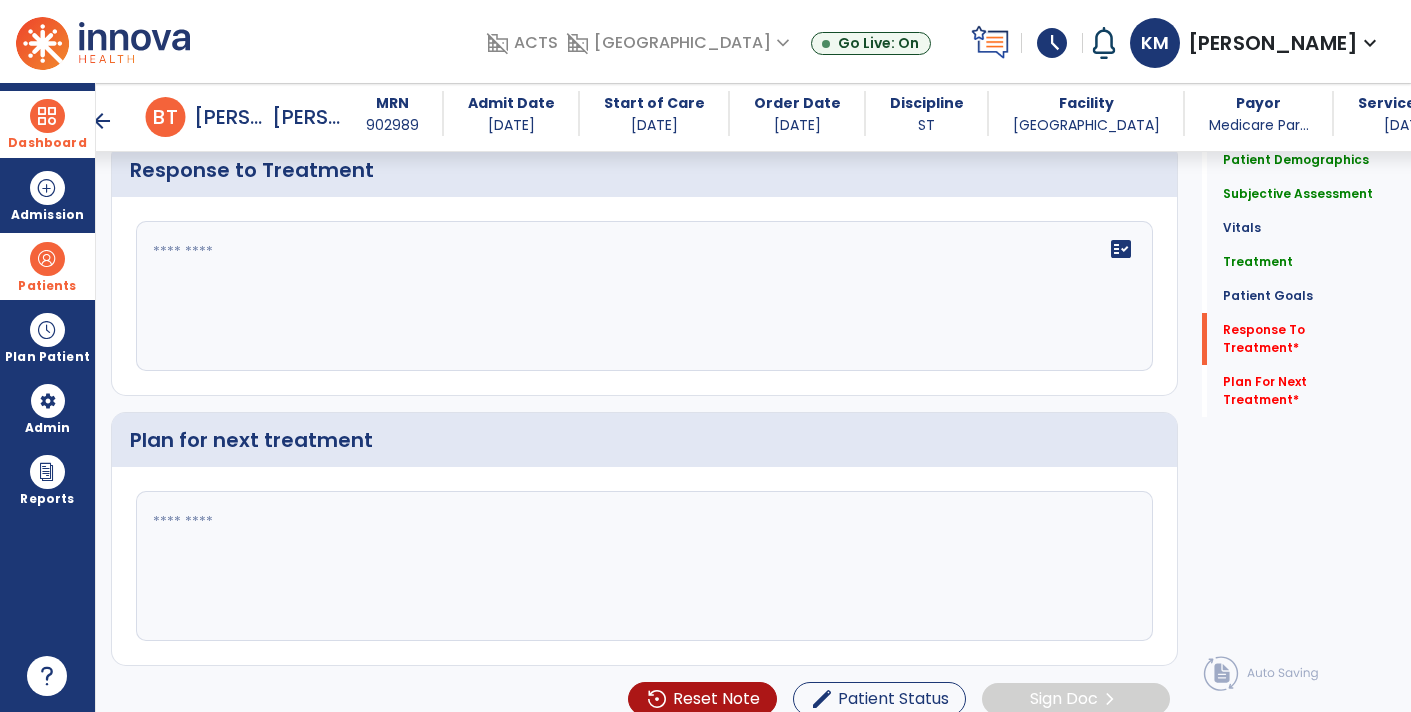 click on "fact_check" 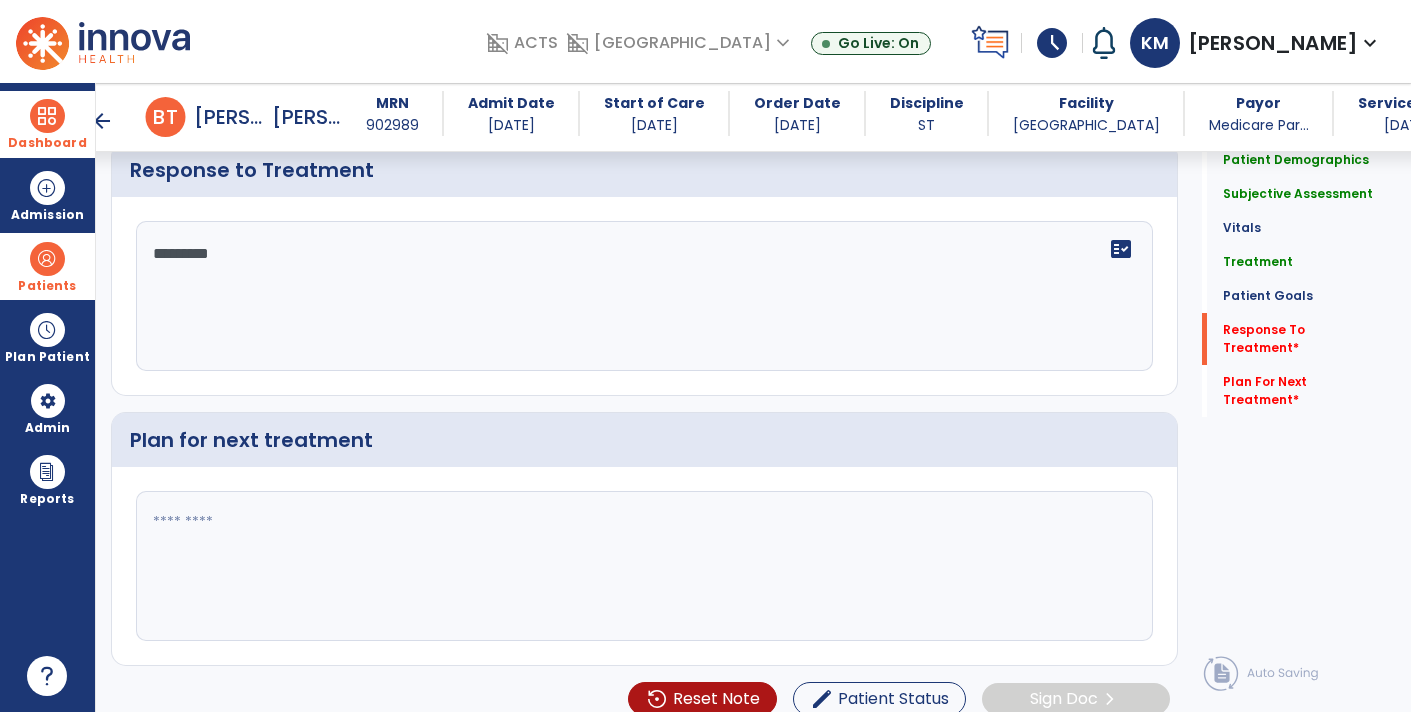 type on "*********" 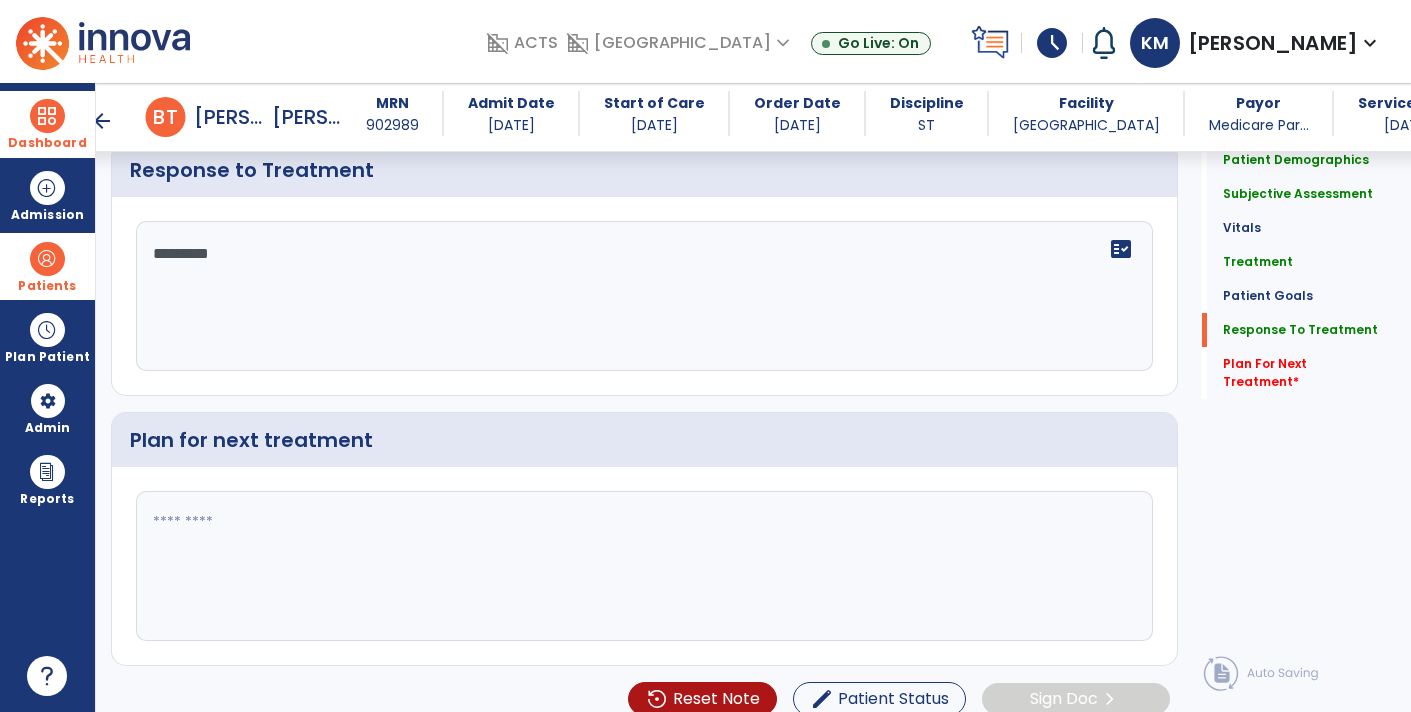 click 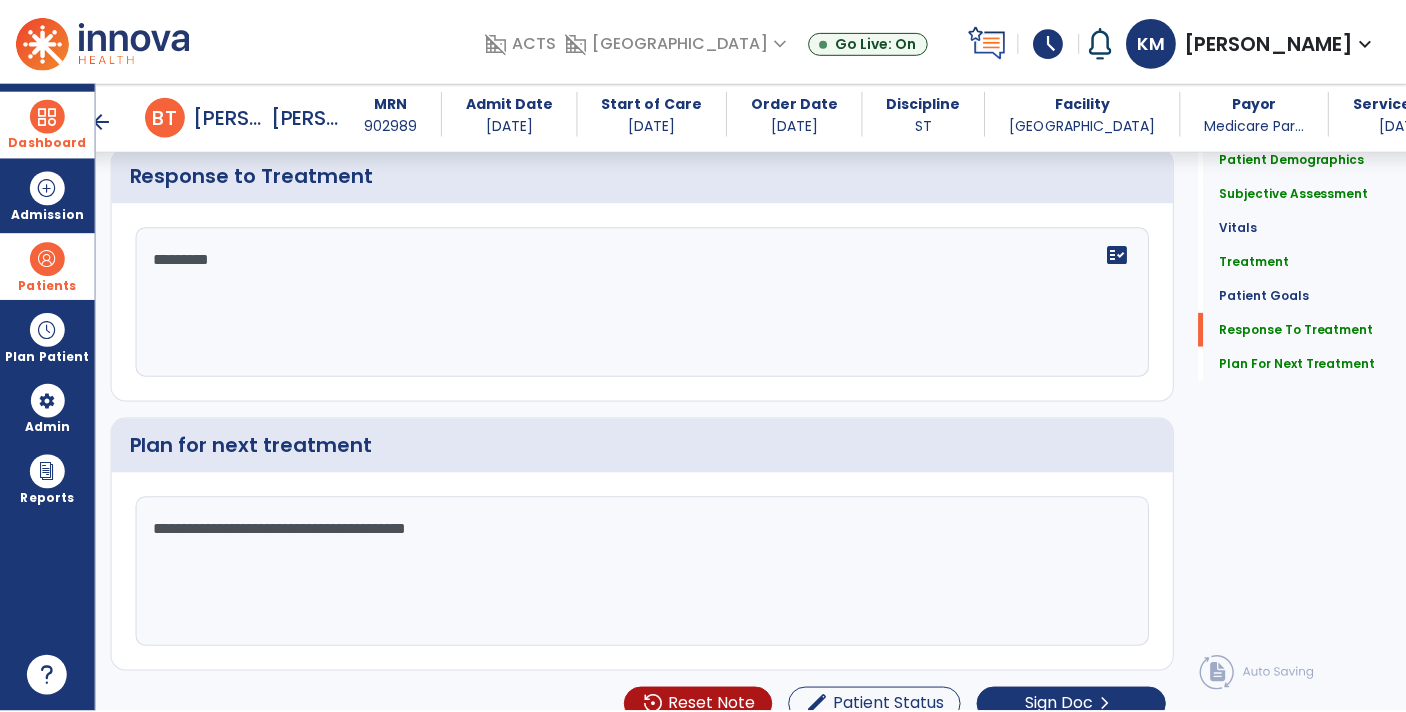 scroll, scrollTop: 2650, scrollLeft: 0, axis: vertical 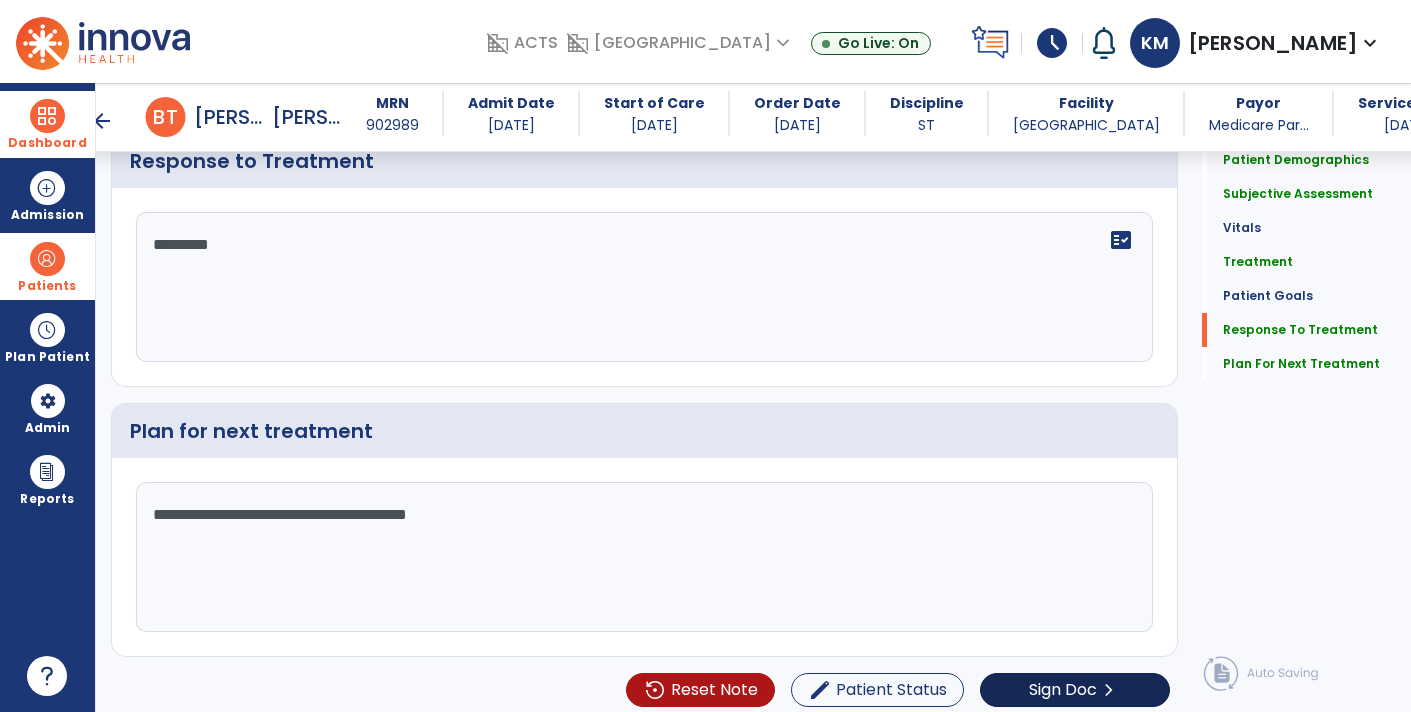 type on "**********" 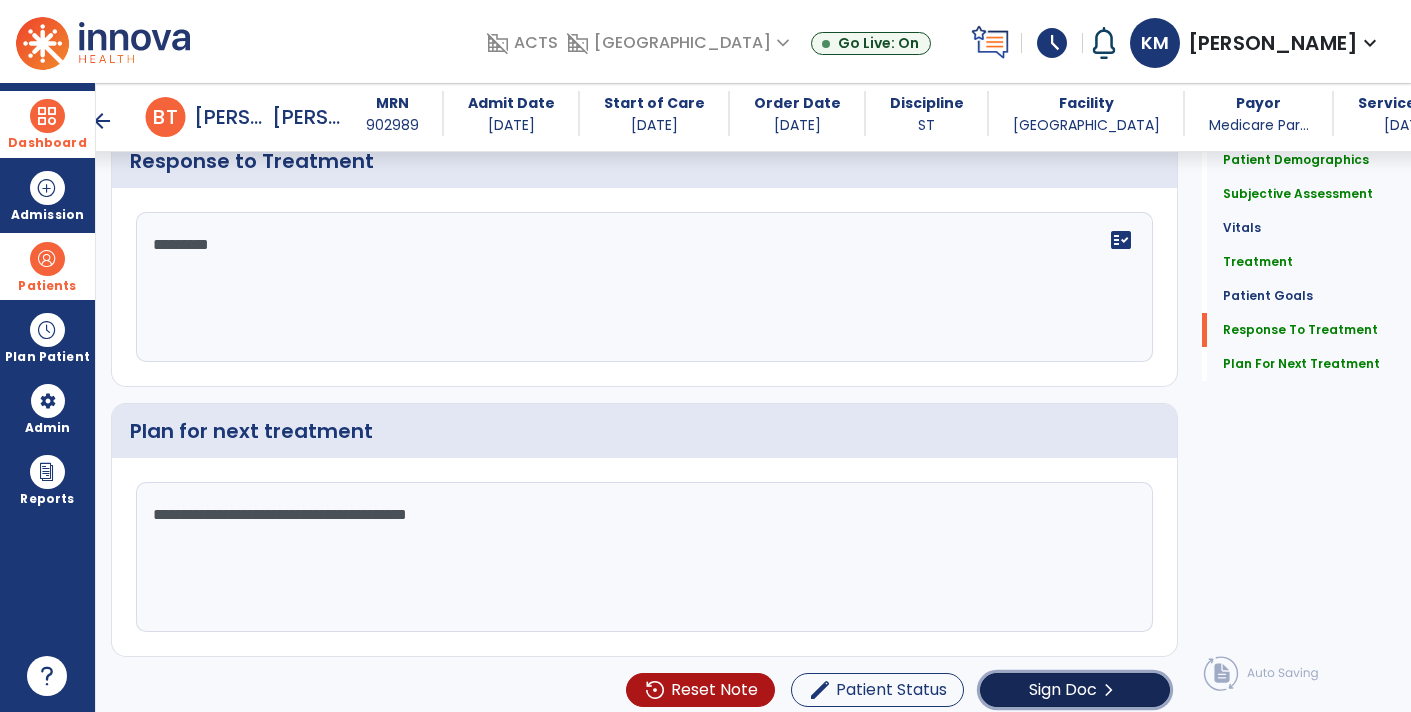 click on "Sign Doc  chevron_right" 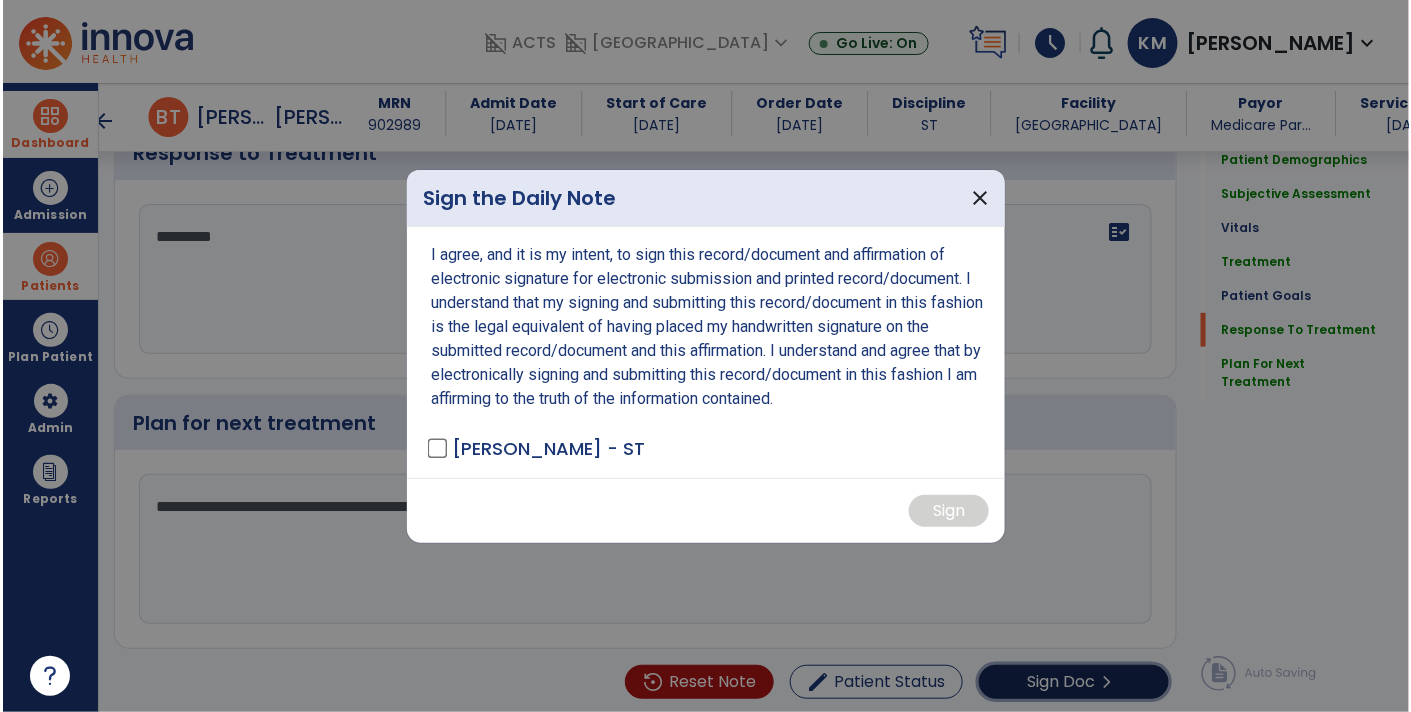 scroll, scrollTop: 2650, scrollLeft: 0, axis: vertical 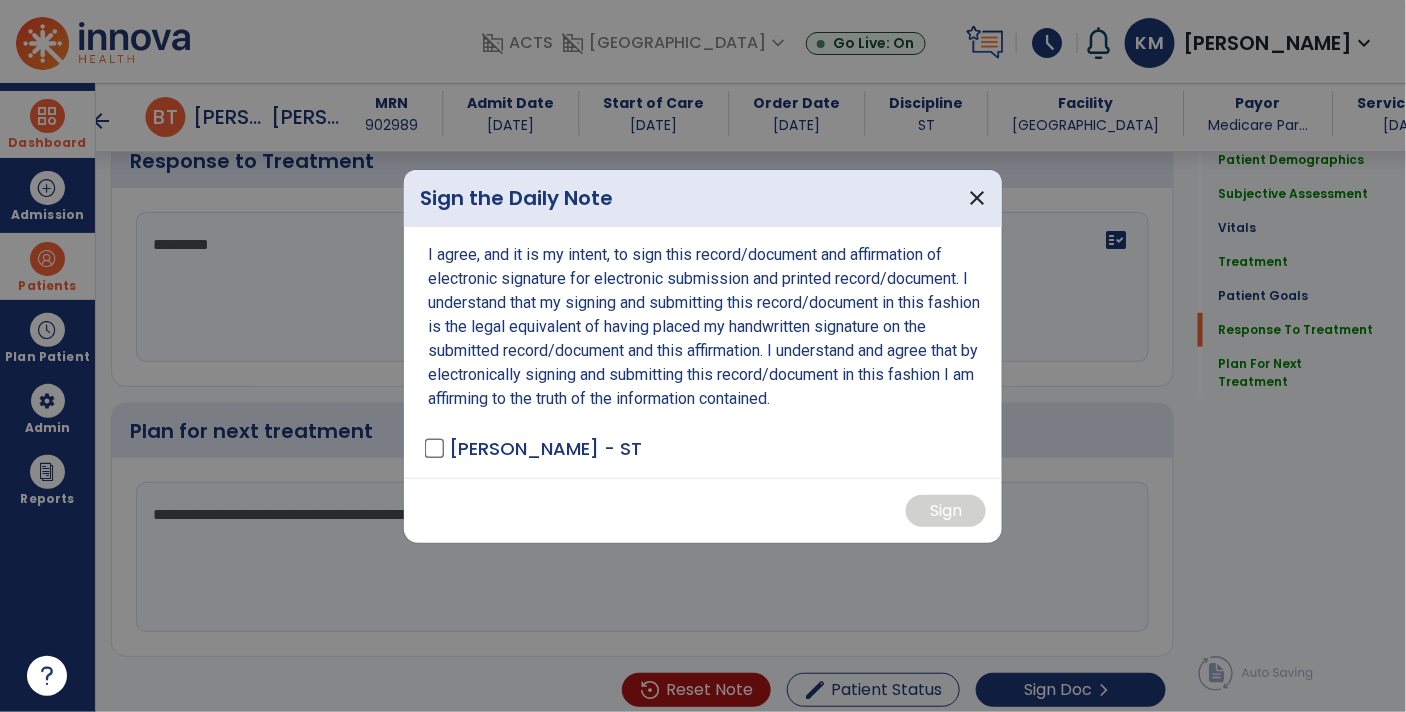 click at bounding box center [703, 356] 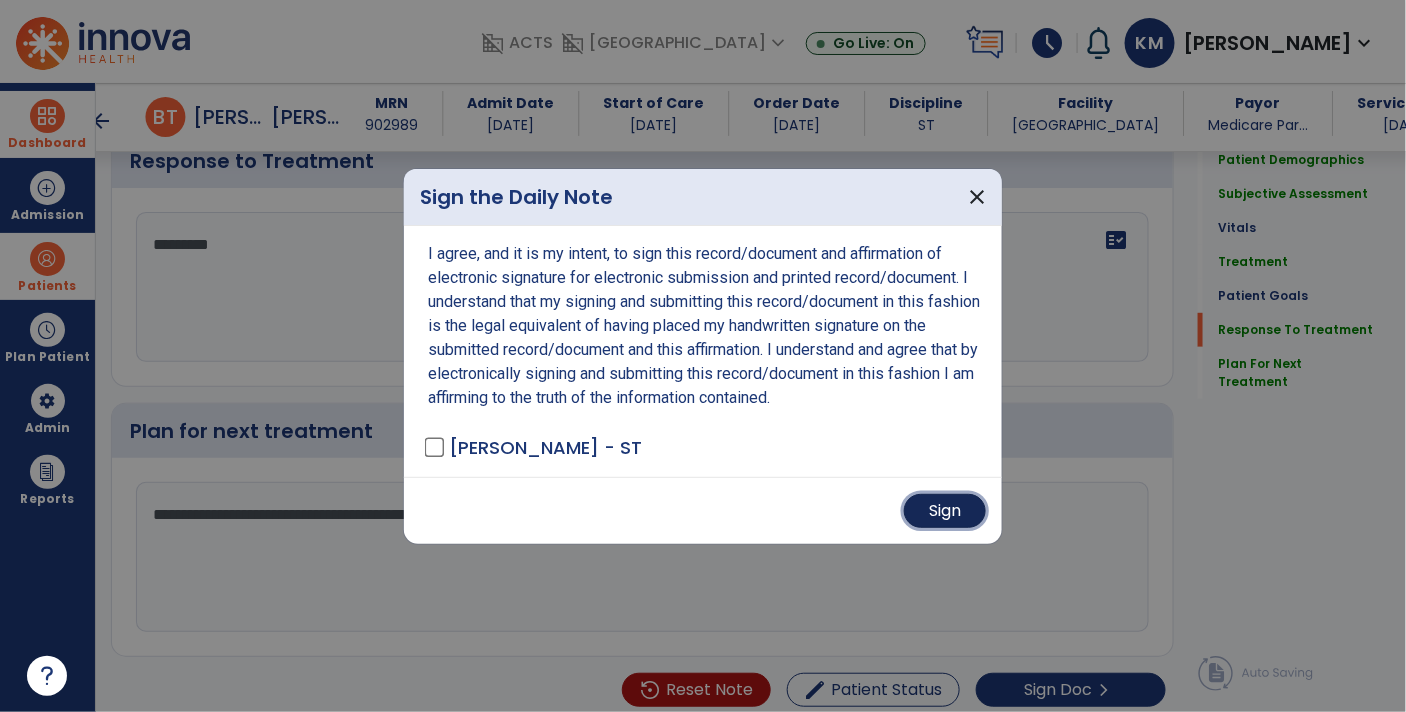 click on "Sign" at bounding box center (945, 511) 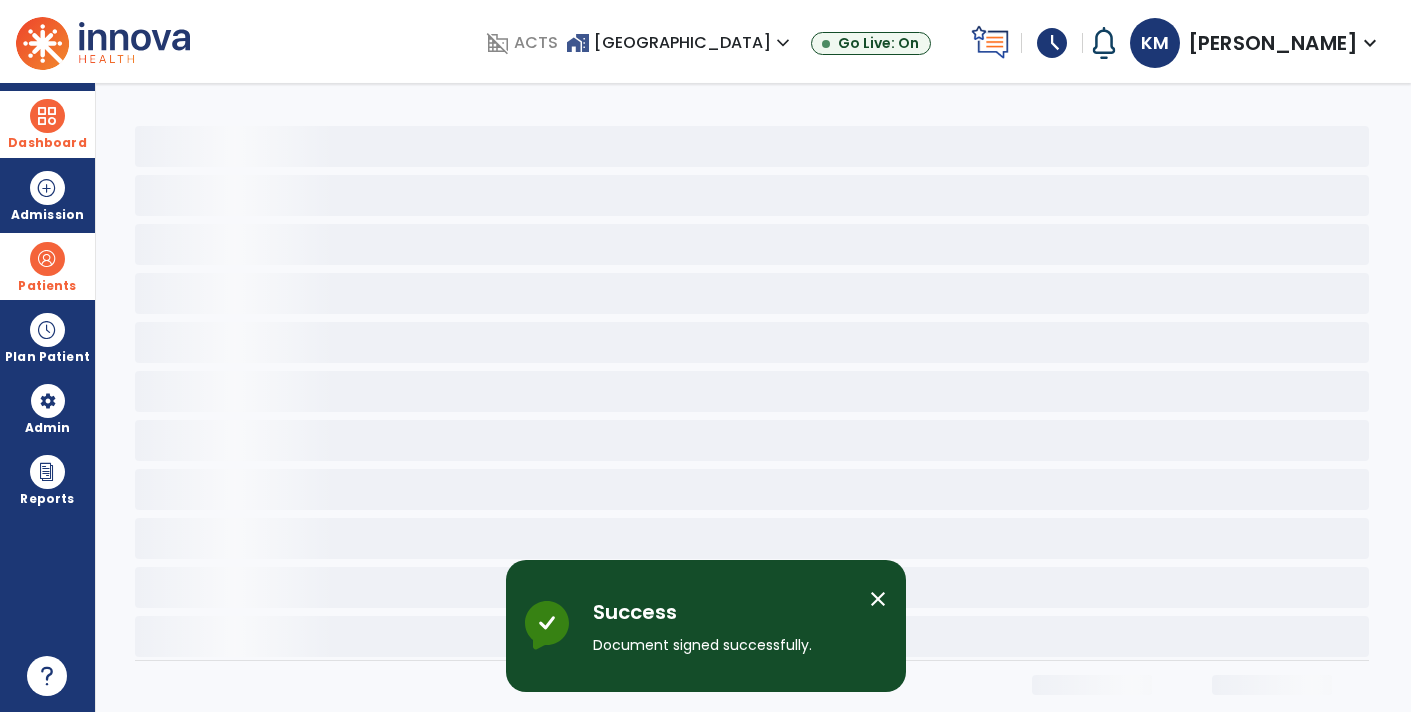 scroll, scrollTop: 0, scrollLeft: 0, axis: both 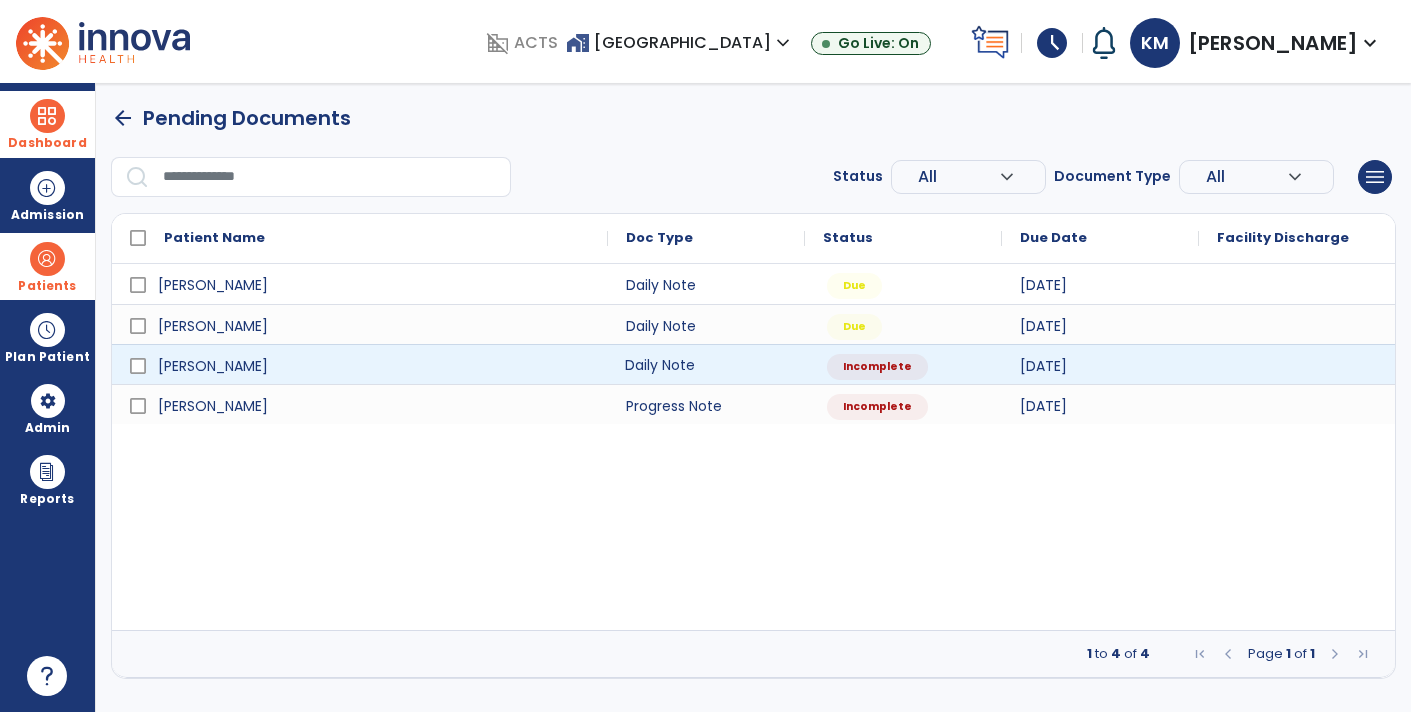 click on "Daily Note" at bounding box center [706, 364] 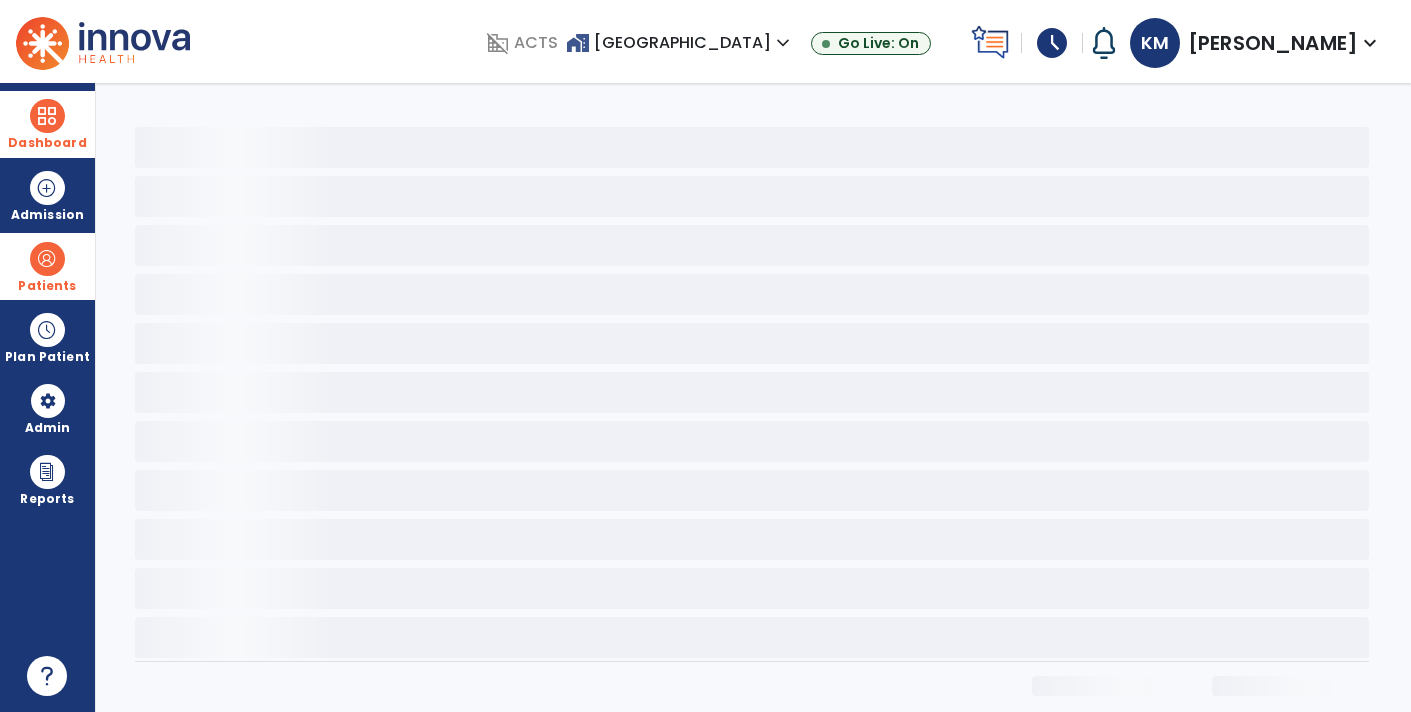 select on "*" 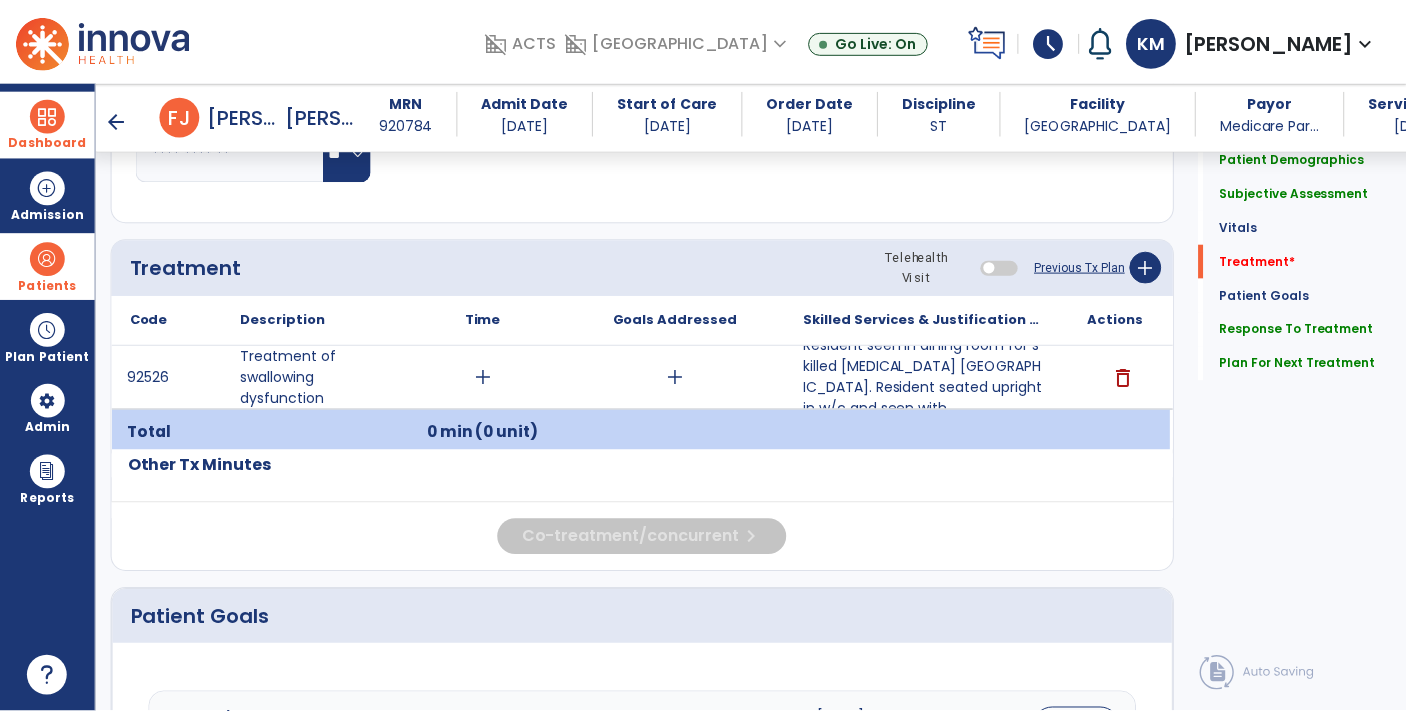 scroll, scrollTop: 1052, scrollLeft: 0, axis: vertical 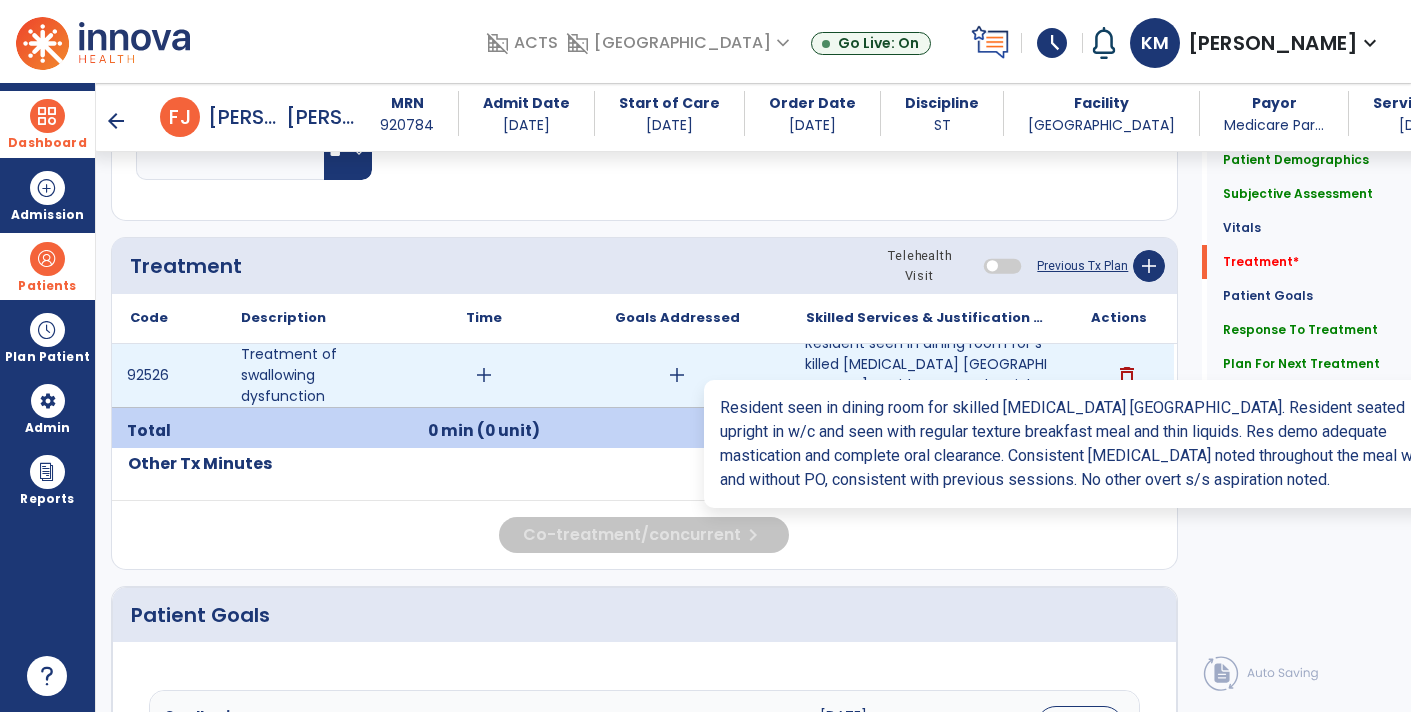 click on "Resident seen in dining room for skilled [MEDICAL_DATA] [GEOGRAPHIC_DATA]. Resident seated upright in w/c and seen with ..." at bounding box center (926, 375) 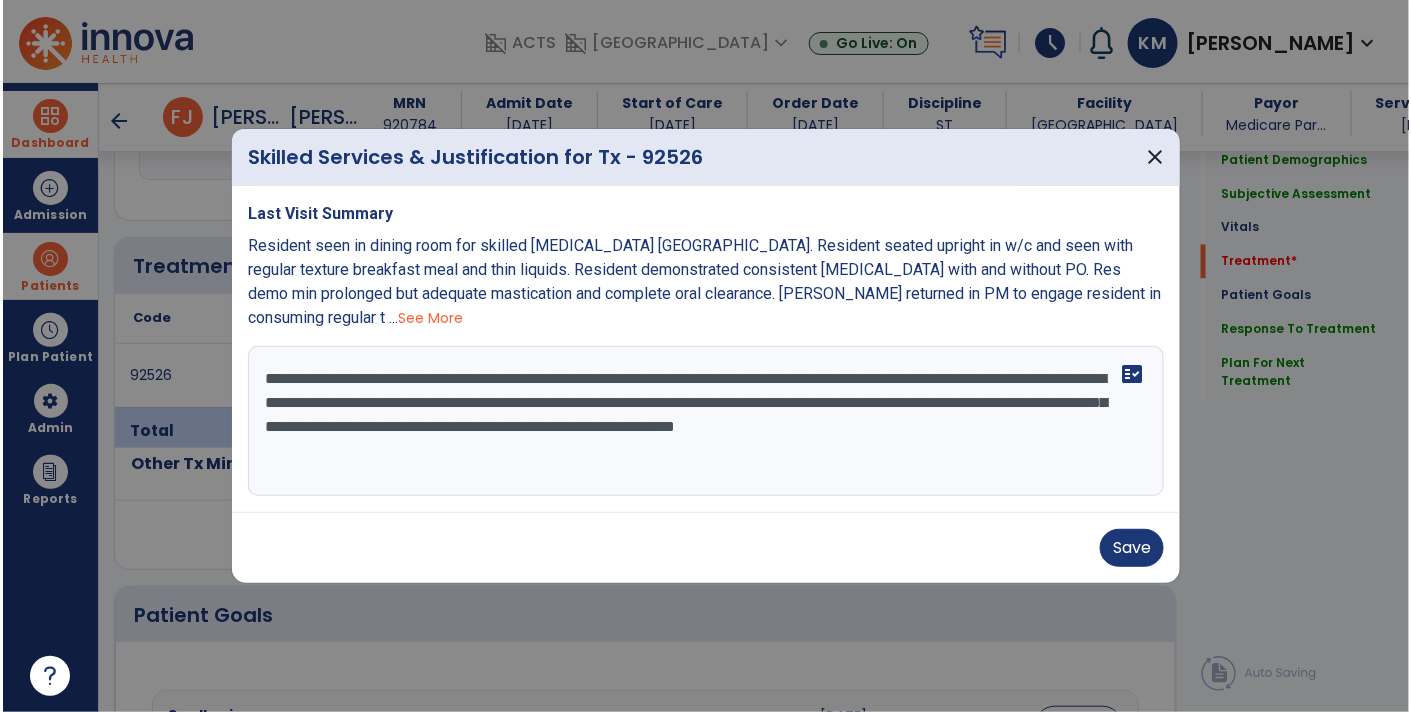 scroll, scrollTop: 1052, scrollLeft: 0, axis: vertical 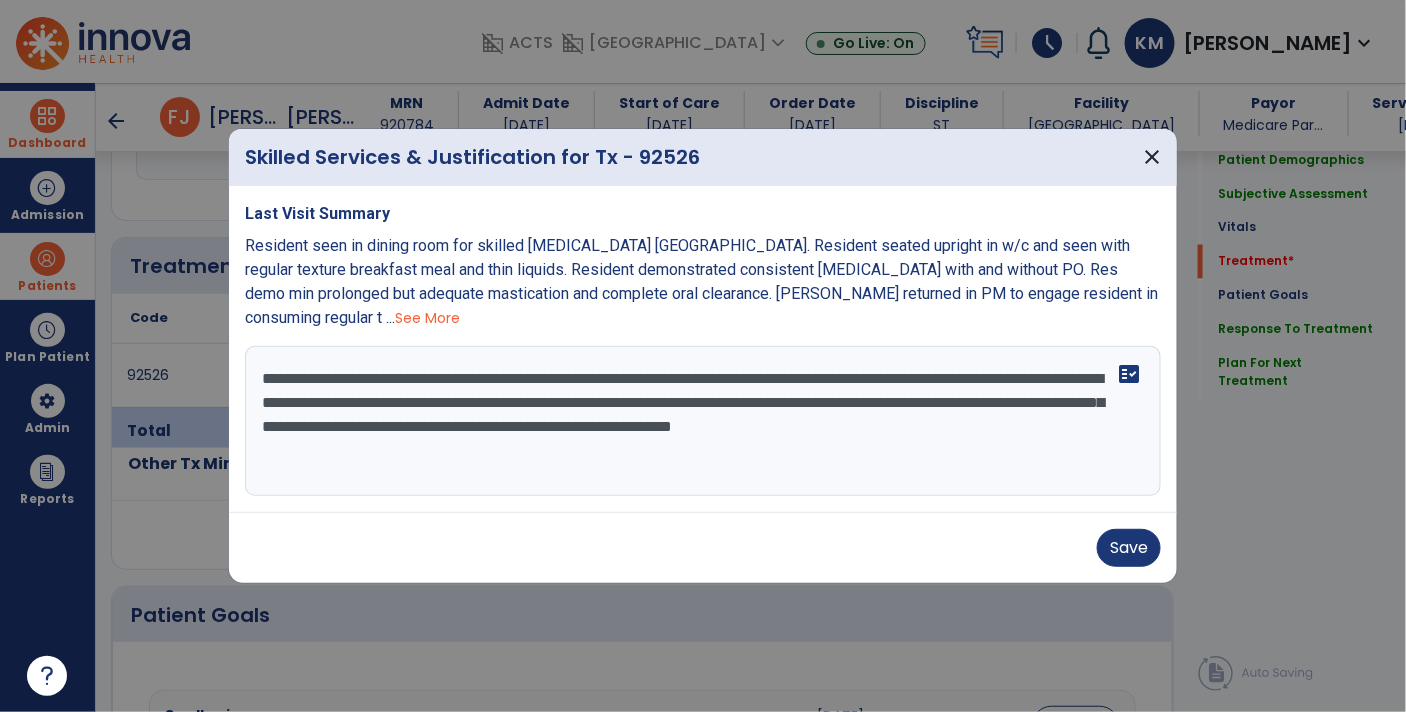 click on "**********" at bounding box center [703, 421] 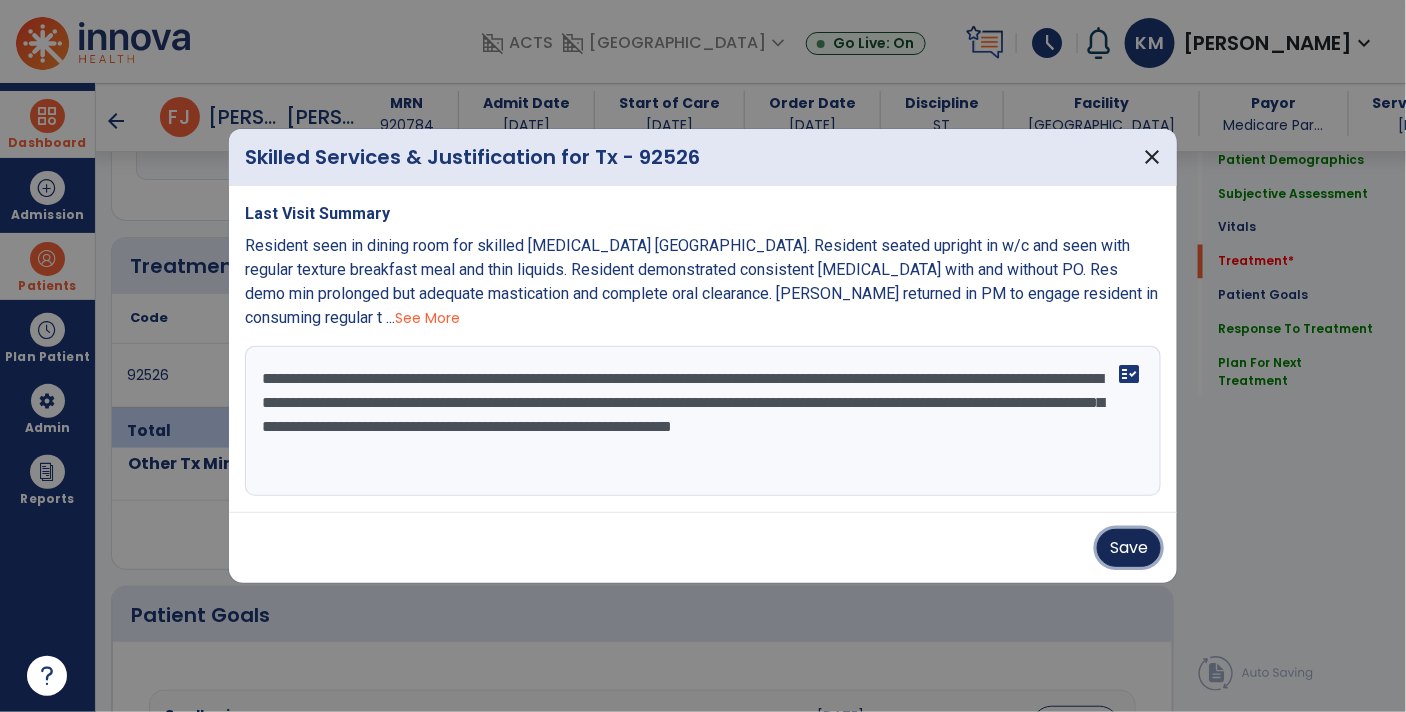 click on "Save" at bounding box center [1129, 548] 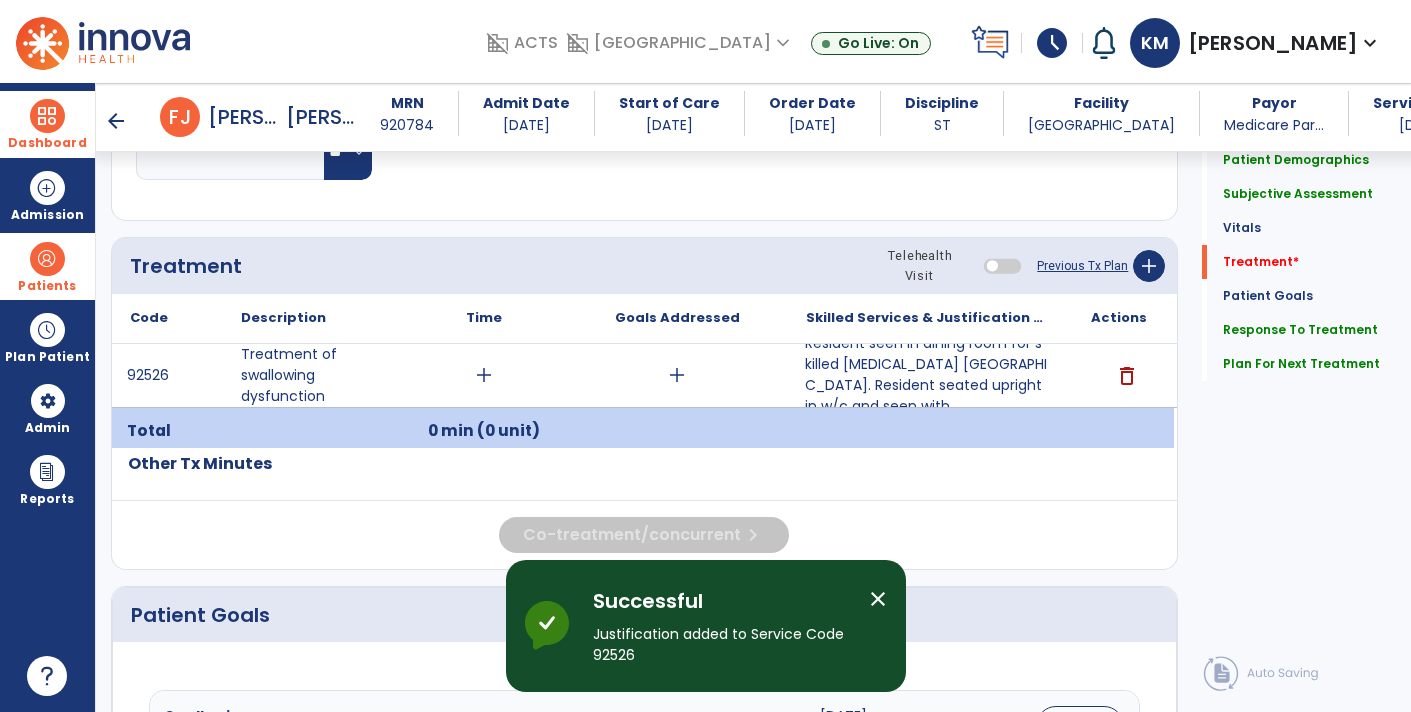 click on "arrow_back" at bounding box center (116, 121) 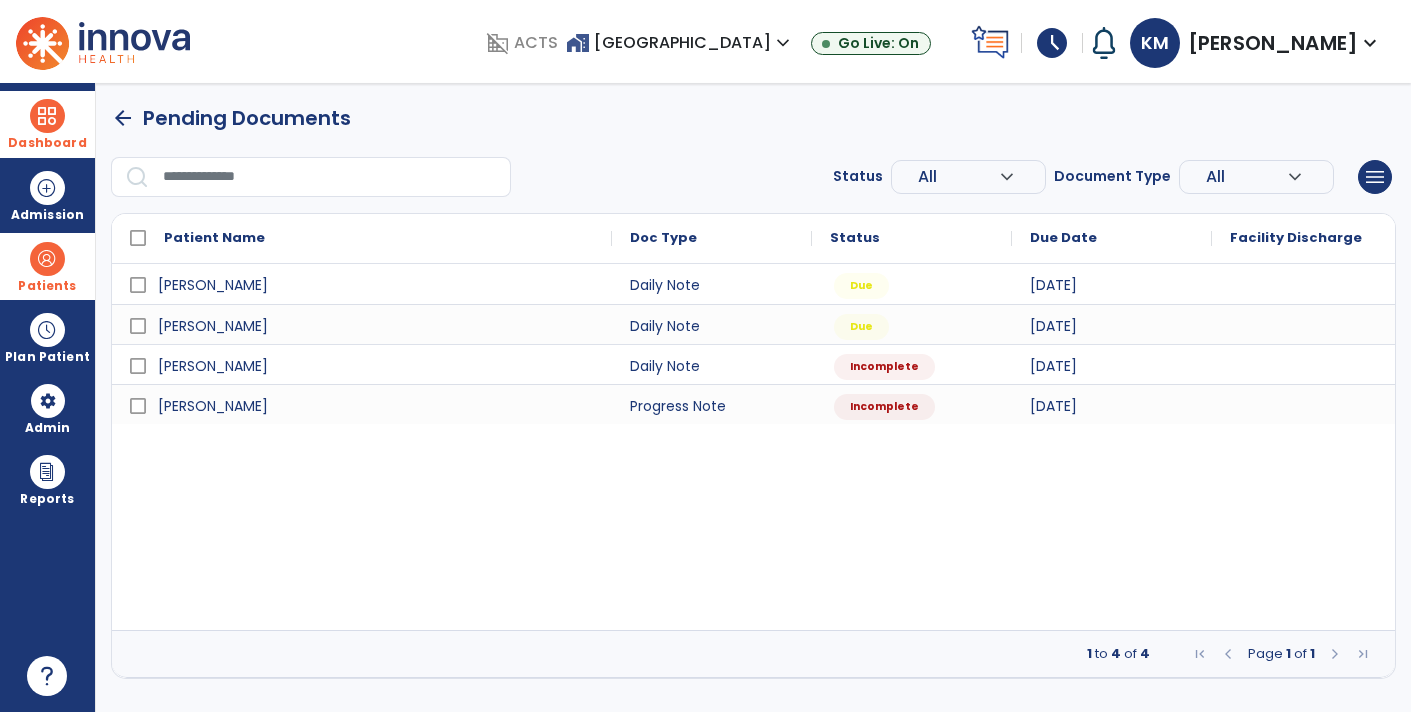 scroll, scrollTop: 0, scrollLeft: 0, axis: both 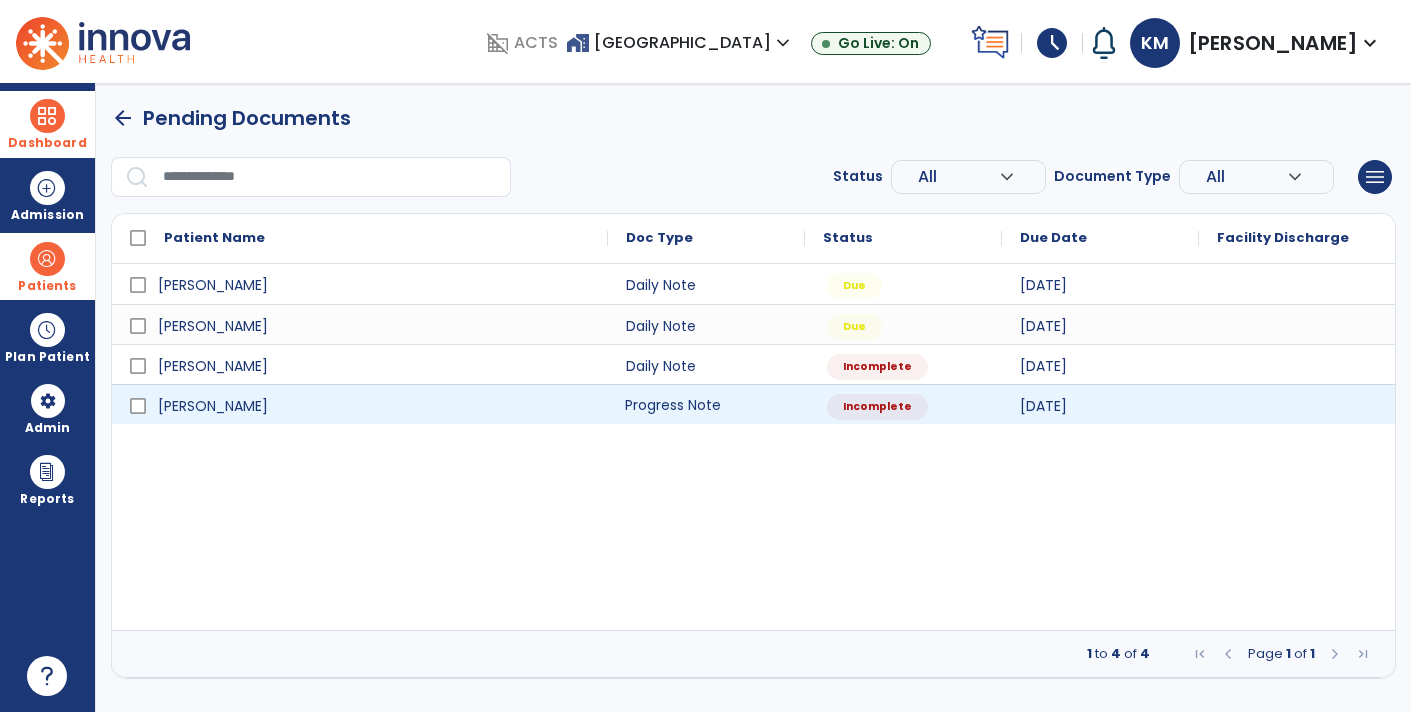 click on "Progress Note" at bounding box center [706, 404] 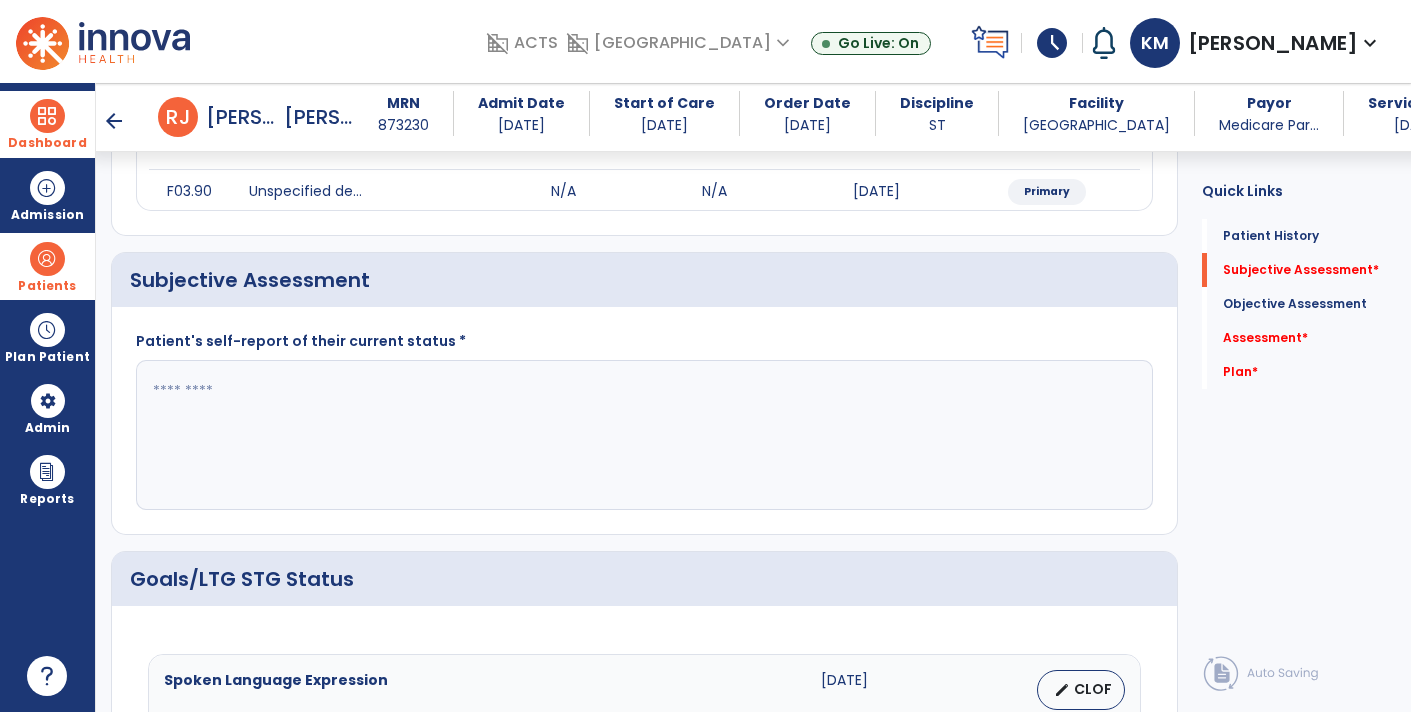 scroll, scrollTop: 279, scrollLeft: 0, axis: vertical 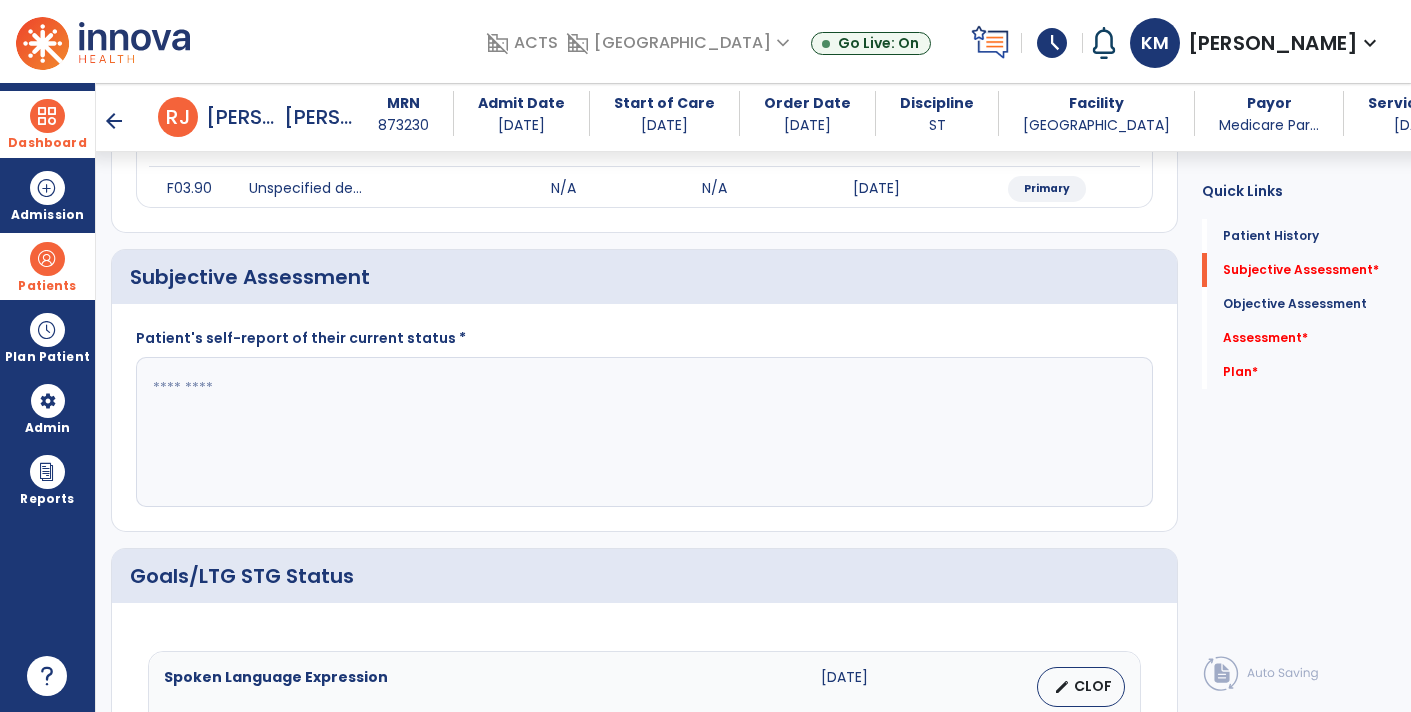 click 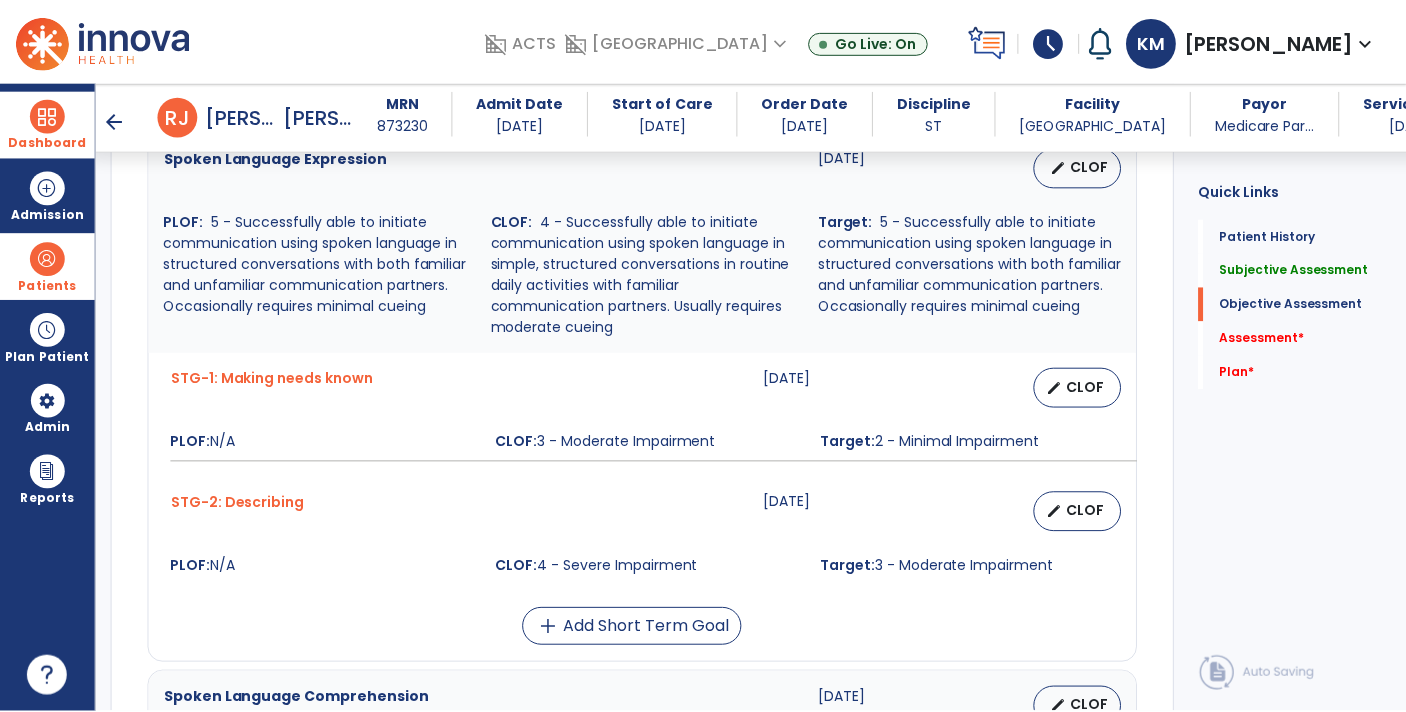 scroll, scrollTop: 803, scrollLeft: 0, axis: vertical 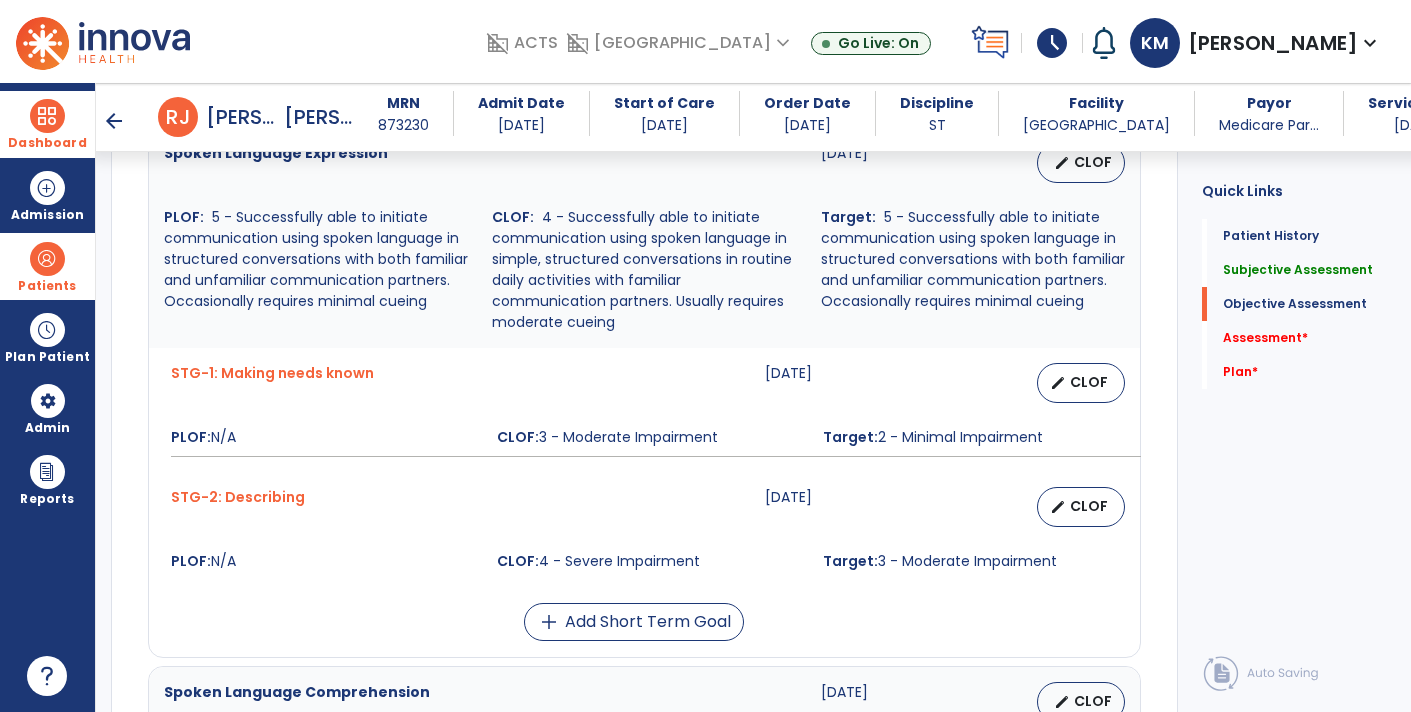 type on "**********" 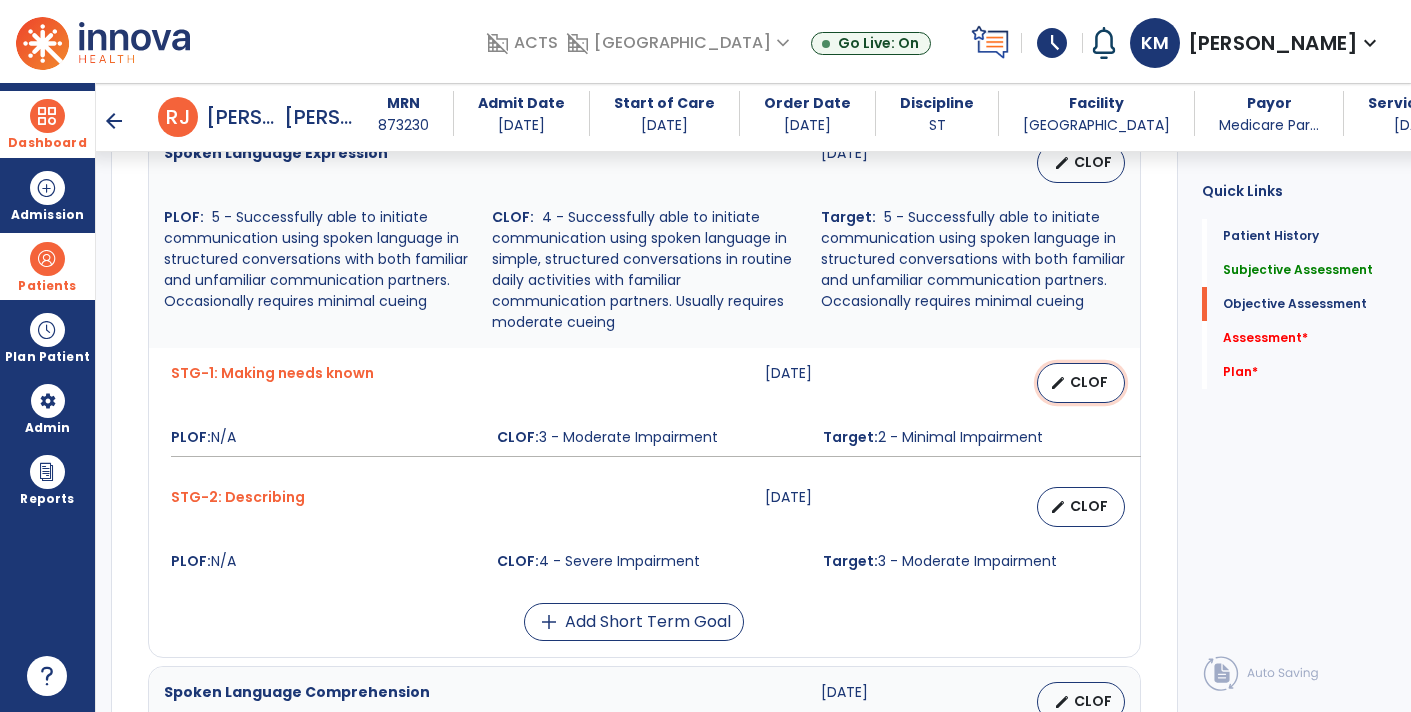 click on "edit   CLOF" at bounding box center [1081, 383] 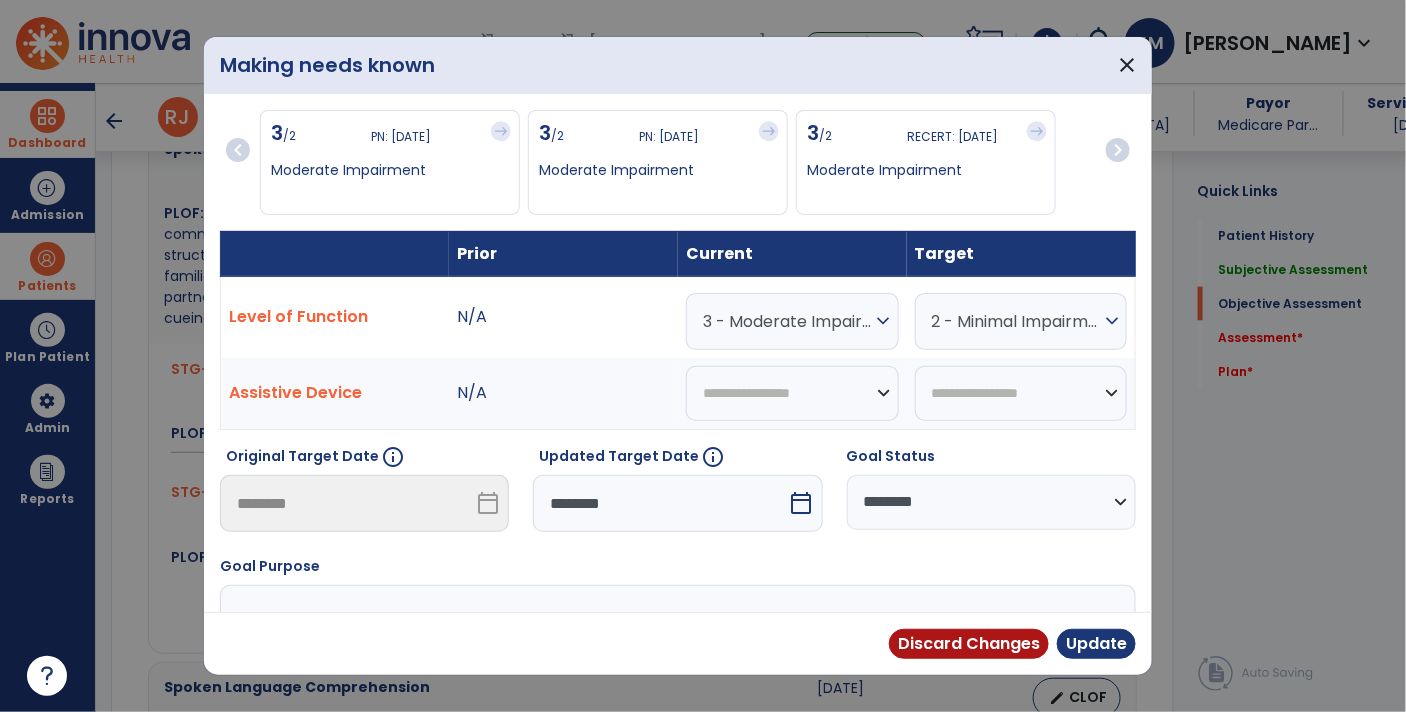 scroll, scrollTop: 803, scrollLeft: 0, axis: vertical 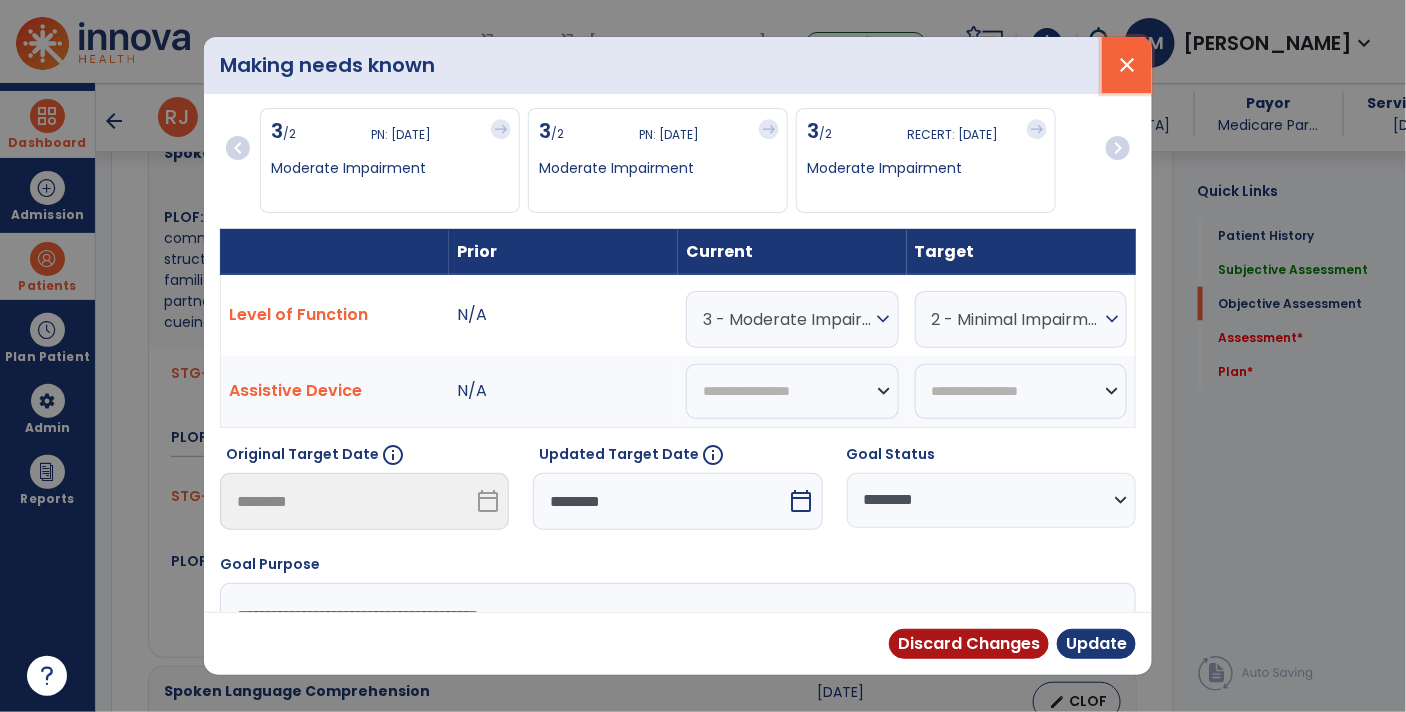 click on "close" at bounding box center (1127, 65) 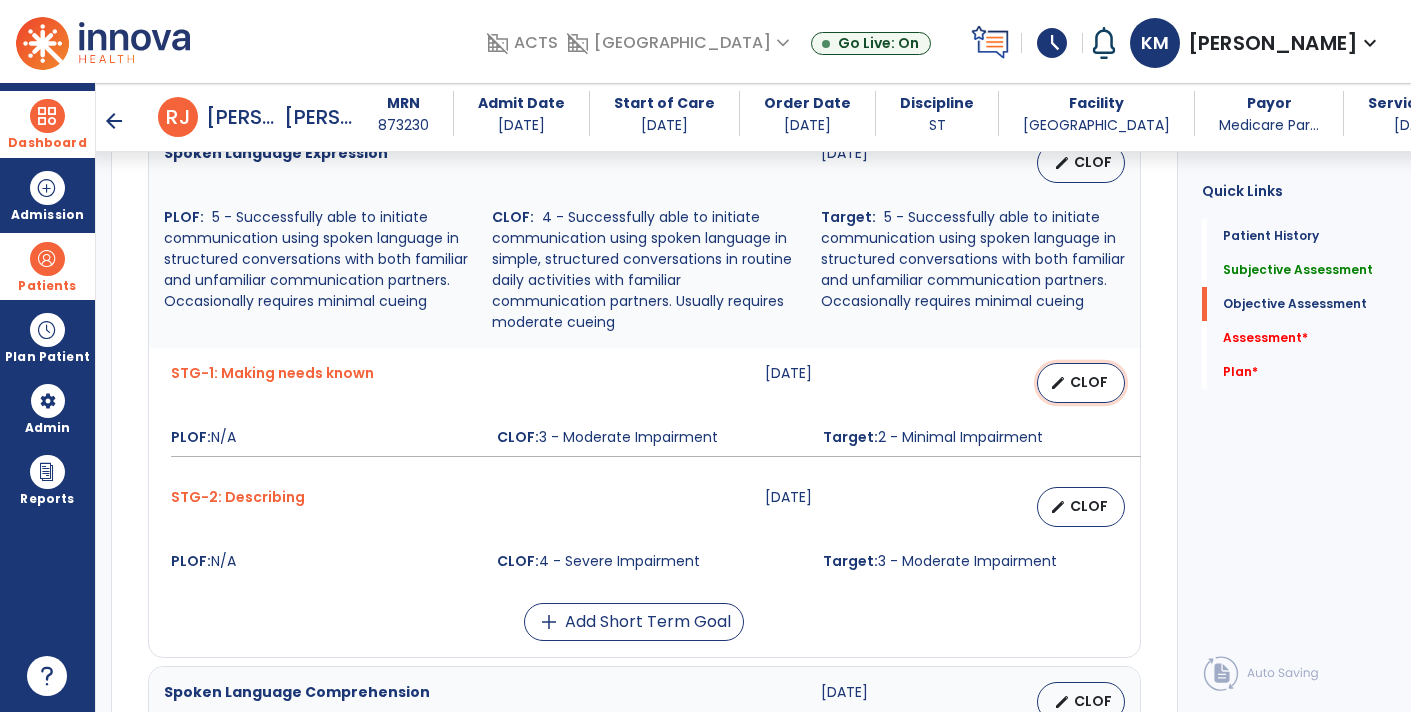 click on "edit   CLOF" at bounding box center (1081, 383) 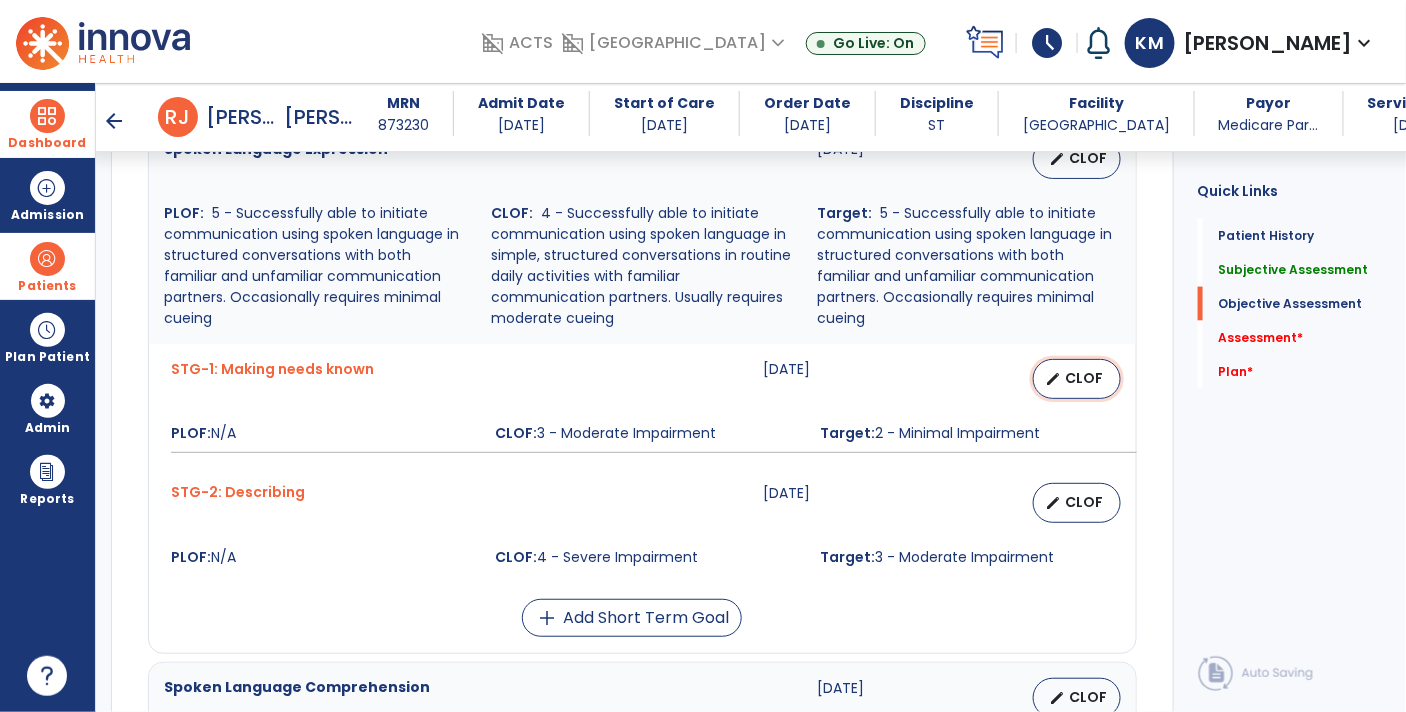 select on "********" 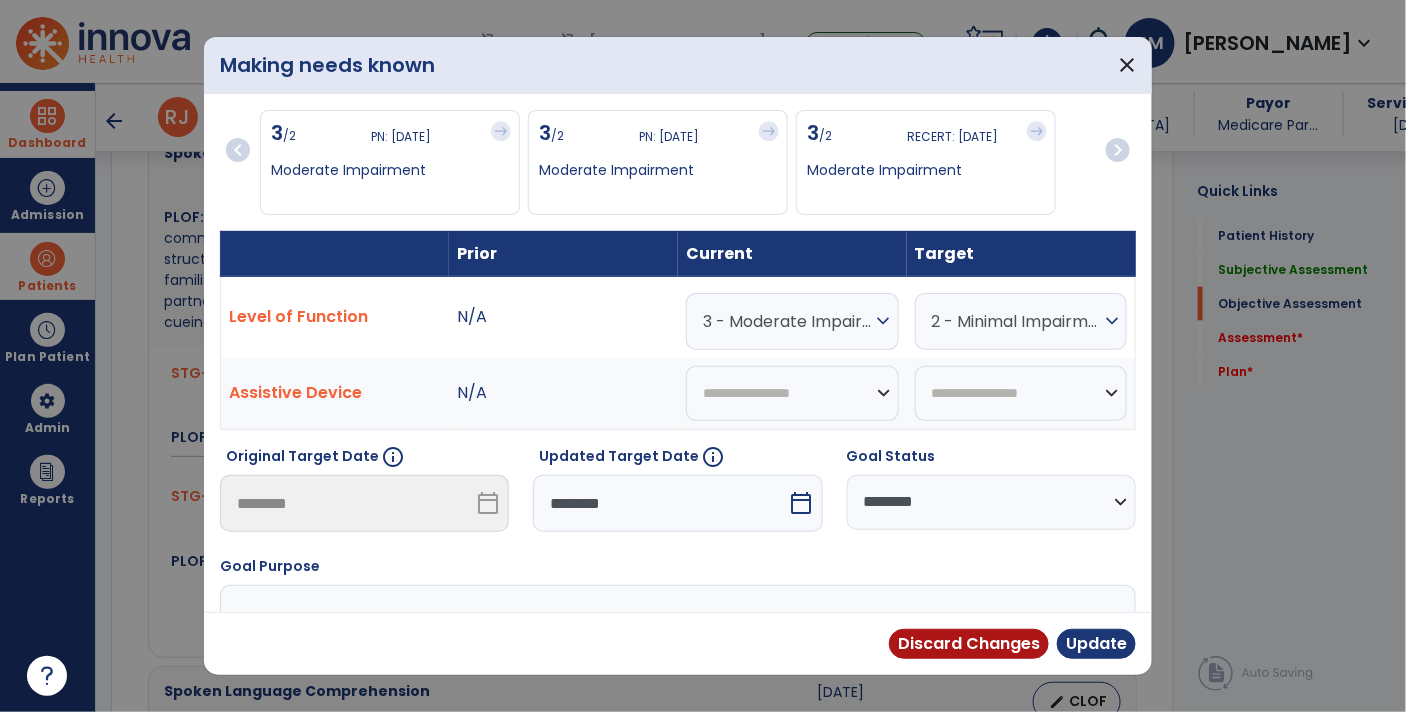 scroll, scrollTop: 803, scrollLeft: 0, axis: vertical 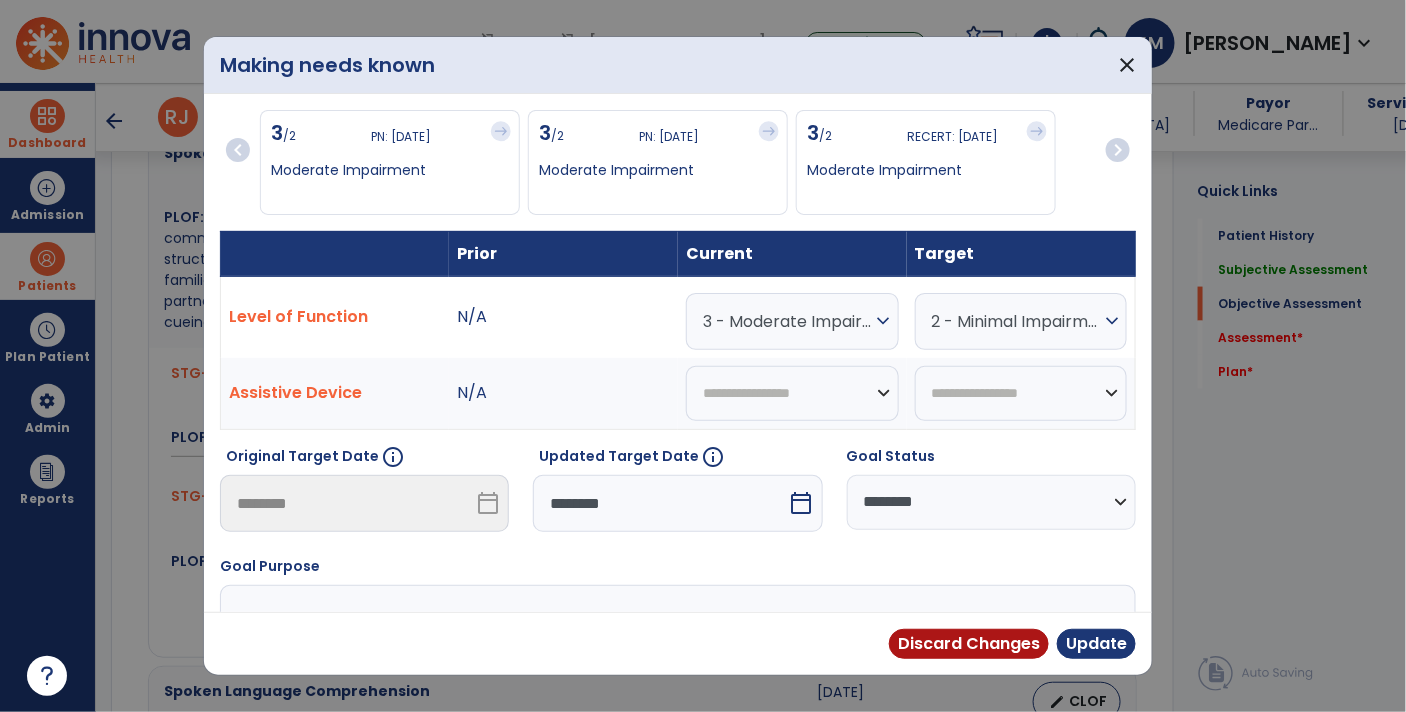 click on "calendar_today" at bounding box center [802, 503] 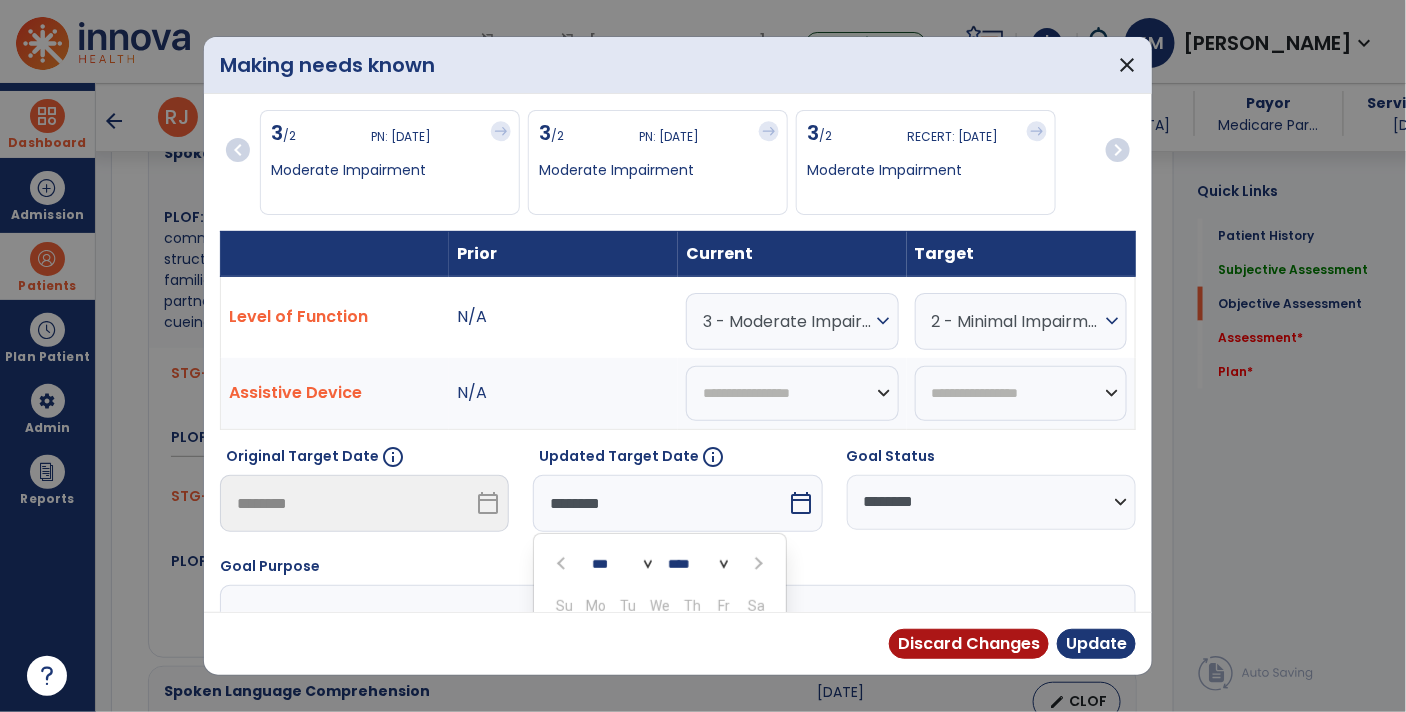 scroll, scrollTop: 212, scrollLeft: 0, axis: vertical 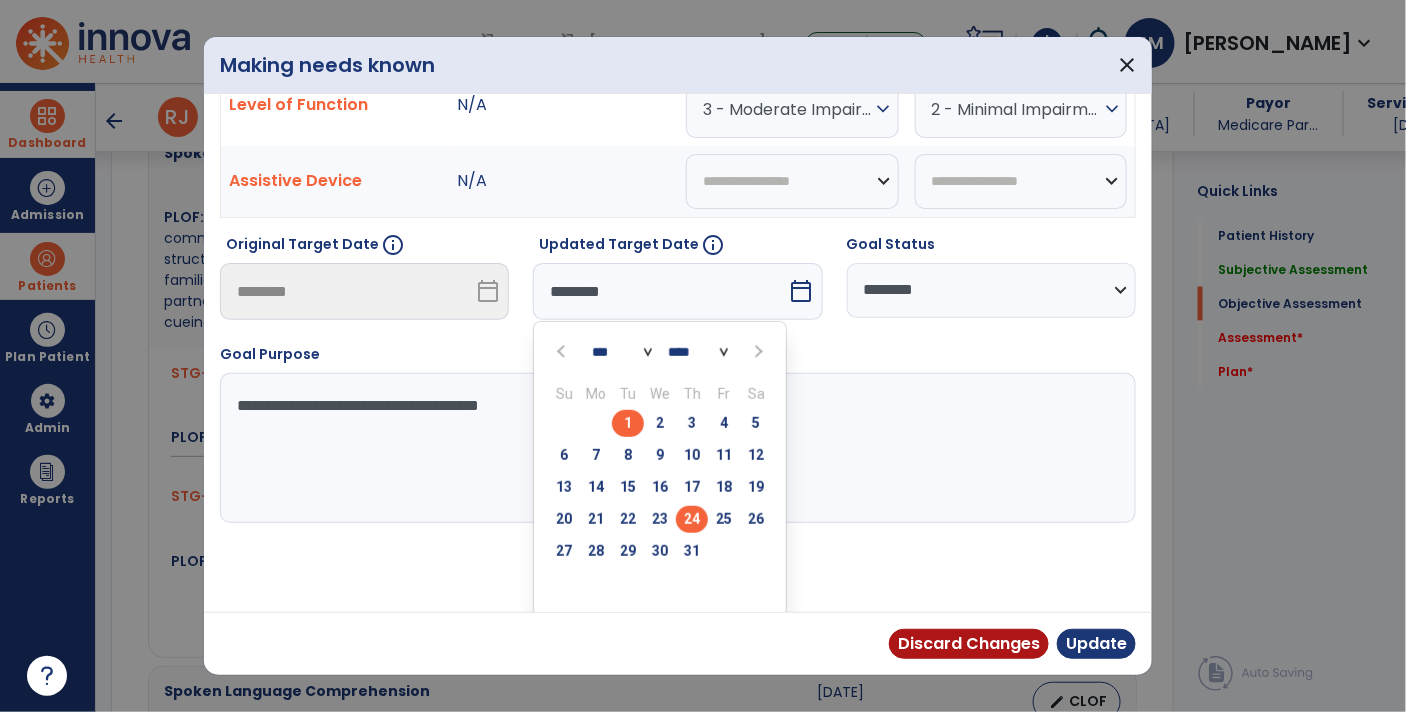 click on "24" at bounding box center [692, 519] 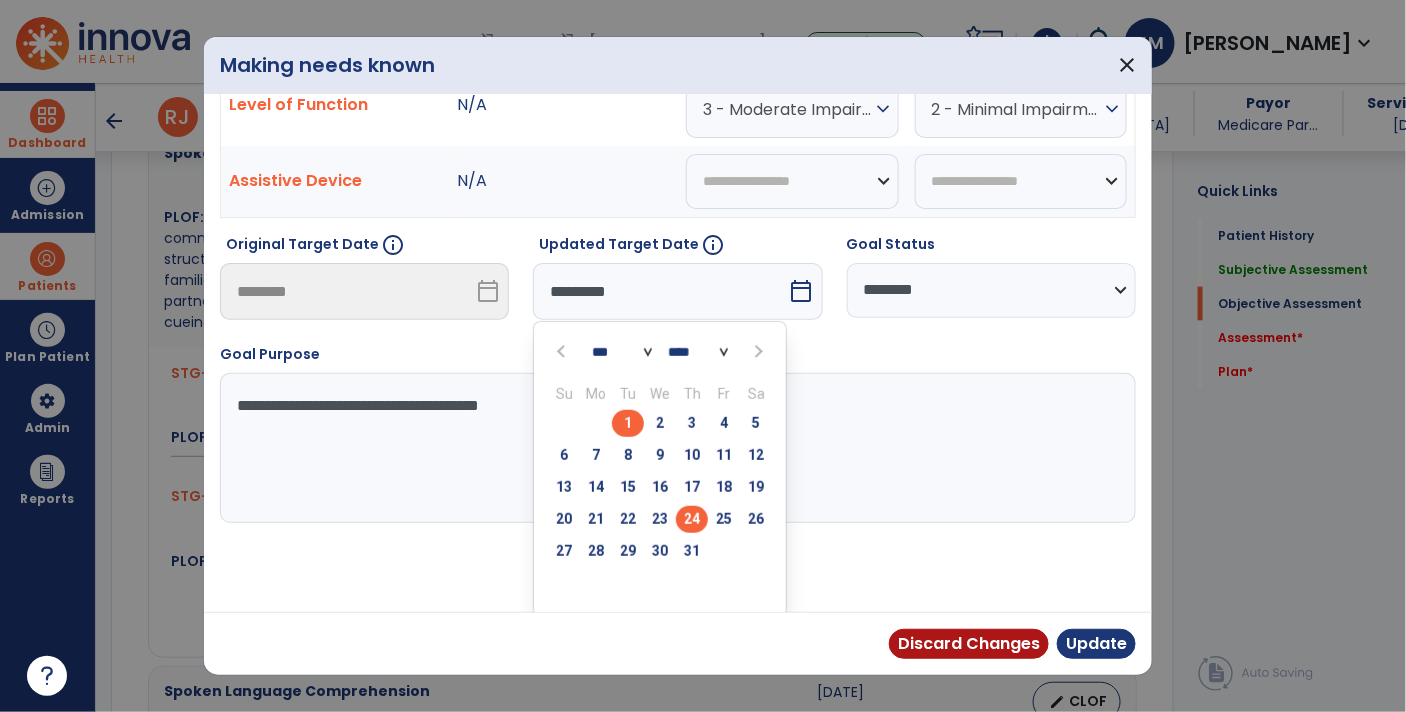 scroll, scrollTop: 133, scrollLeft: 0, axis: vertical 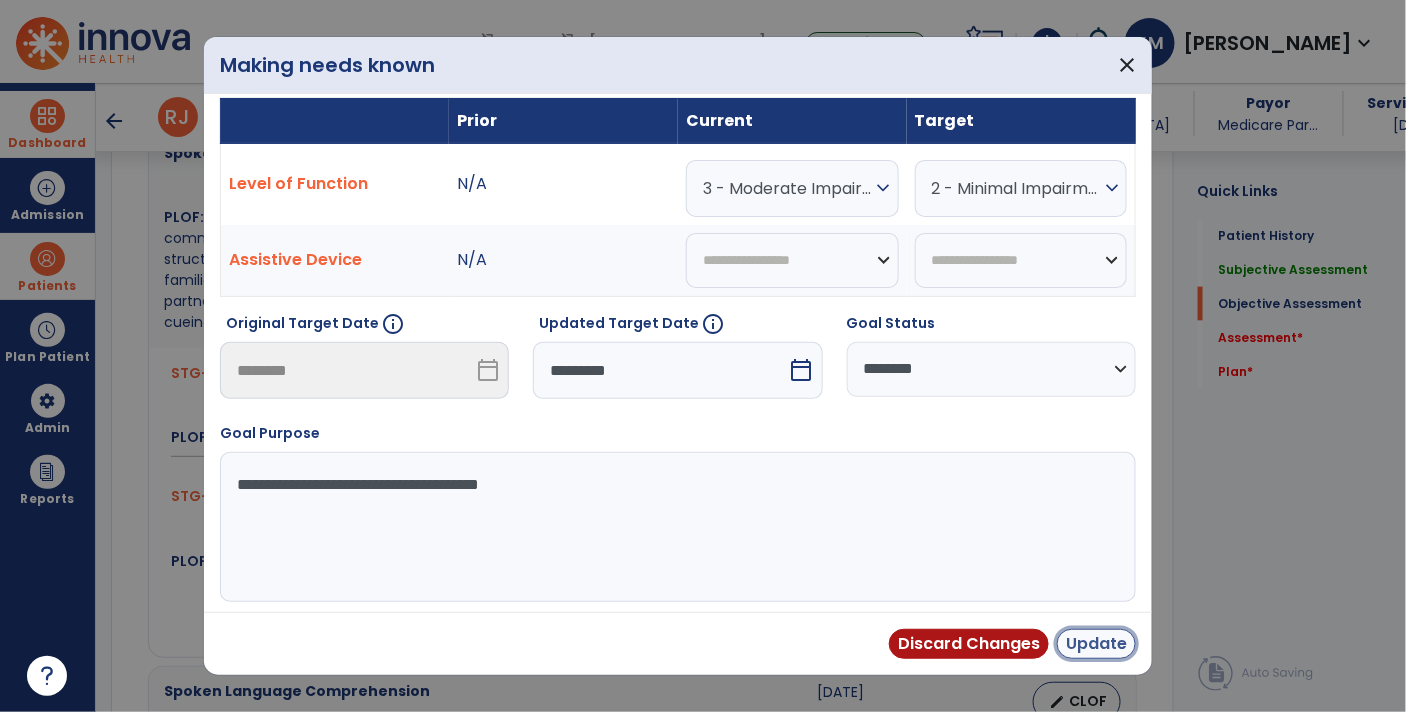 click on "Update" at bounding box center (1096, 644) 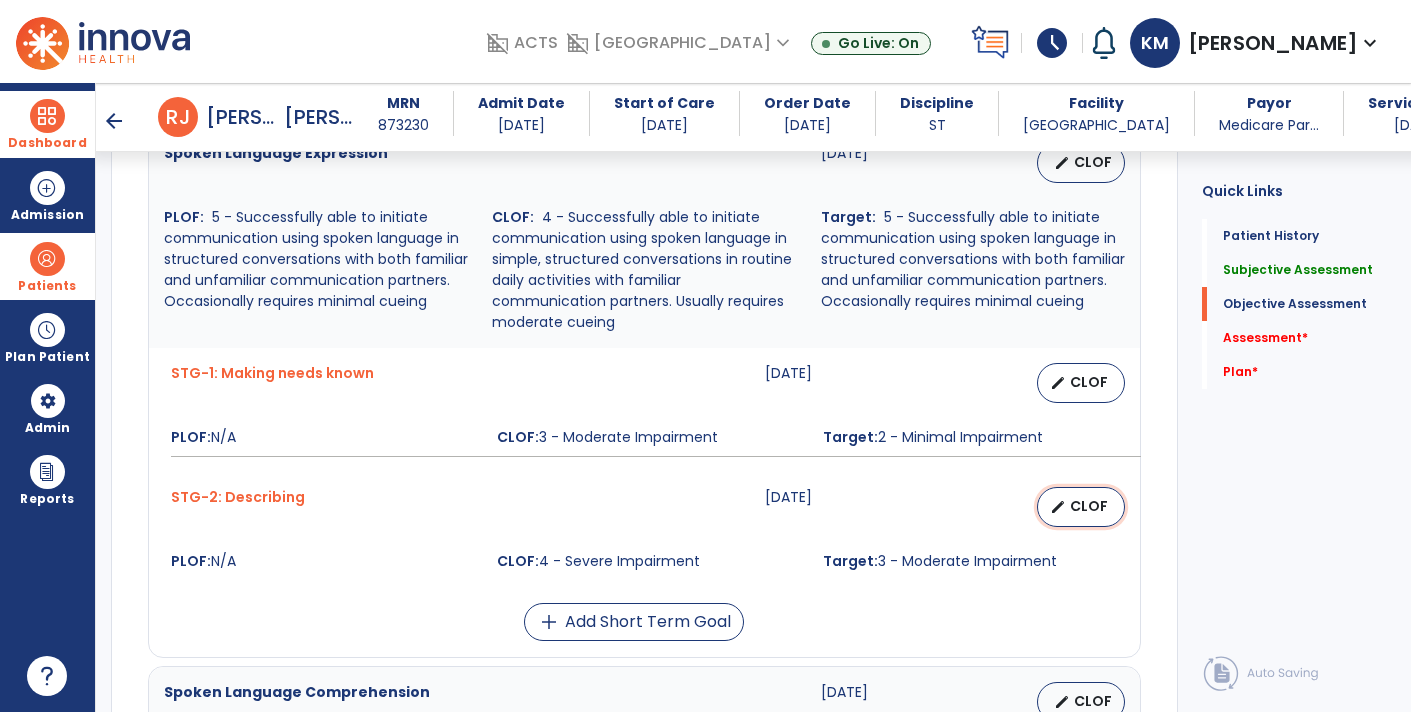 click on "edit" at bounding box center (1058, 507) 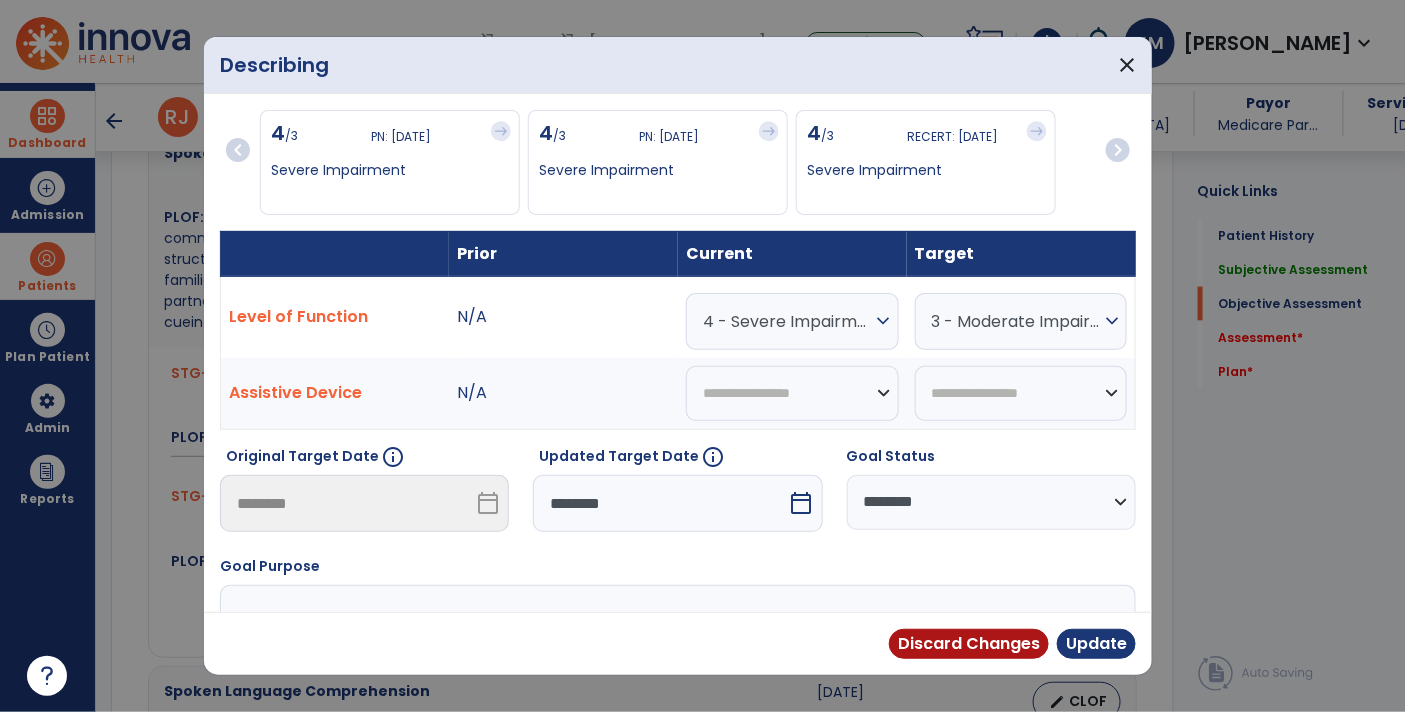 scroll, scrollTop: 803, scrollLeft: 0, axis: vertical 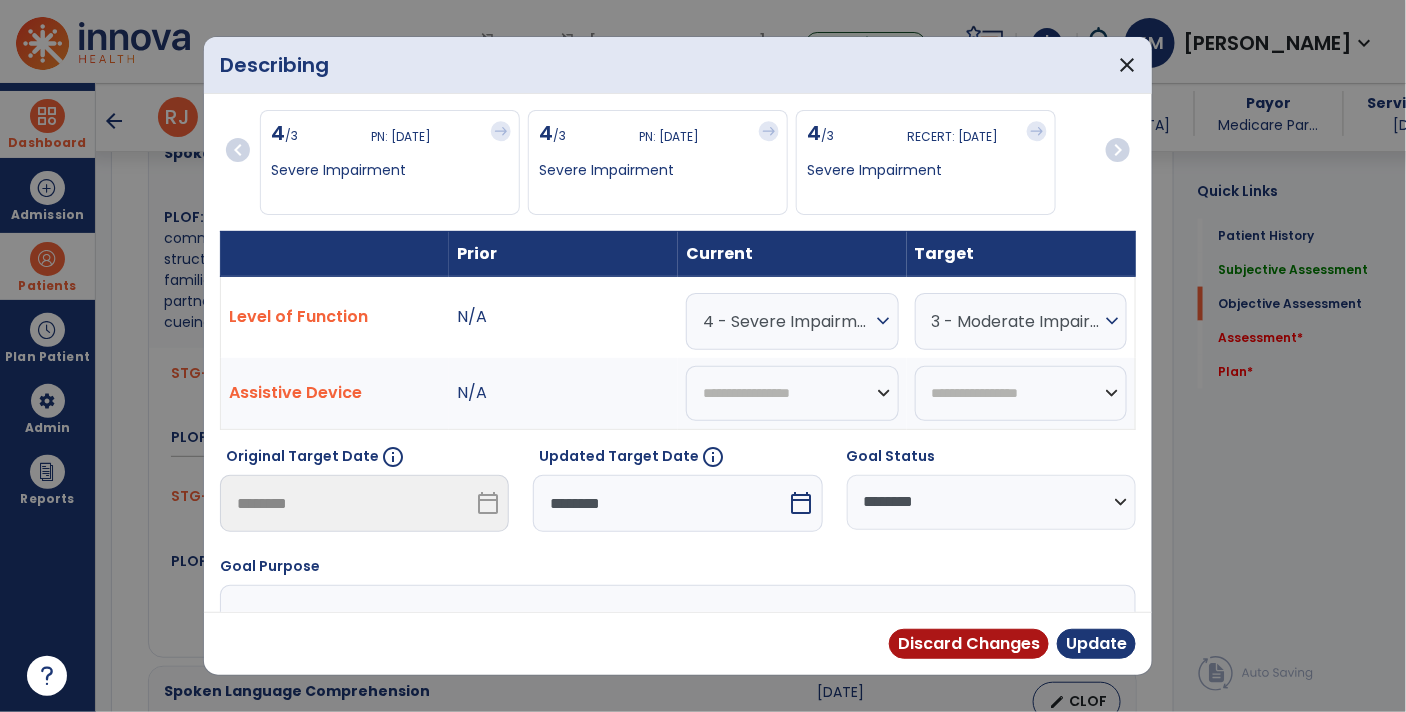 click on "********" at bounding box center [660, 503] 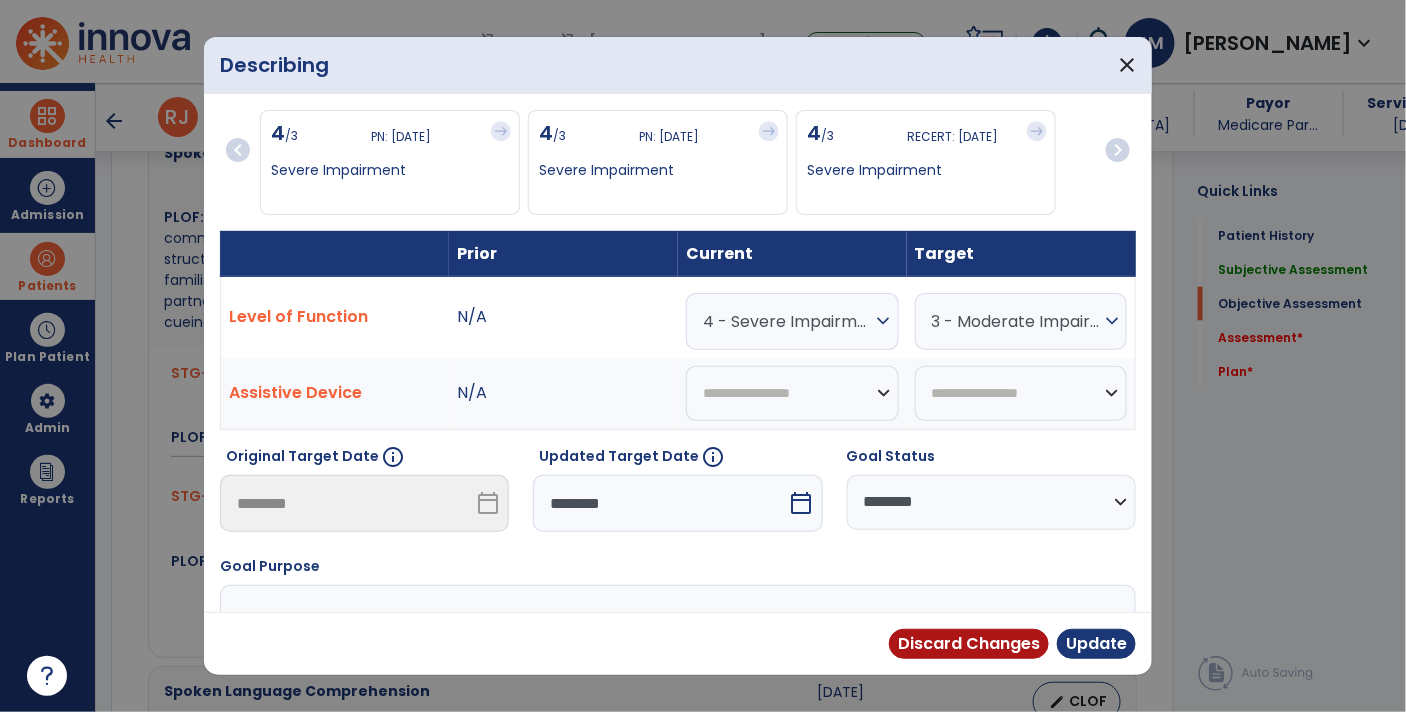select on "*" 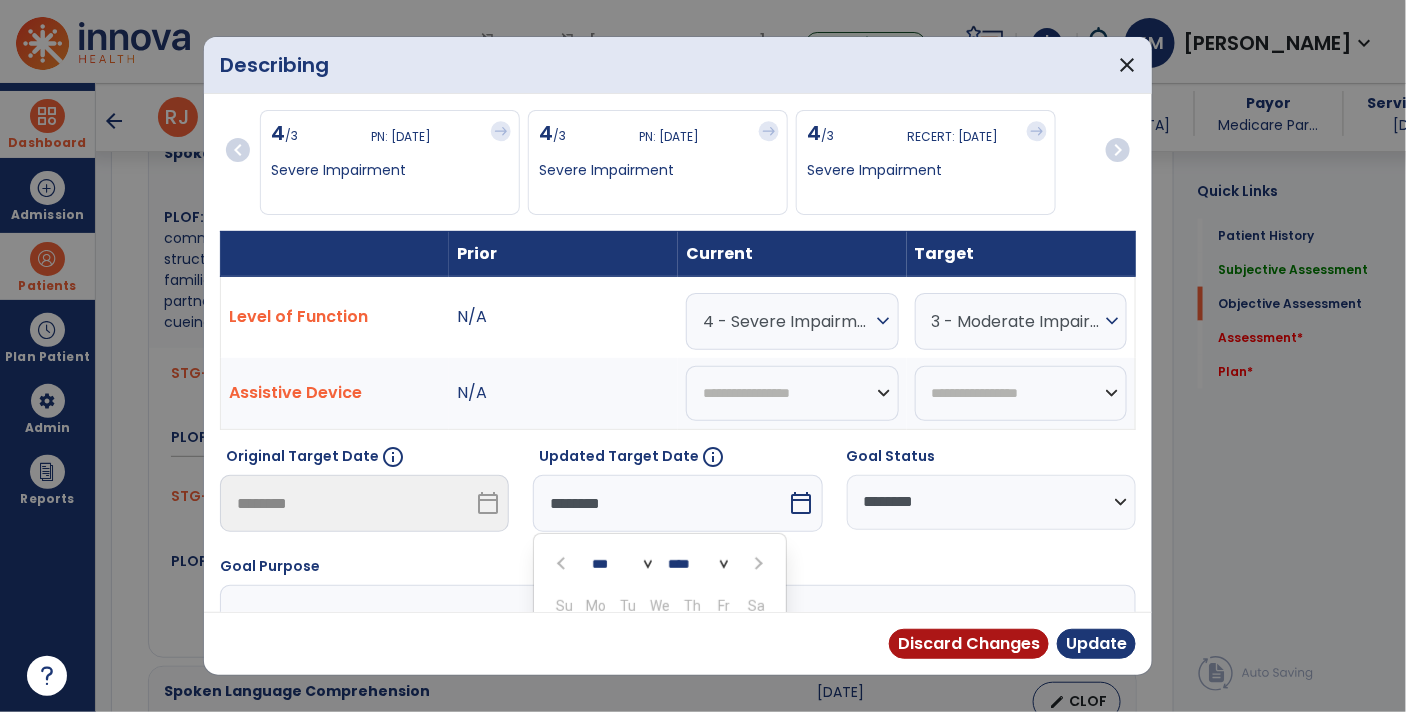 scroll, scrollTop: 212, scrollLeft: 0, axis: vertical 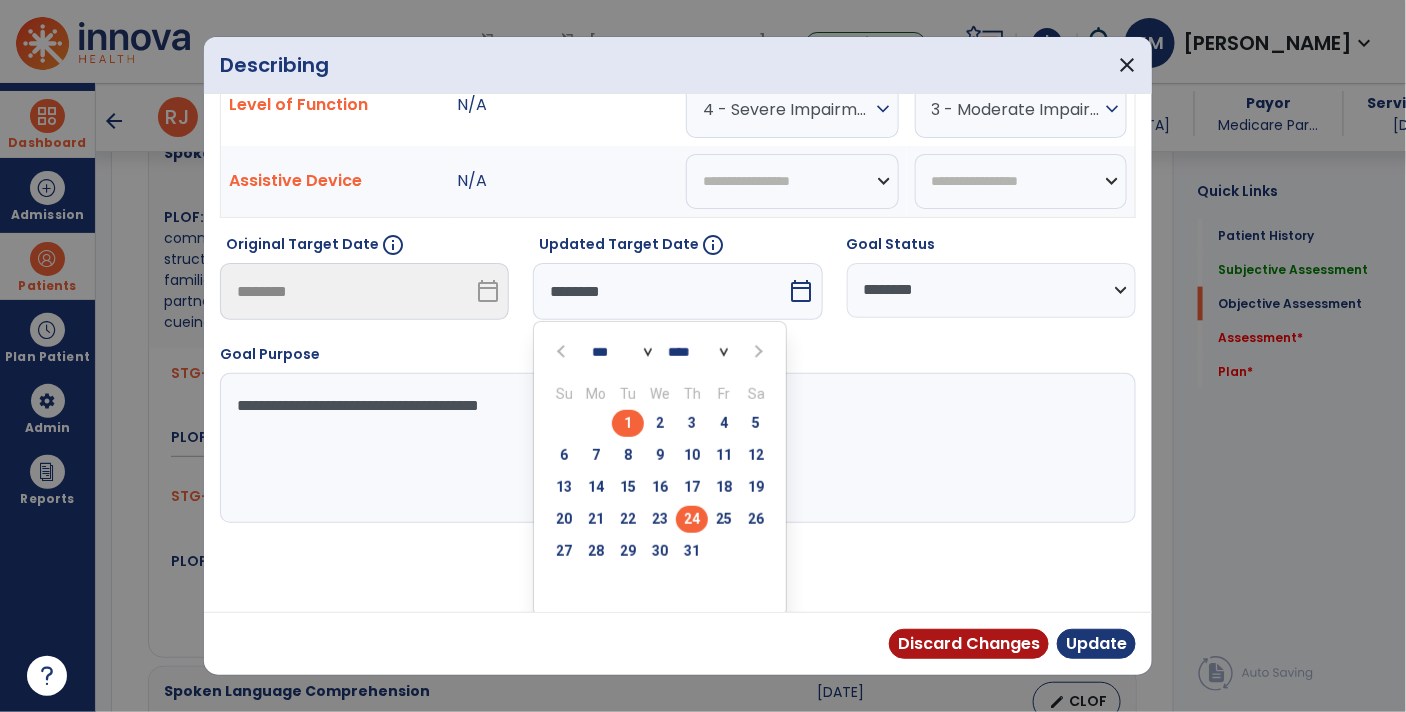 click on "24" at bounding box center (692, 519) 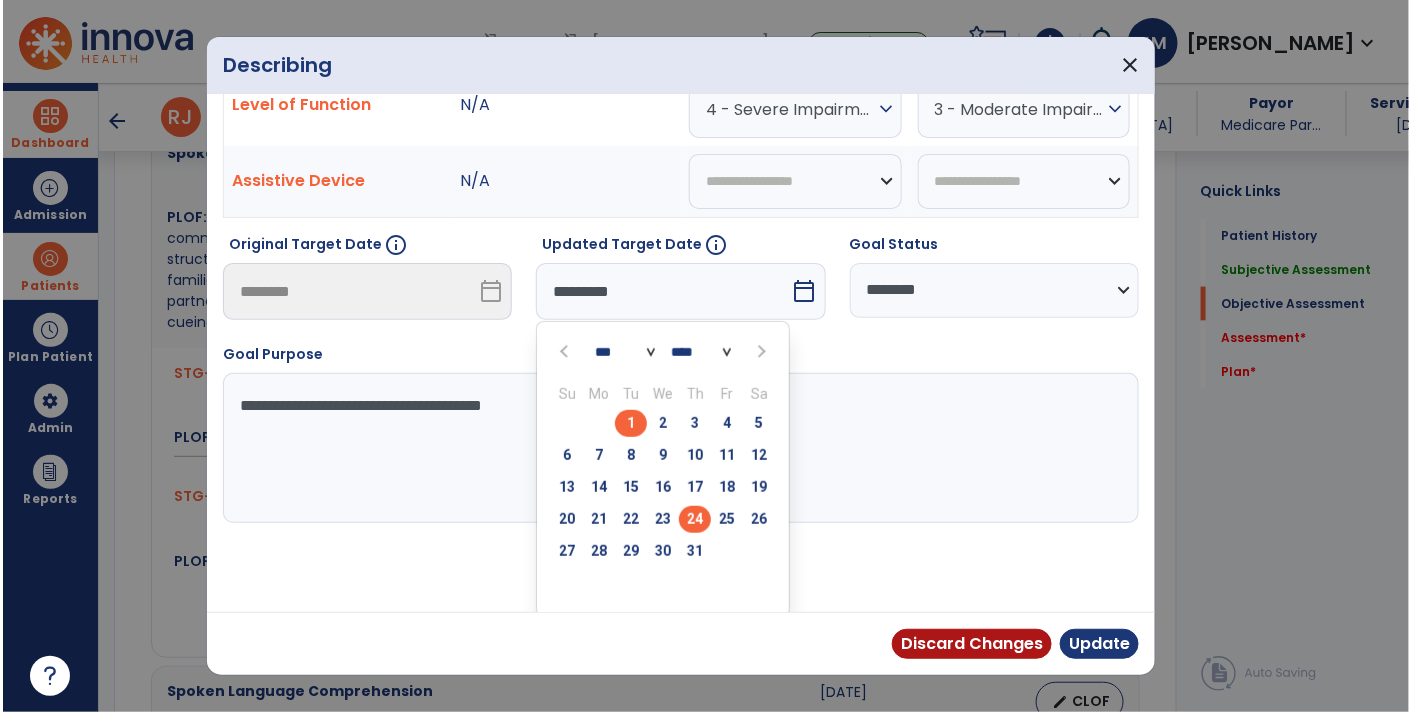 scroll, scrollTop: 133, scrollLeft: 0, axis: vertical 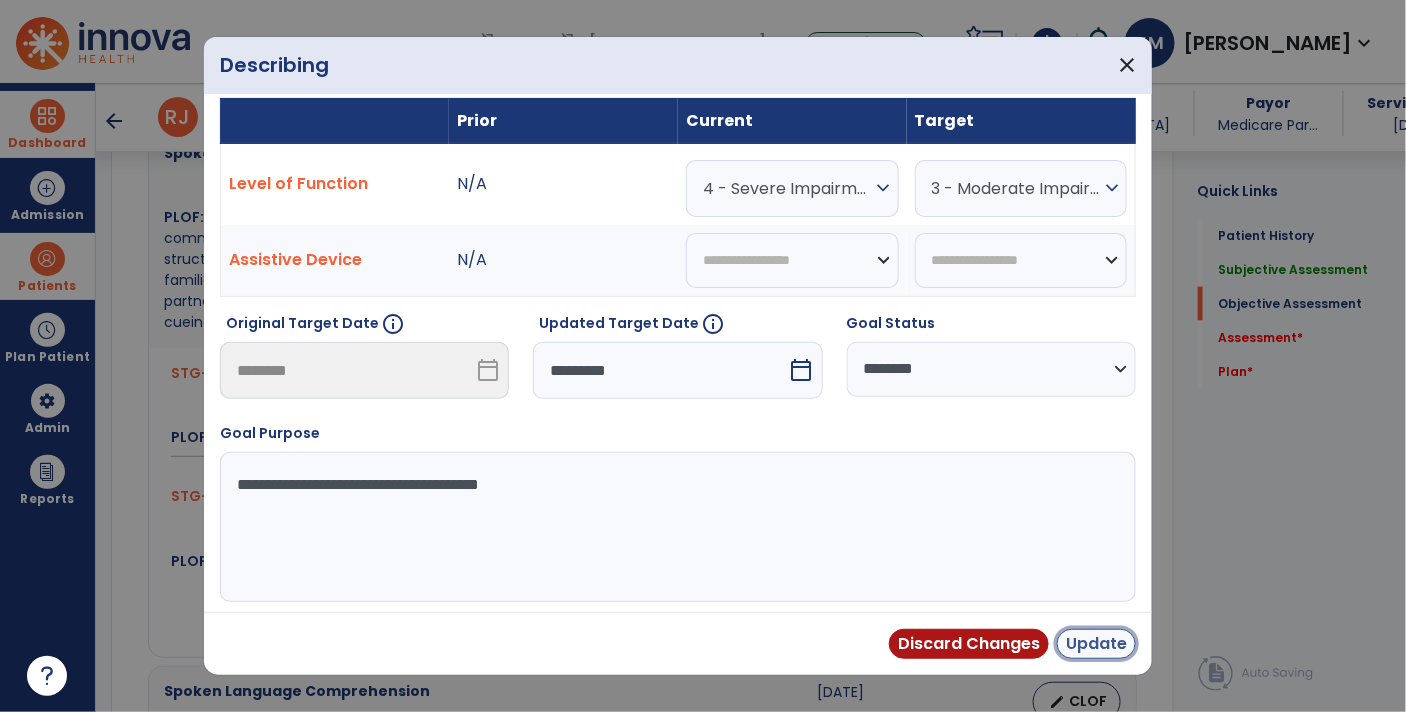 click on "Update" at bounding box center (1096, 644) 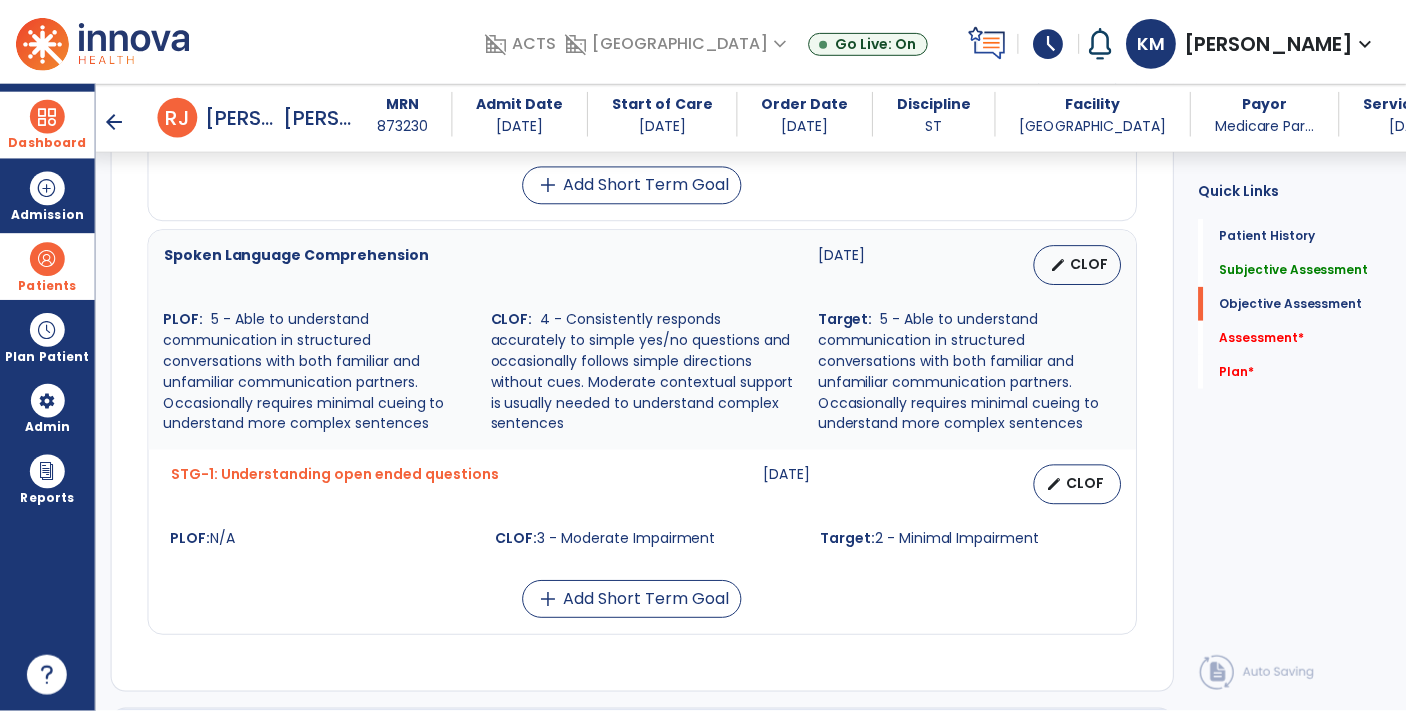 scroll, scrollTop: 1243, scrollLeft: 0, axis: vertical 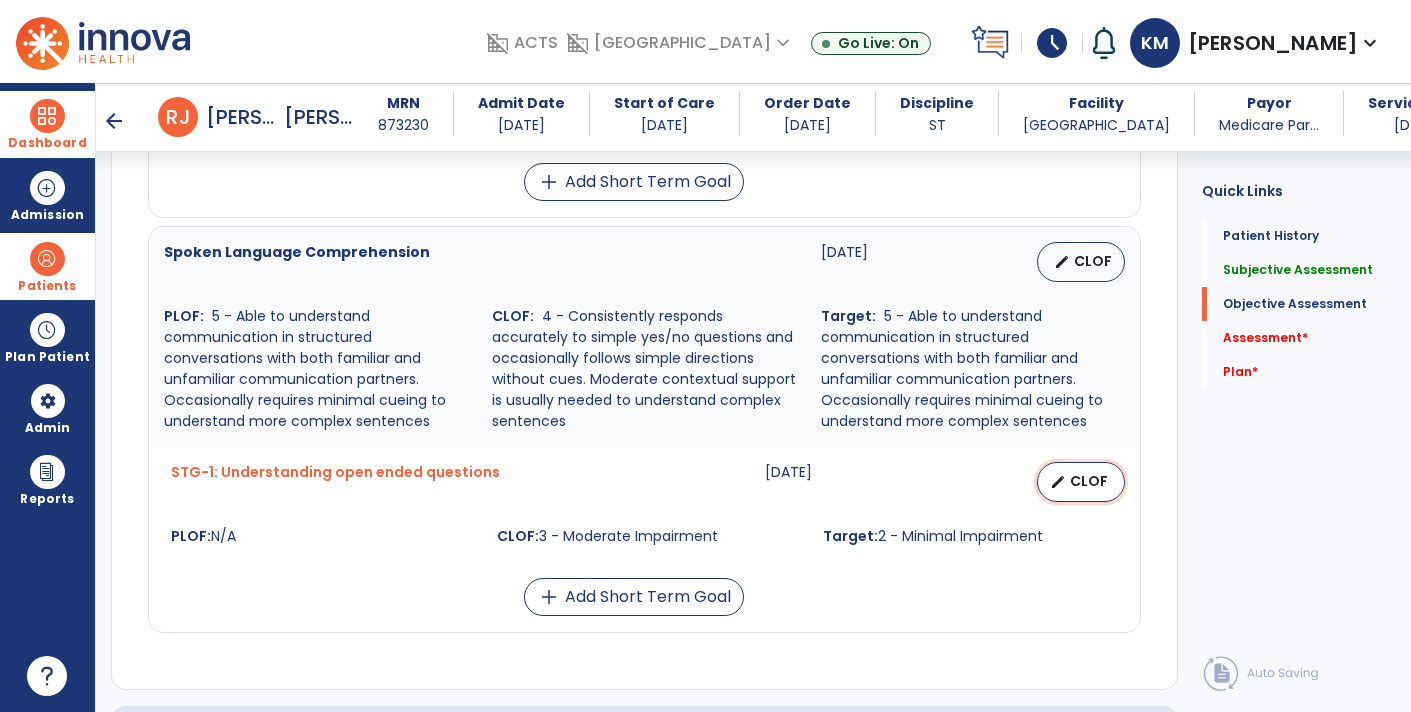 click on "edit" at bounding box center [1058, 482] 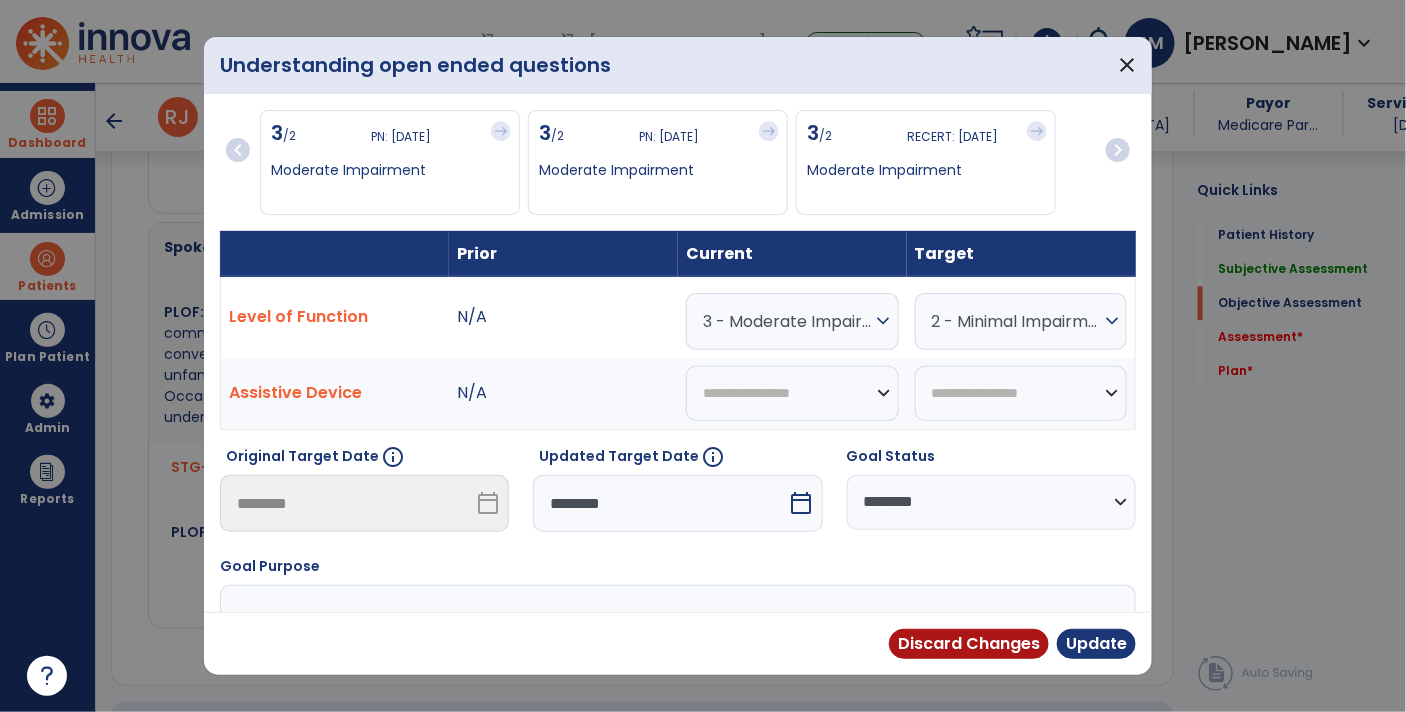 scroll, scrollTop: 1243, scrollLeft: 0, axis: vertical 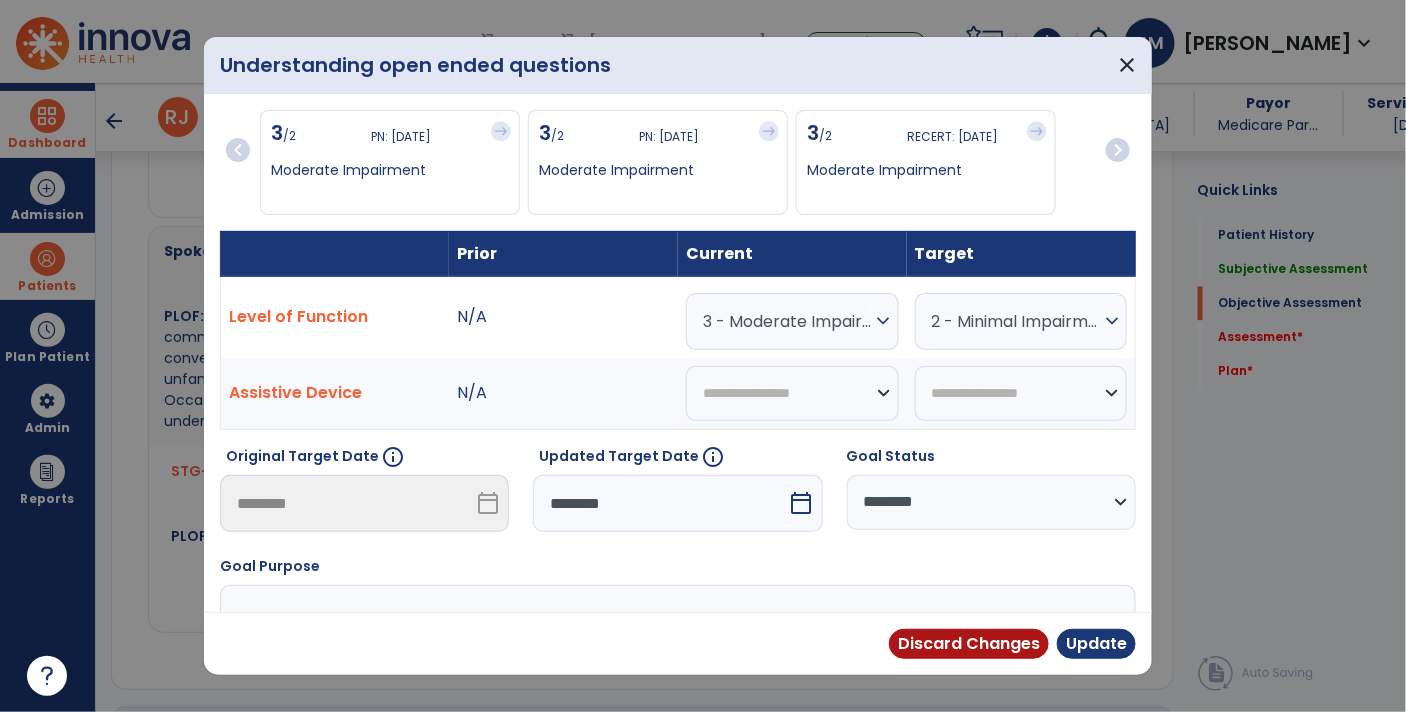 click on "calendar_today" at bounding box center [802, 503] 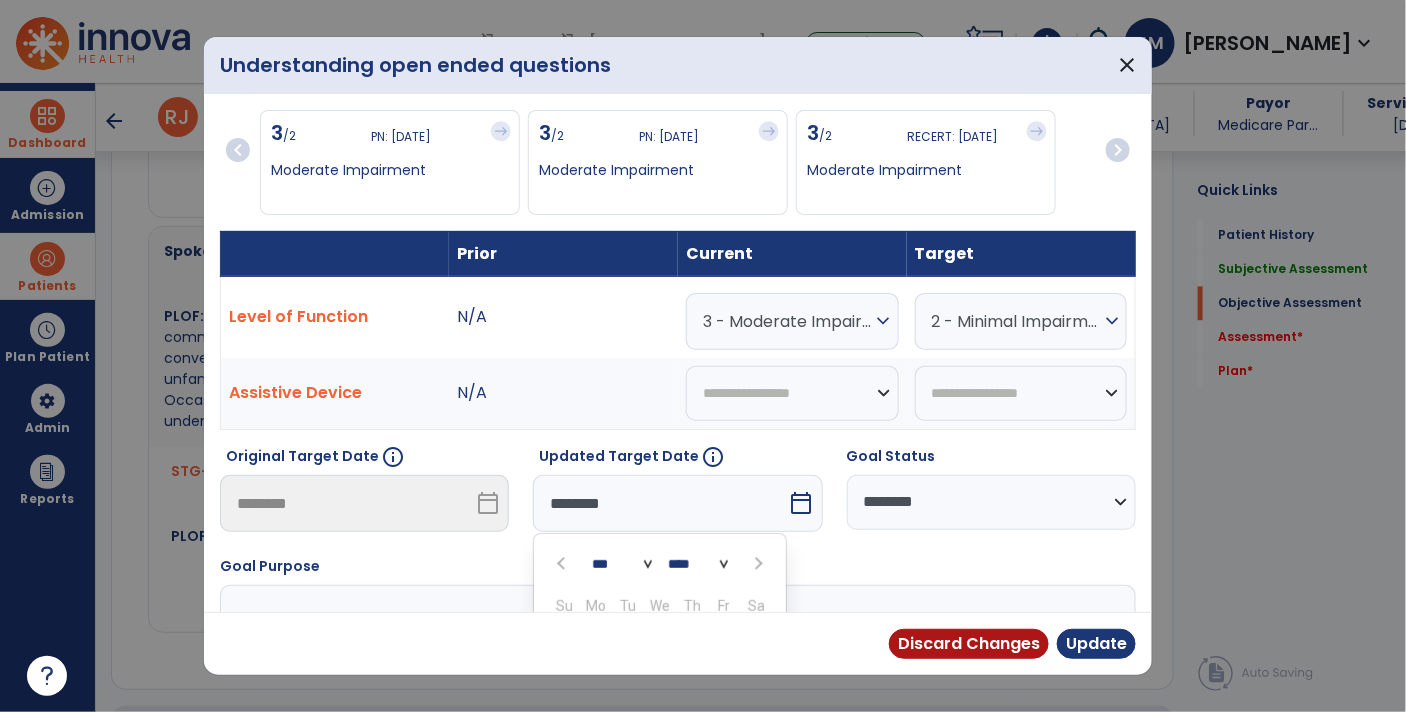 scroll, scrollTop: 212, scrollLeft: 0, axis: vertical 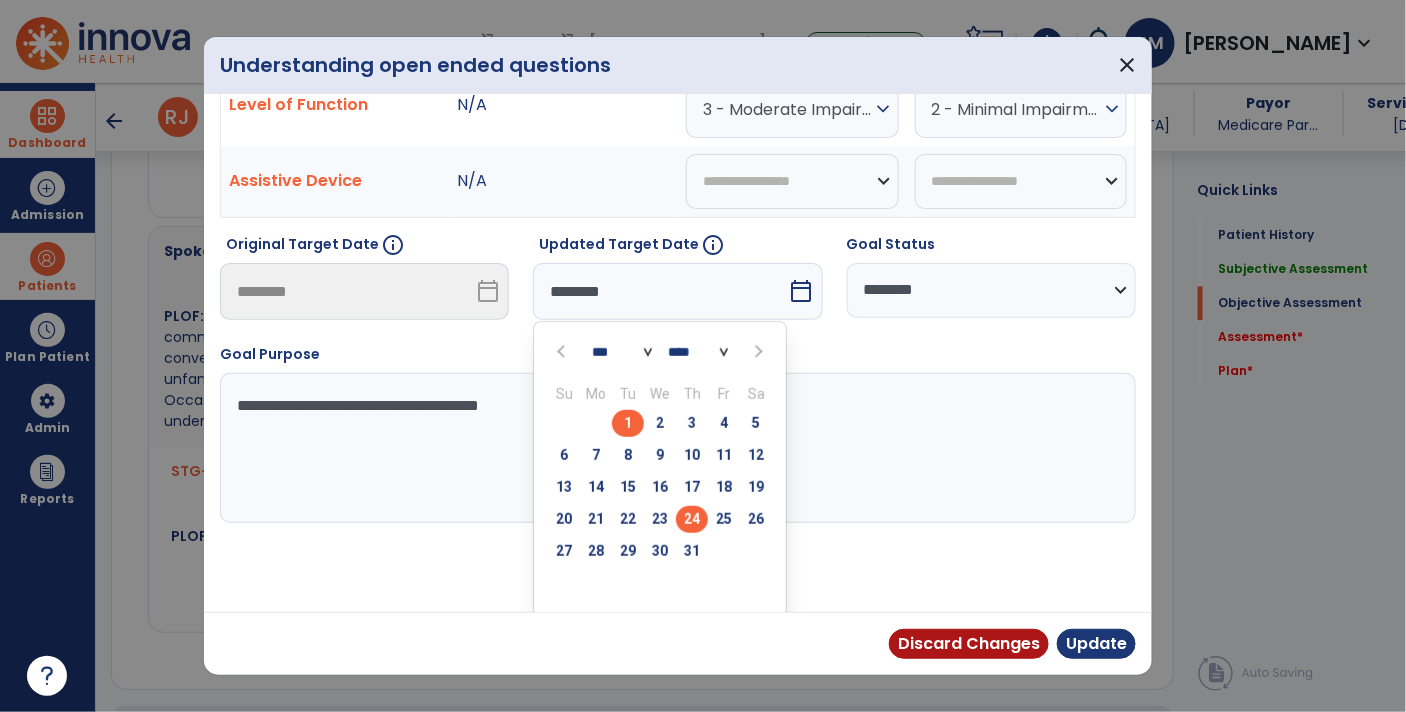 click on "24" at bounding box center [692, 519] 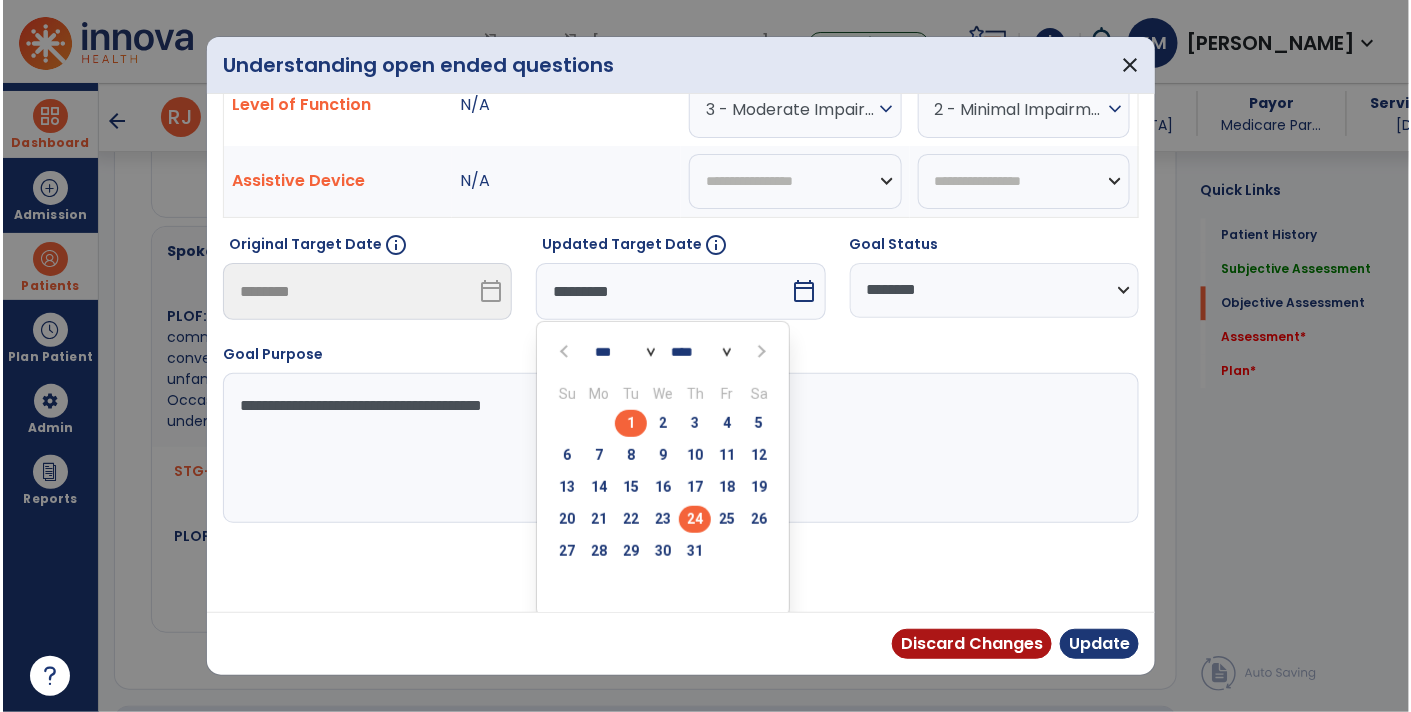 scroll, scrollTop: 133, scrollLeft: 0, axis: vertical 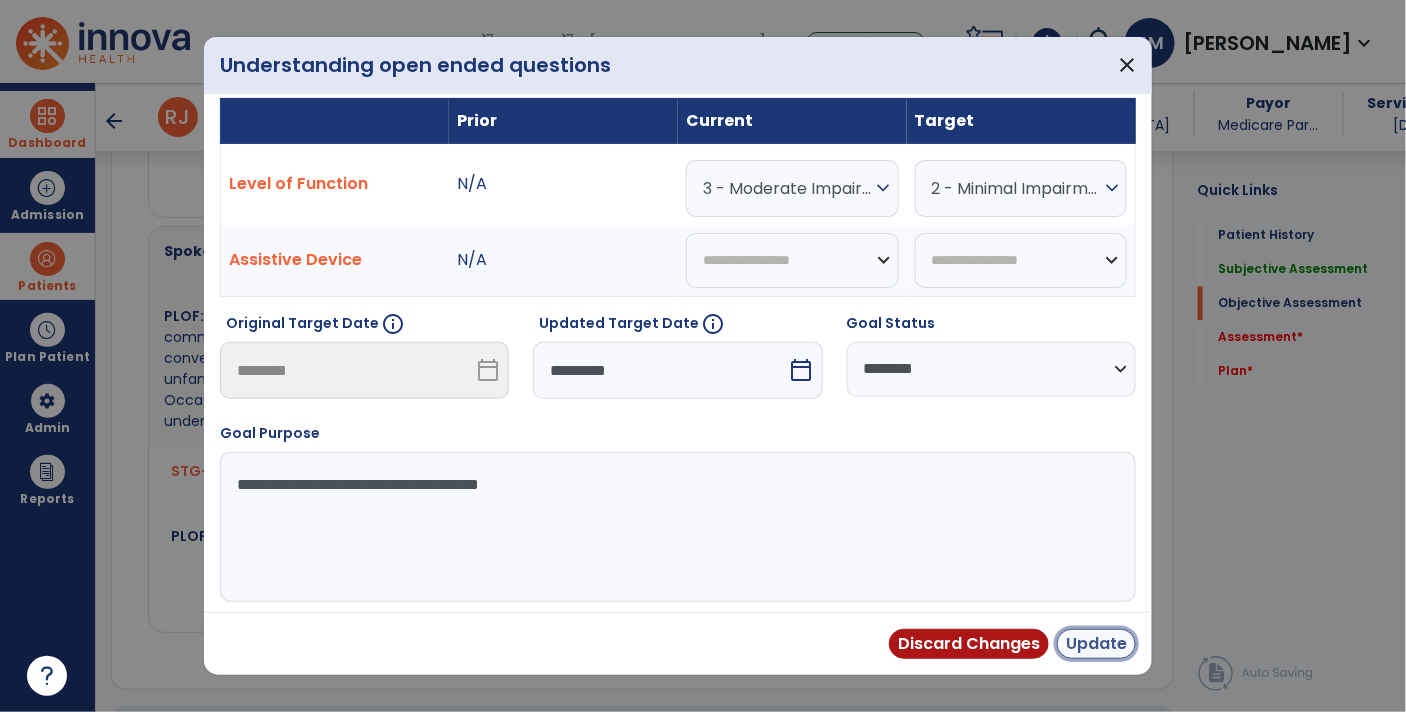 click on "Update" at bounding box center (1096, 644) 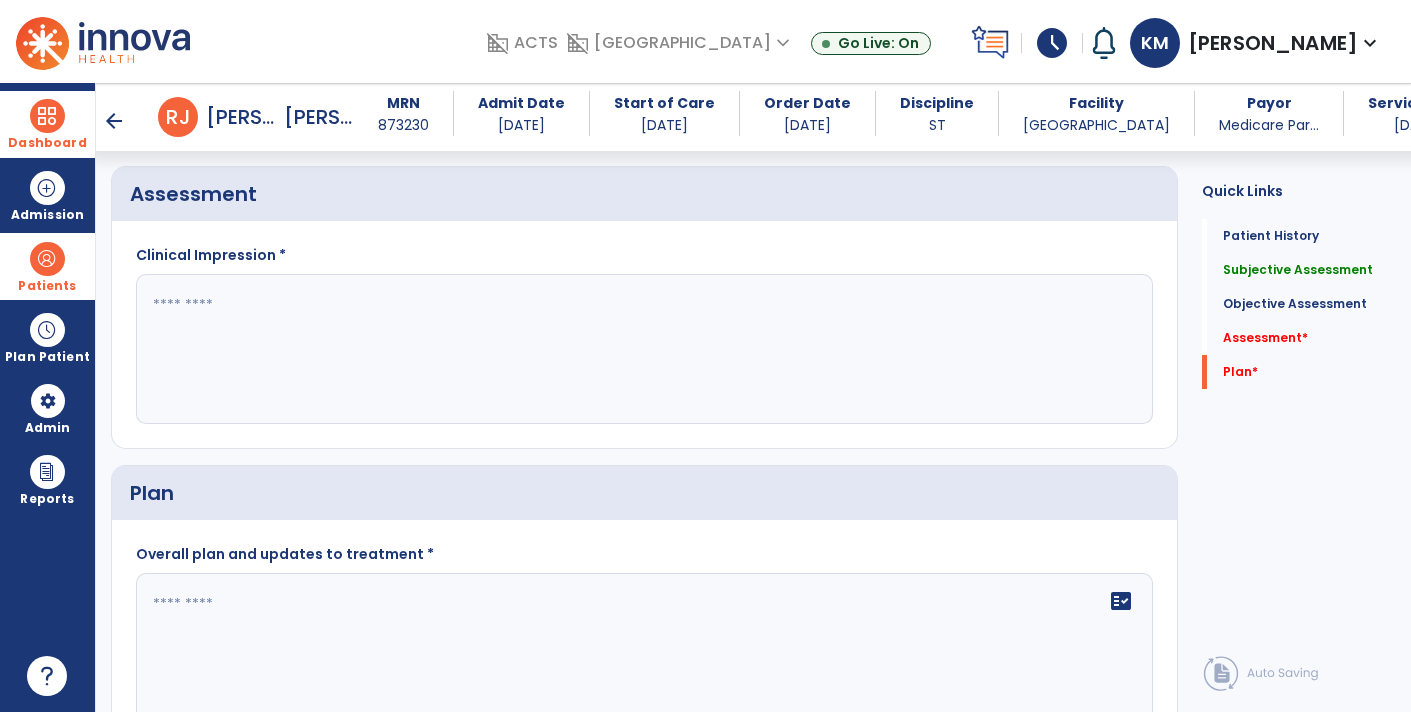 scroll, scrollTop: 1788, scrollLeft: 0, axis: vertical 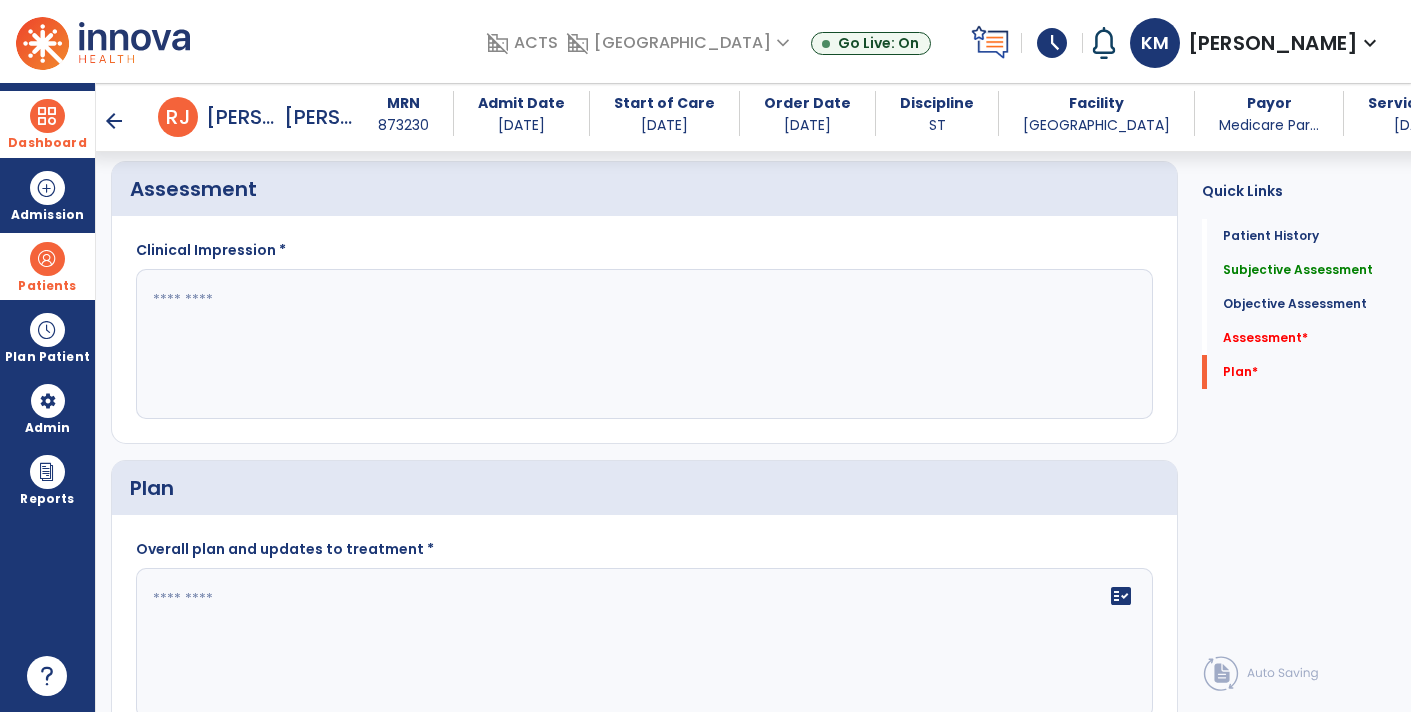 click at bounding box center (47, 676) 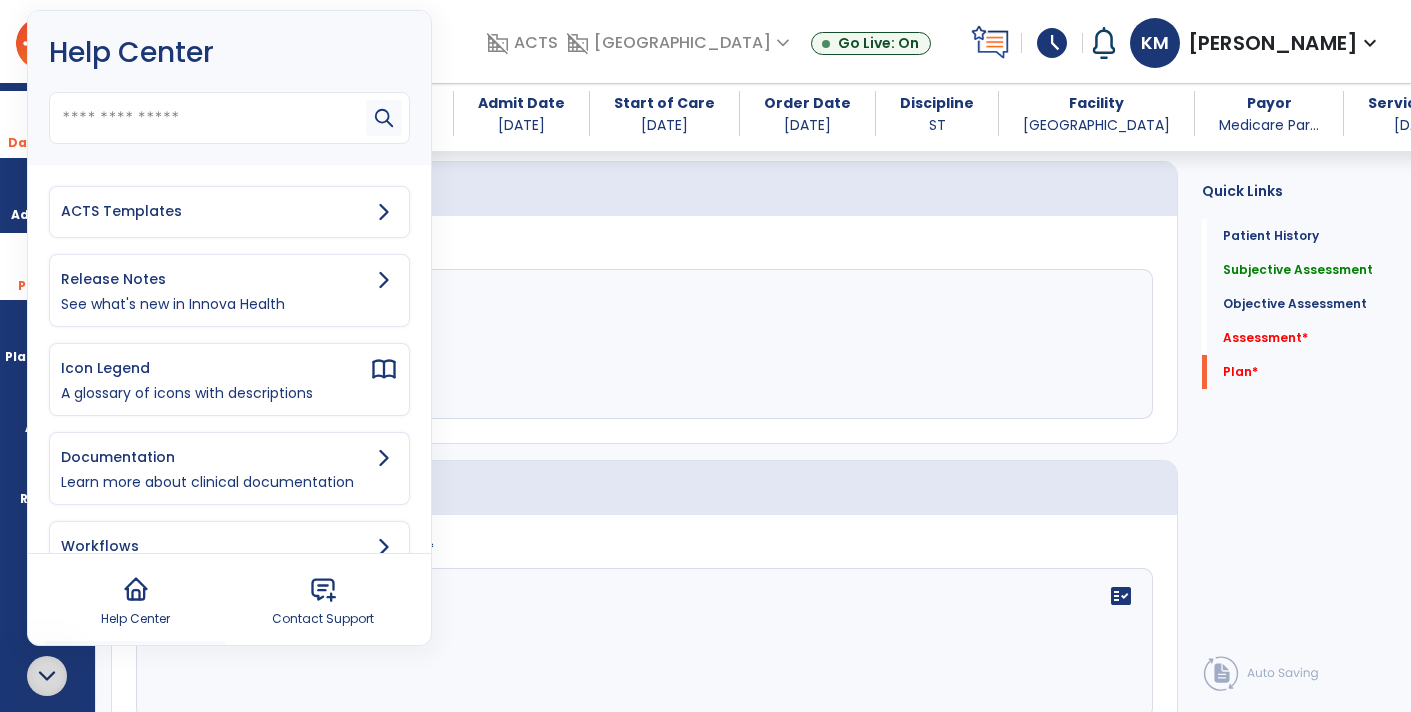 click on "ACTS Templates" at bounding box center (229, 212) 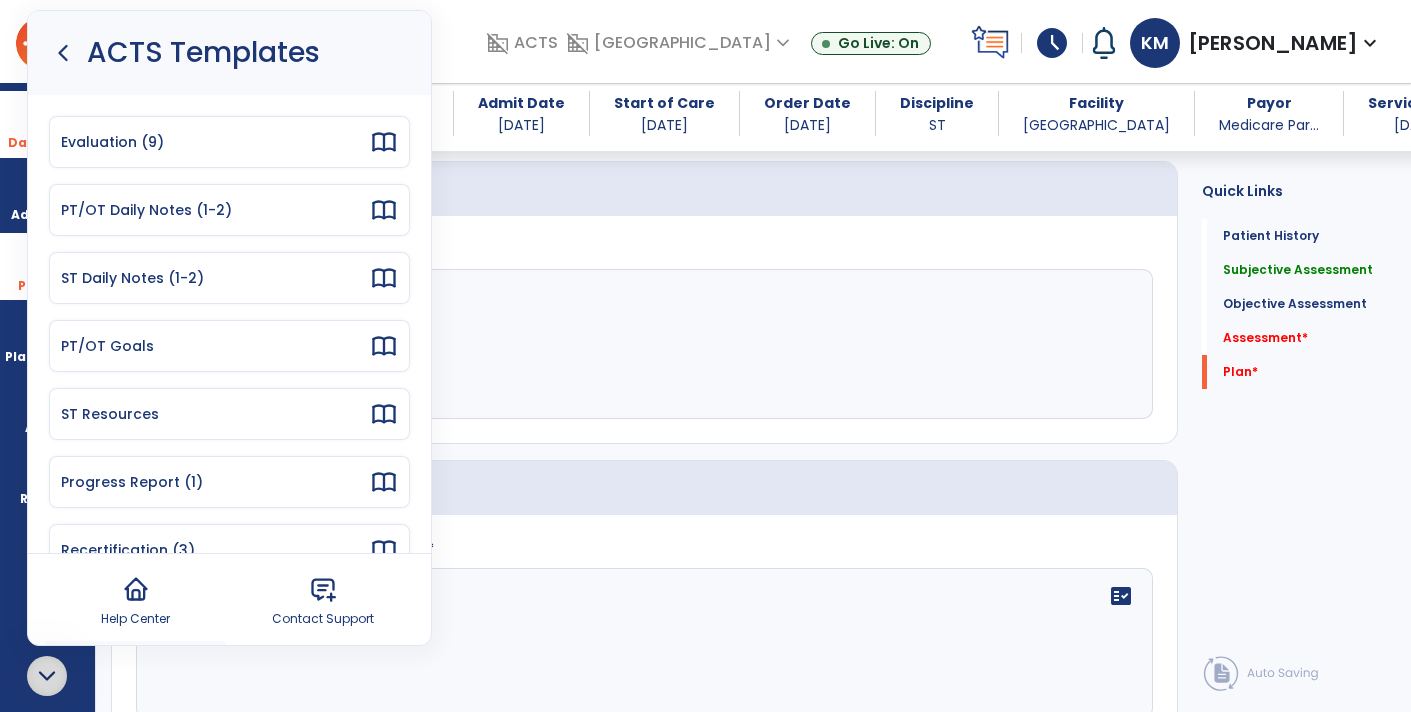 click on "Progress Report (1)" at bounding box center (215, 482) 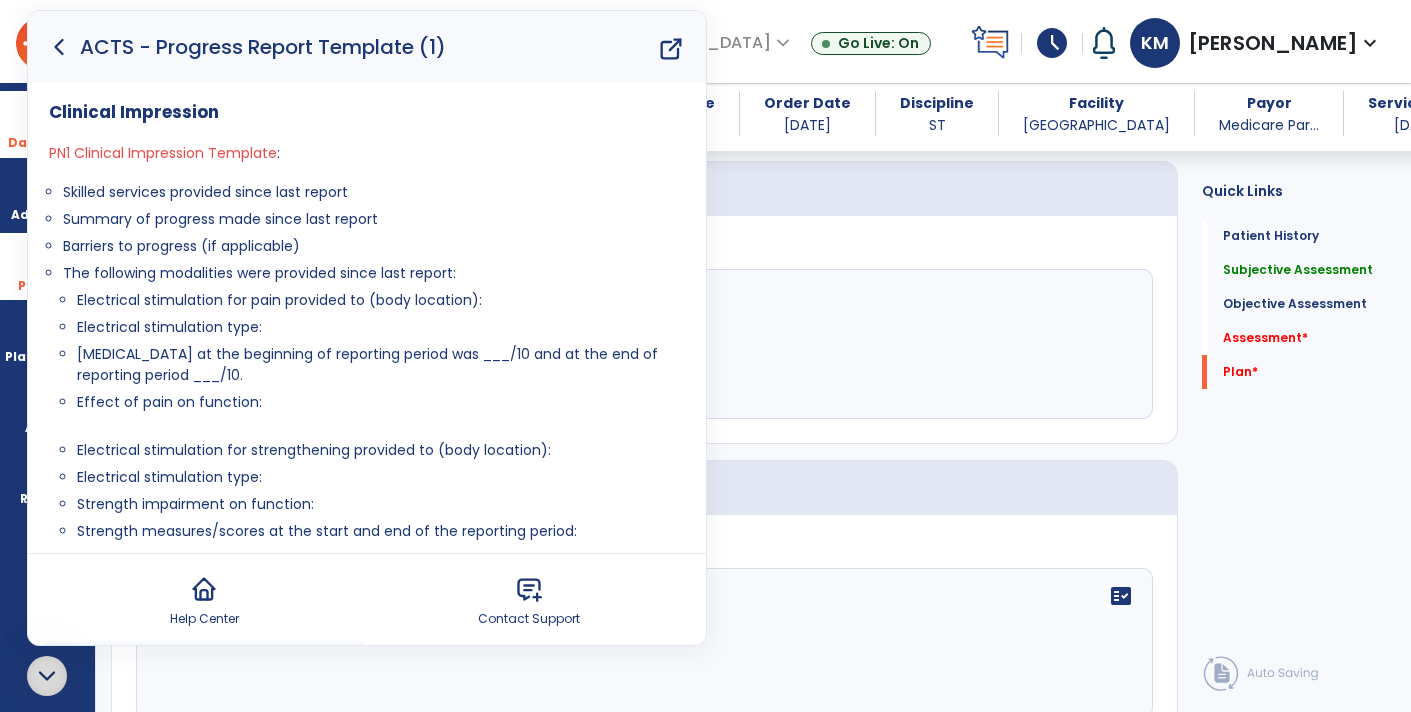 drag, startPoint x: 61, startPoint y: 191, endPoint x: 442, endPoint y: 219, distance: 382.0275 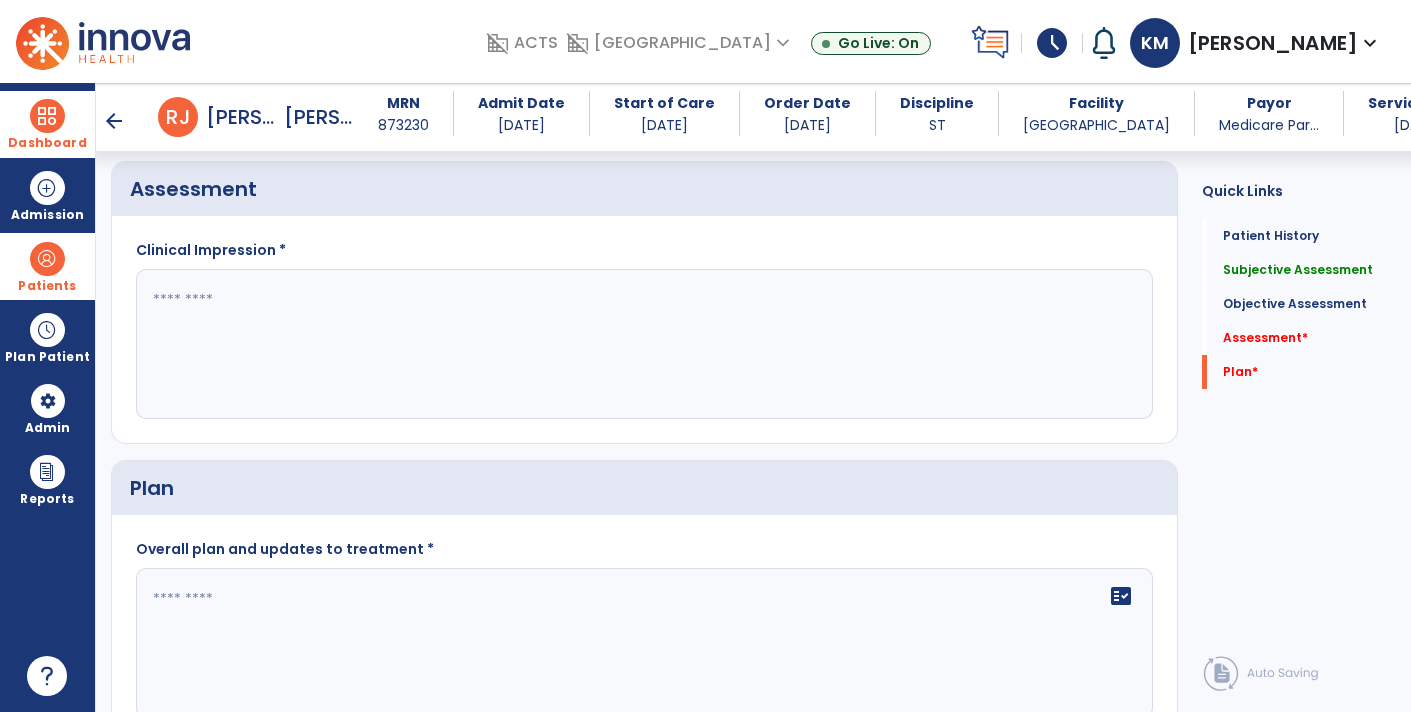 click 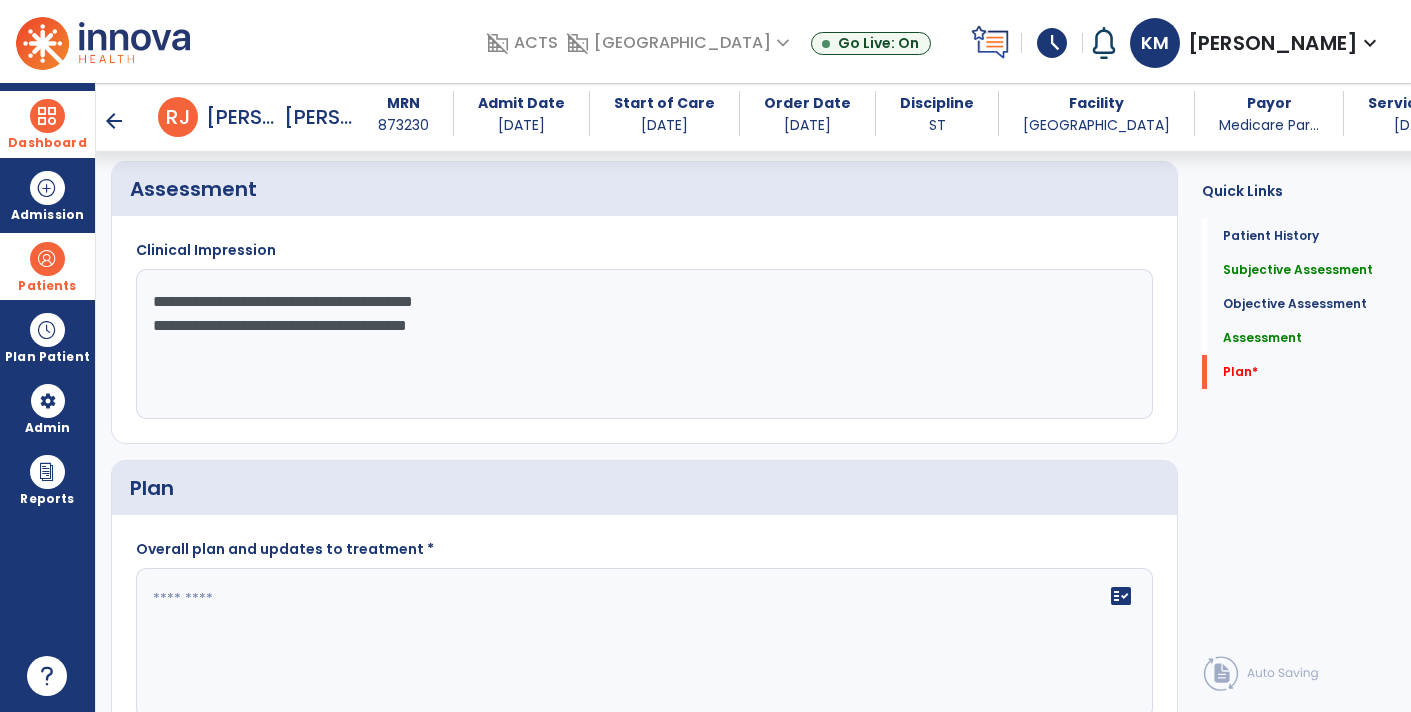 click on "**********" 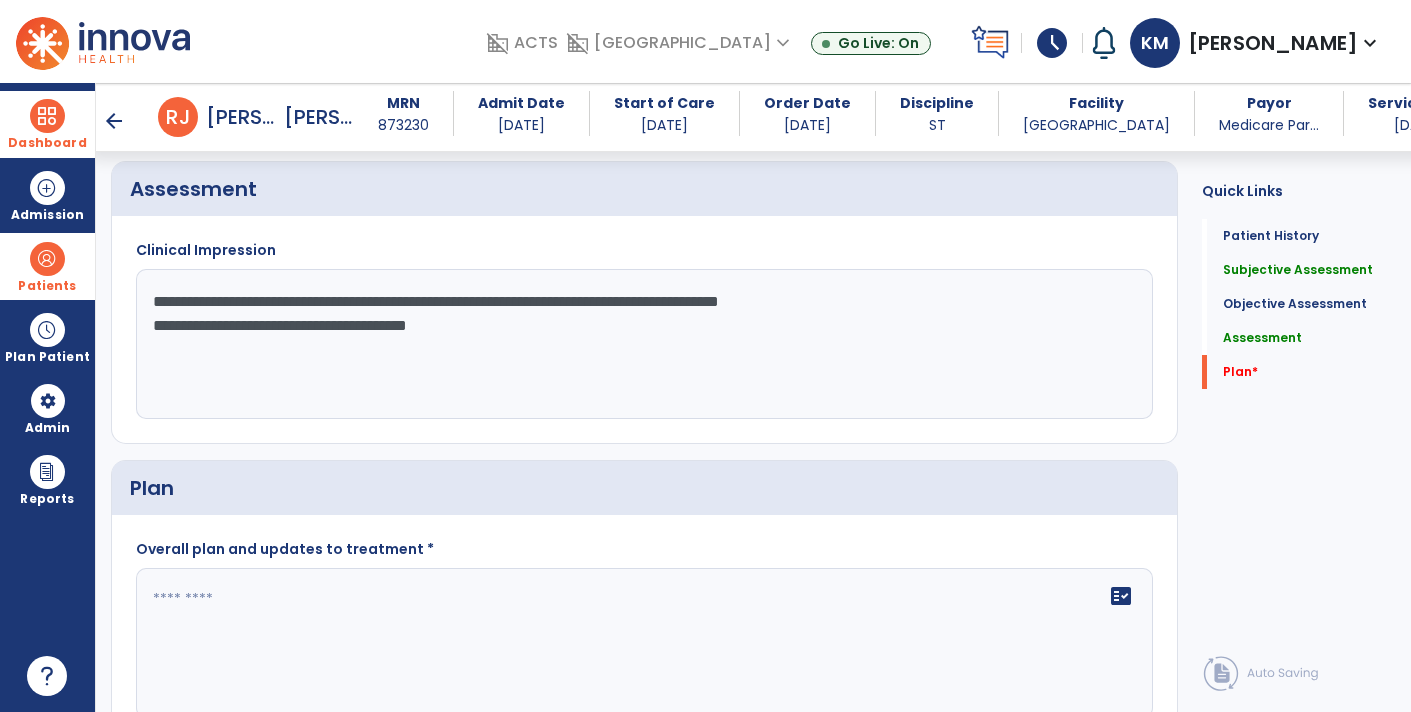 drag, startPoint x: 592, startPoint y: 296, endPoint x: 1064, endPoint y: 307, distance: 472.12817 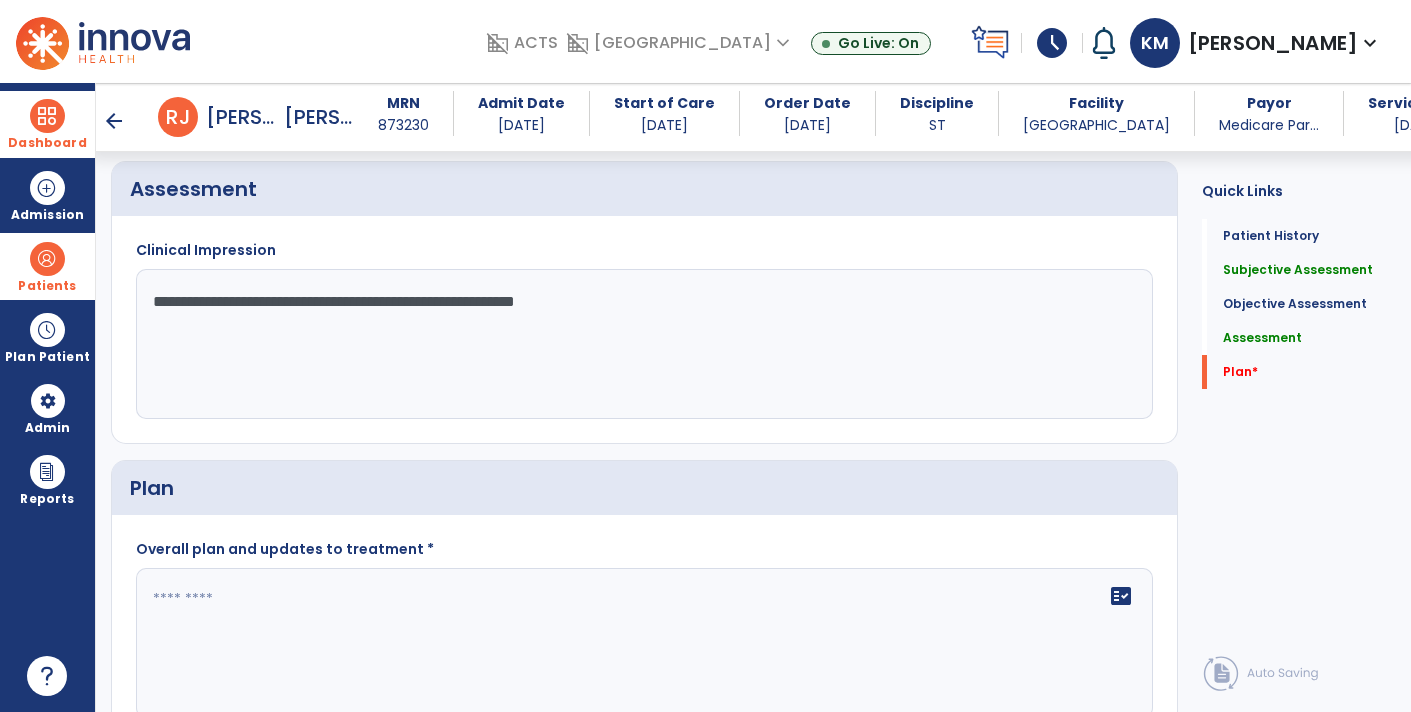 type on "**********" 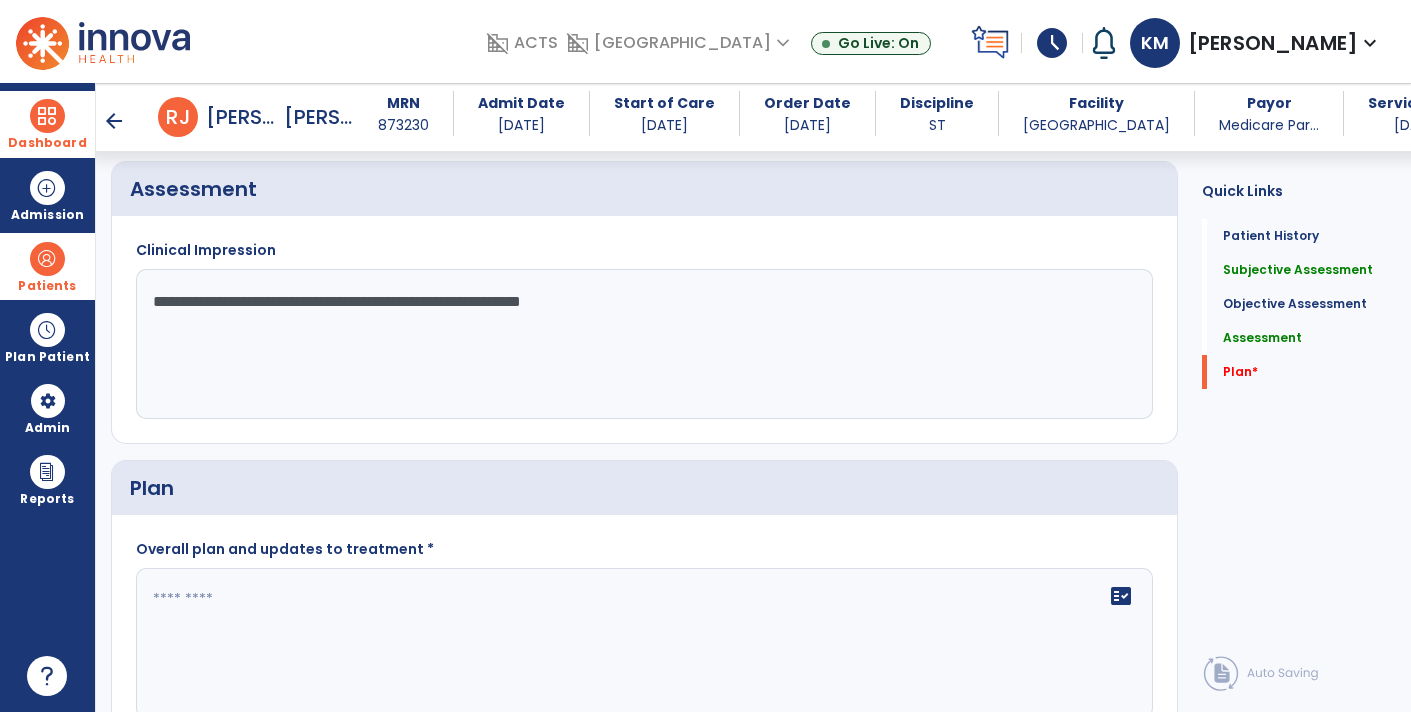 drag, startPoint x: 700, startPoint y: 313, endPoint x: 470, endPoint y: 293, distance: 230.86794 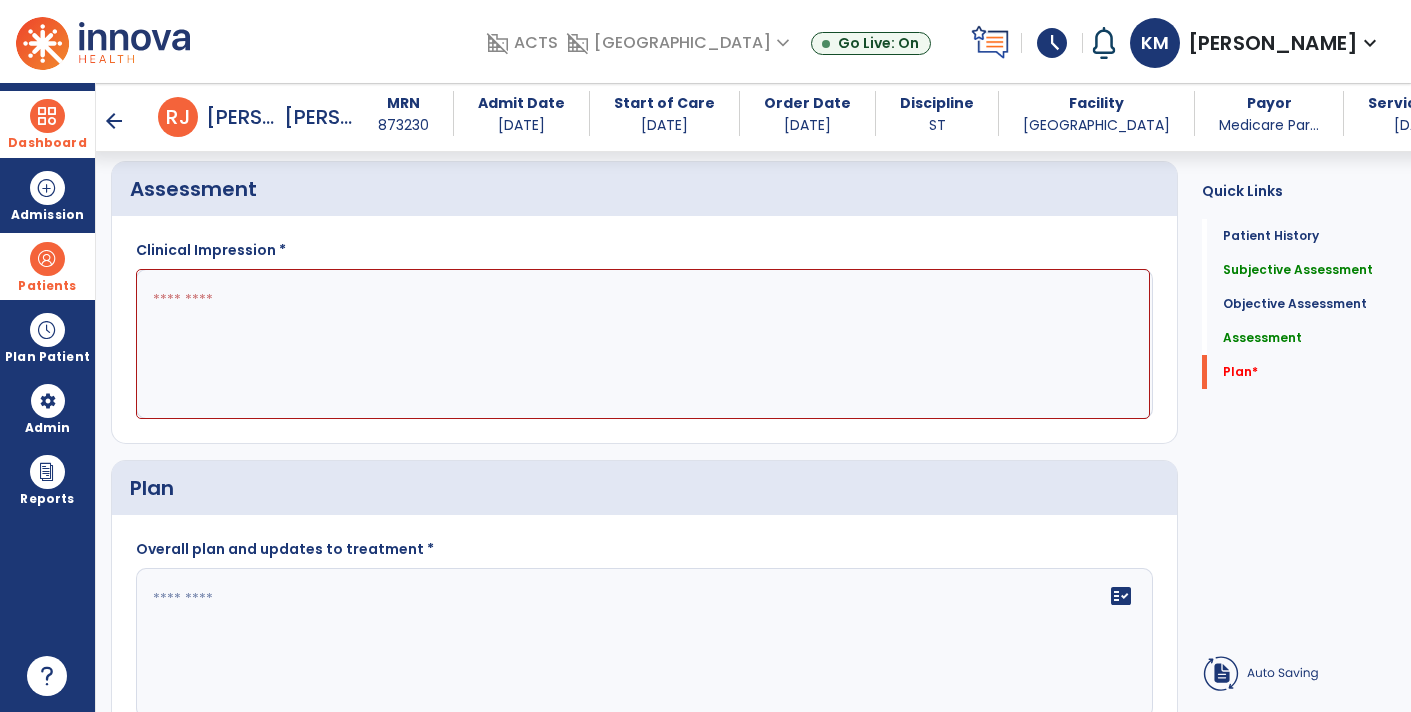 click 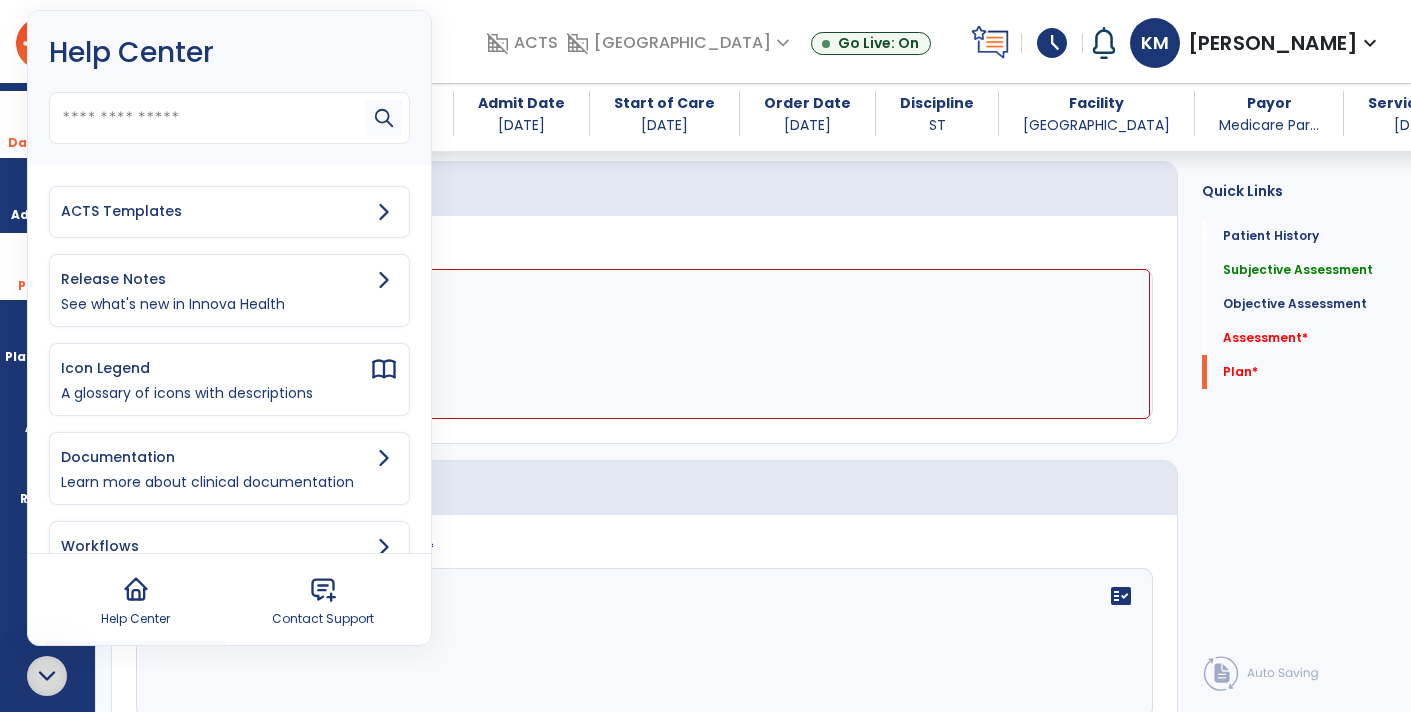click on "ACTS Templates" at bounding box center (229, 212) 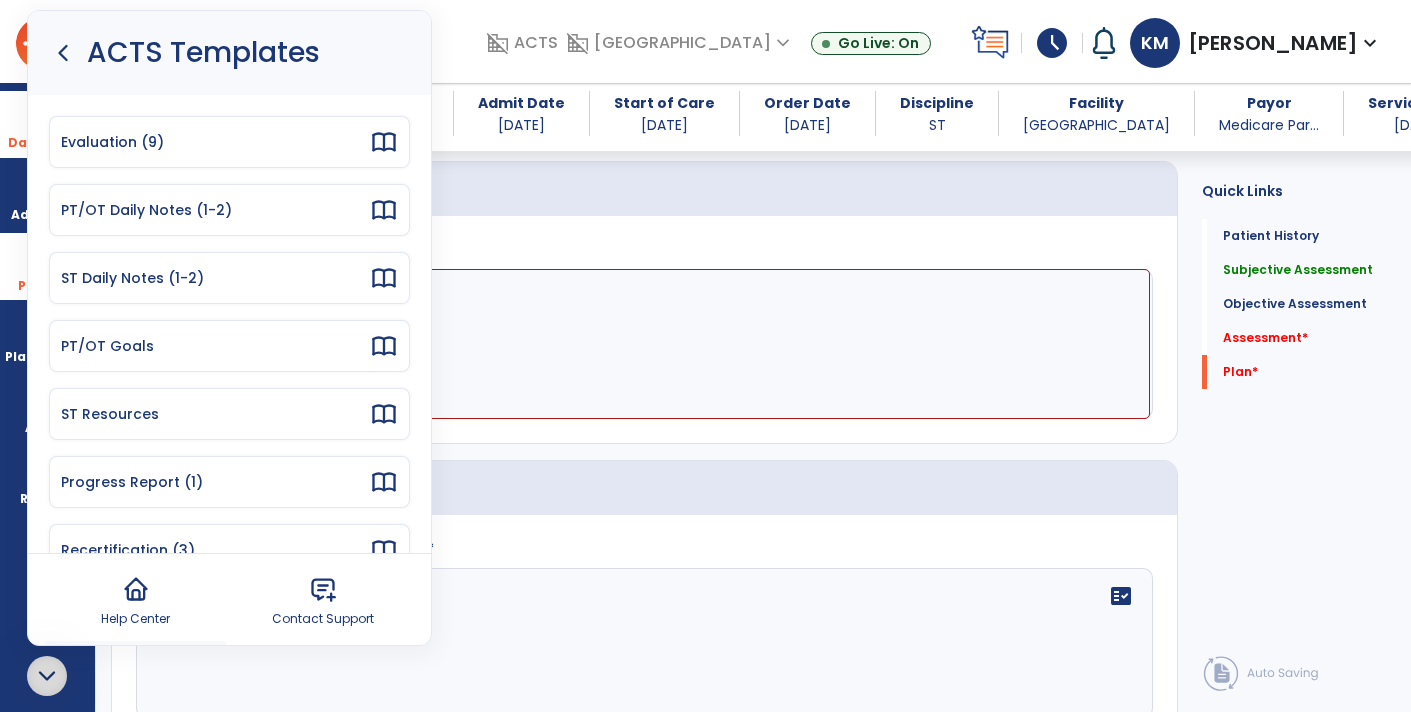 click on "Progress Report (1)" at bounding box center (229, 482) 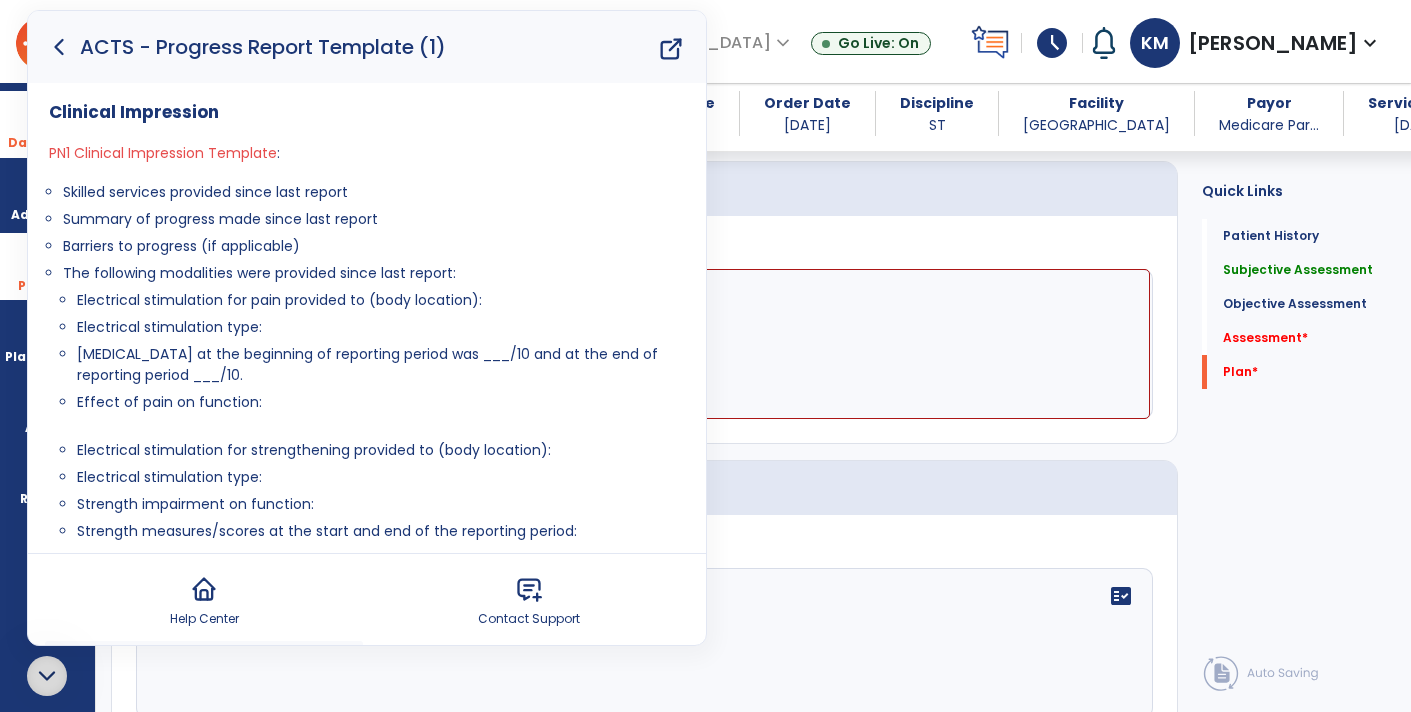 drag, startPoint x: 63, startPoint y: 194, endPoint x: 583, endPoint y: 217, distance: 520.5084 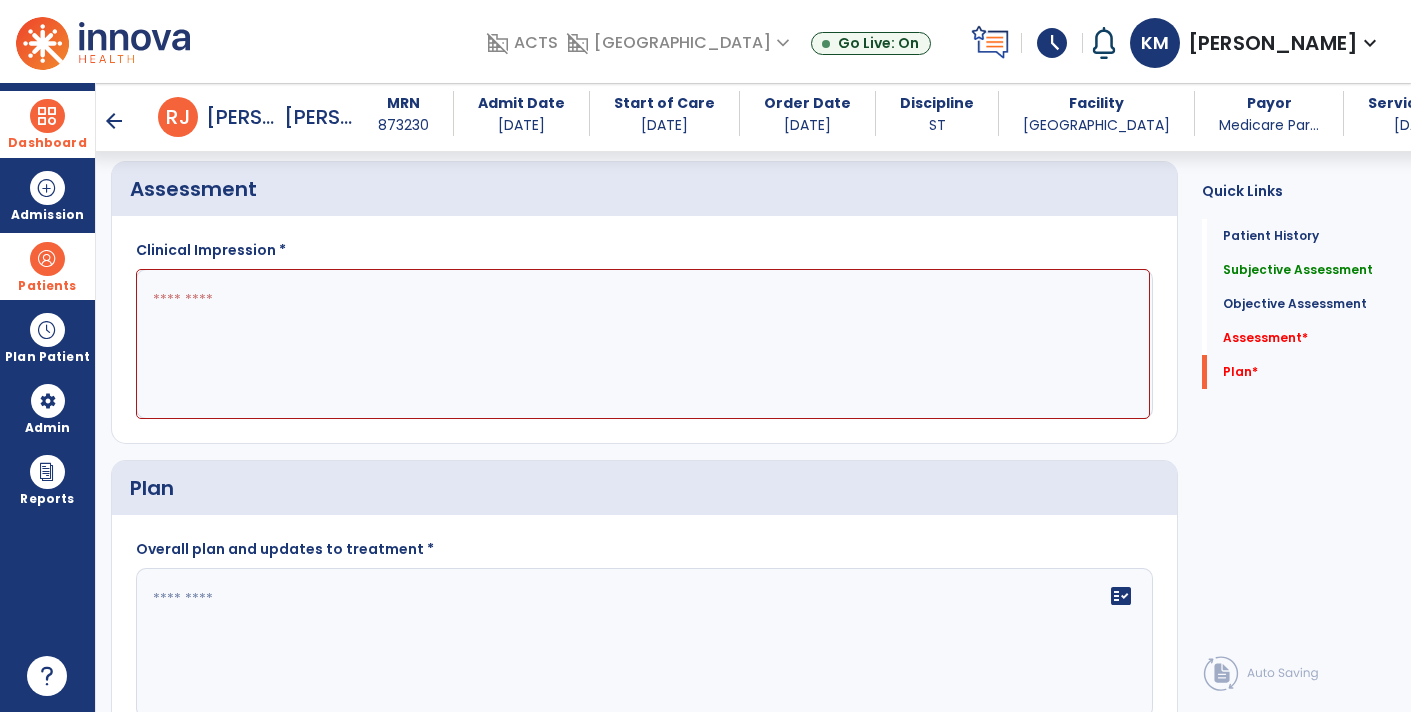 click 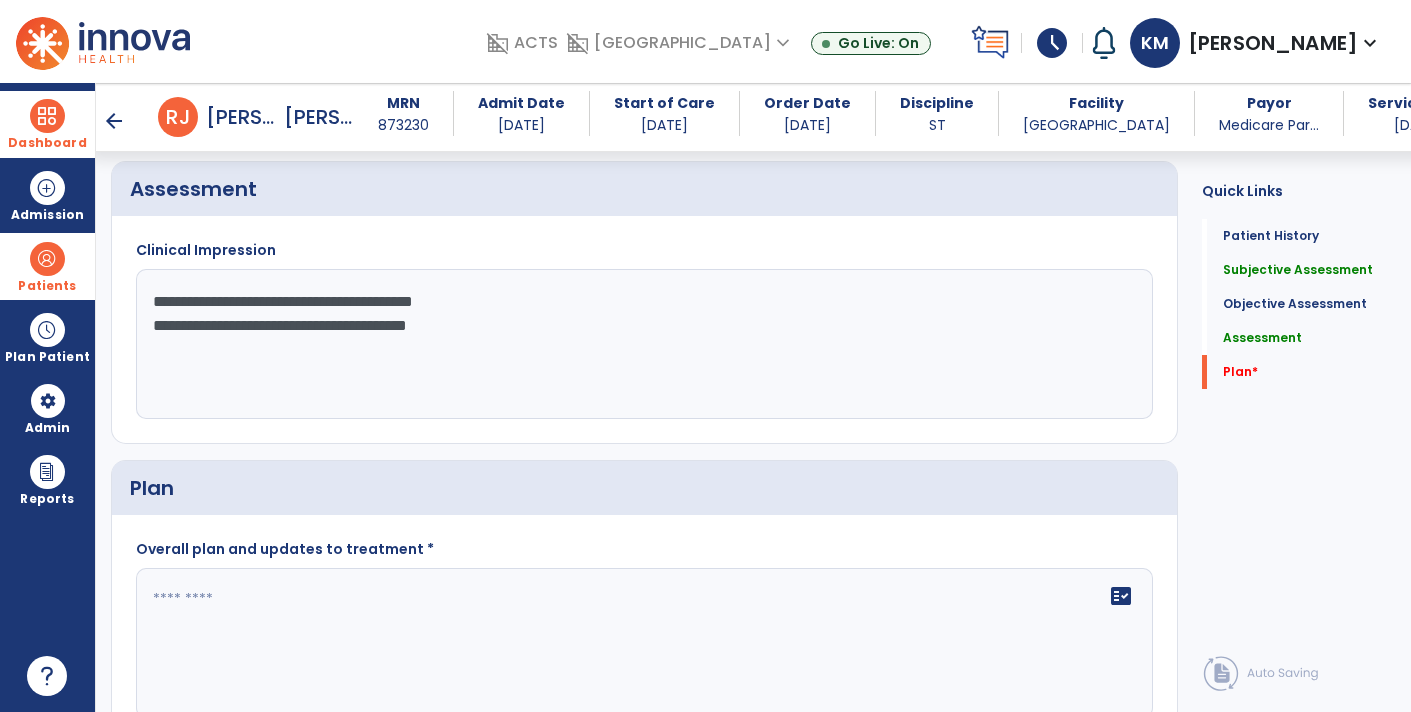 click on "**********" 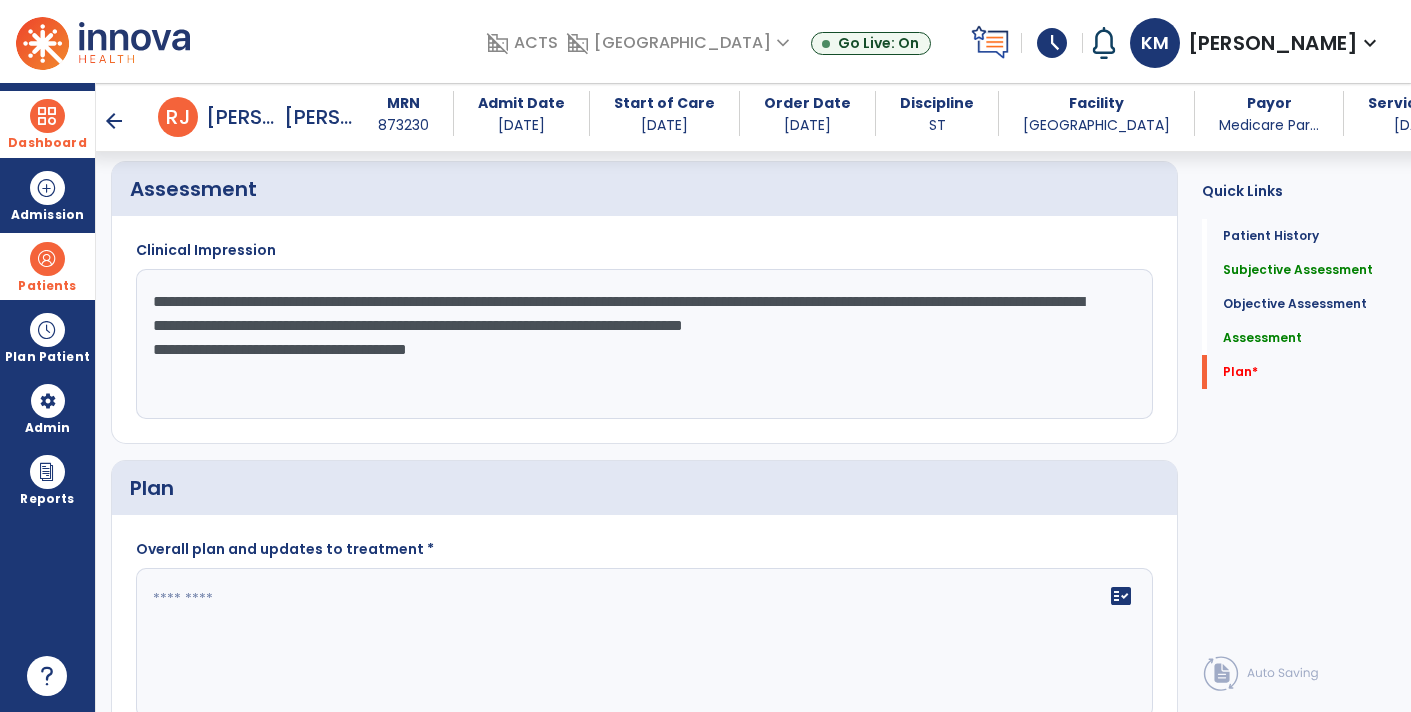 click on "**********" 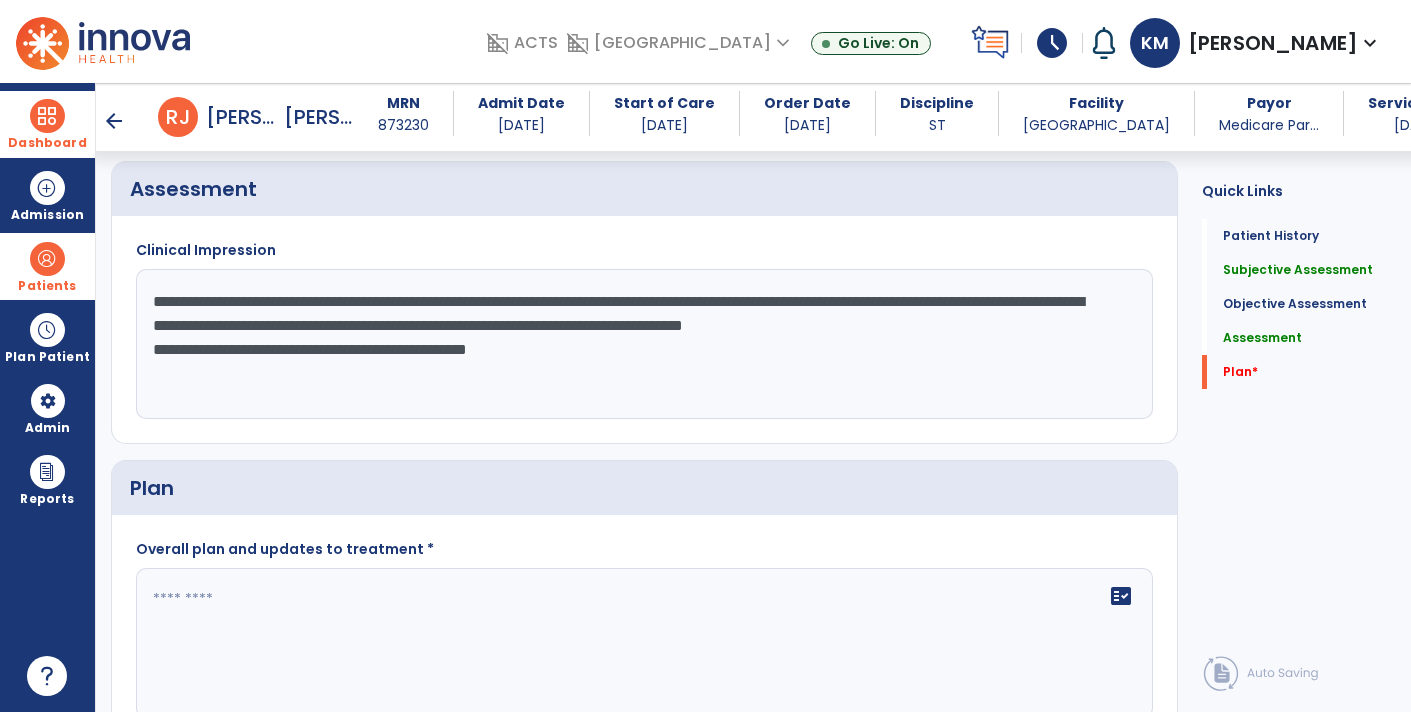 click on "**********" 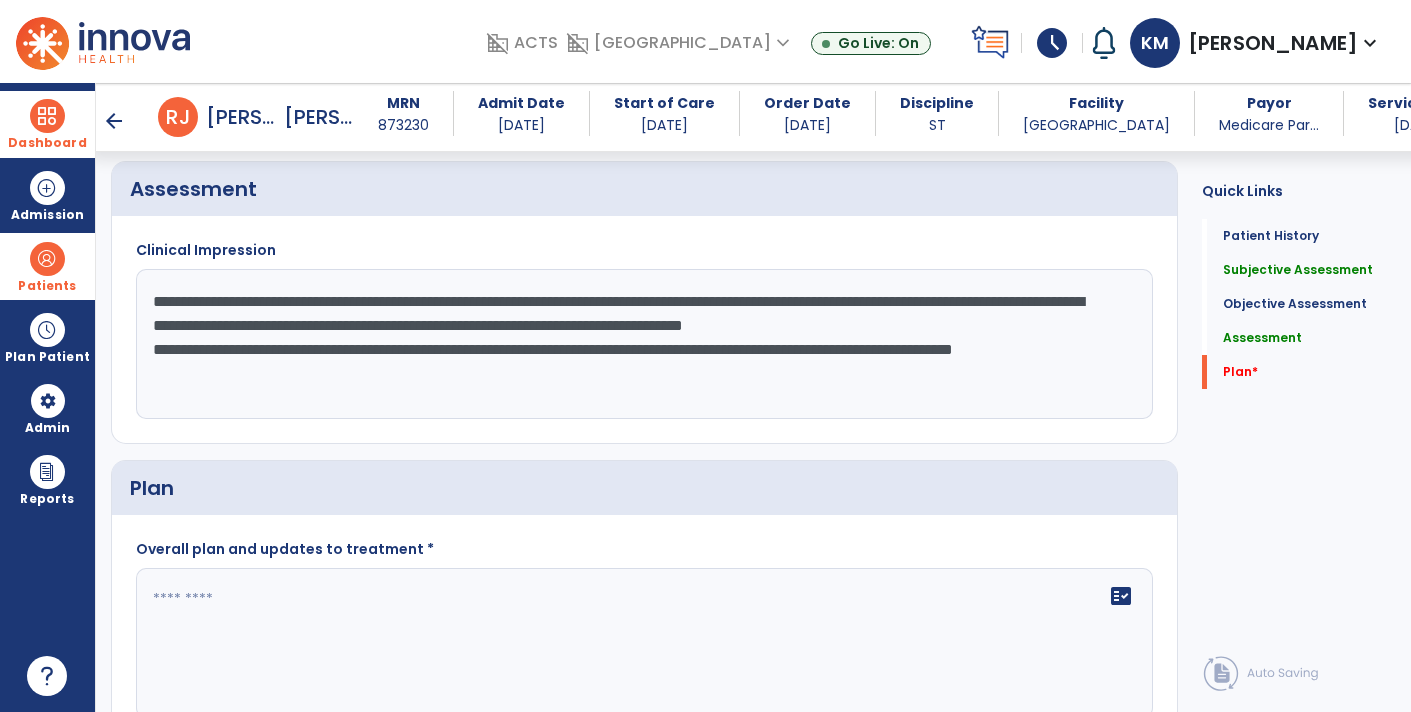 scroll, scrollTop: 1882, scrollLeft: 0, axis: vertical 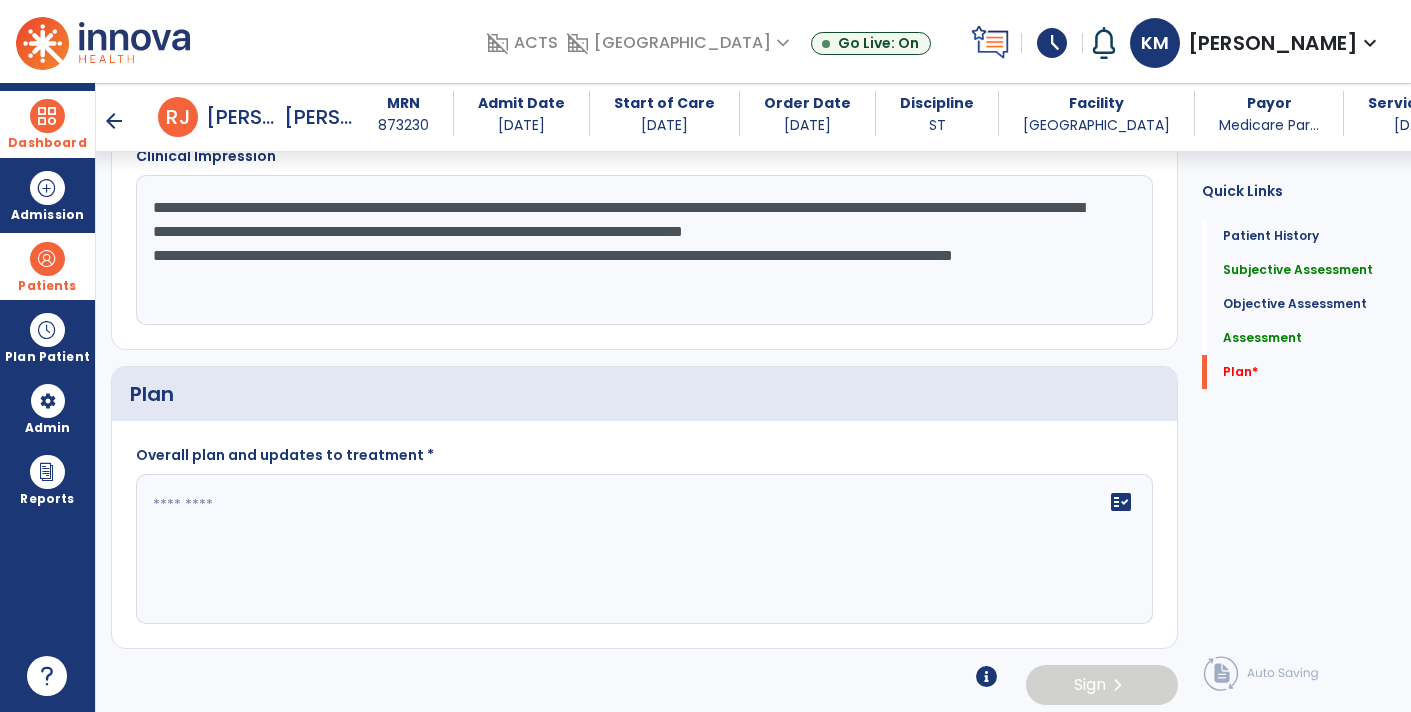 type on "**********" 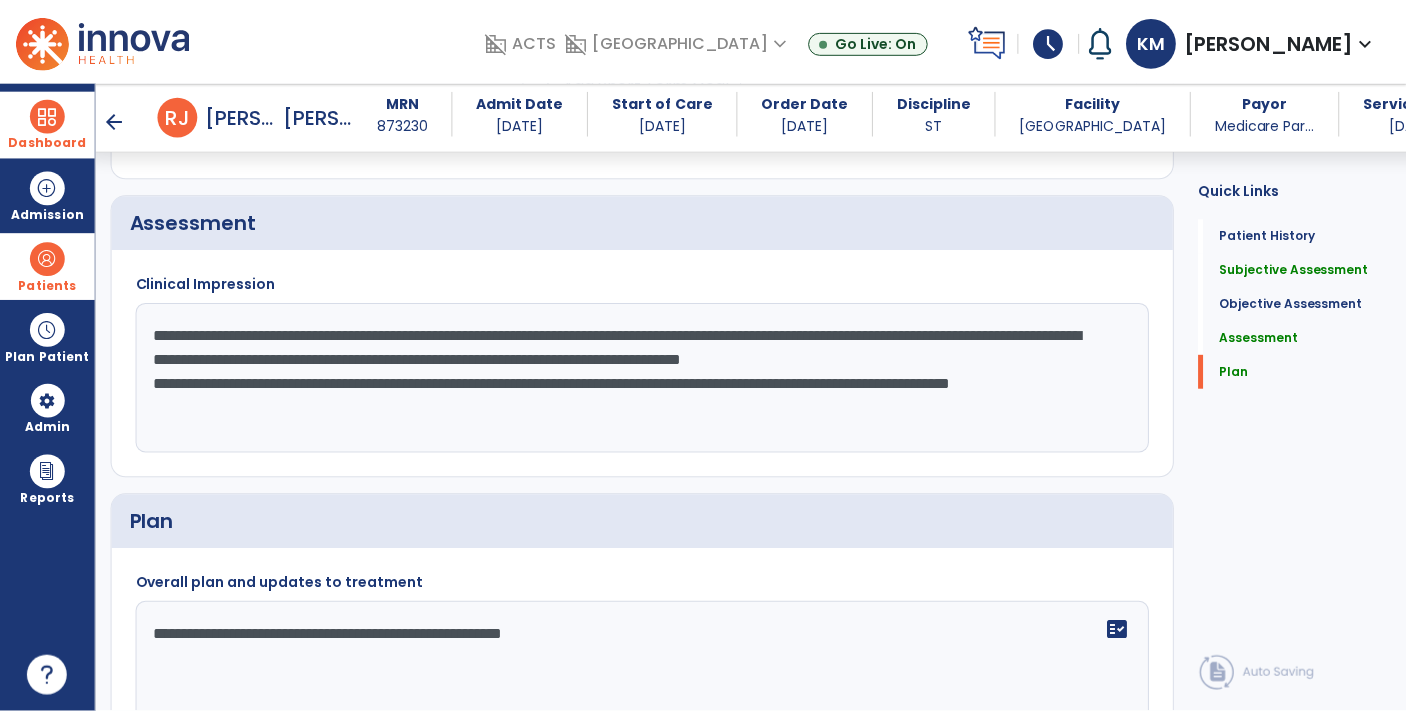scroll, scrollTop: 1884, scrollLeft: 0, axis: vertical 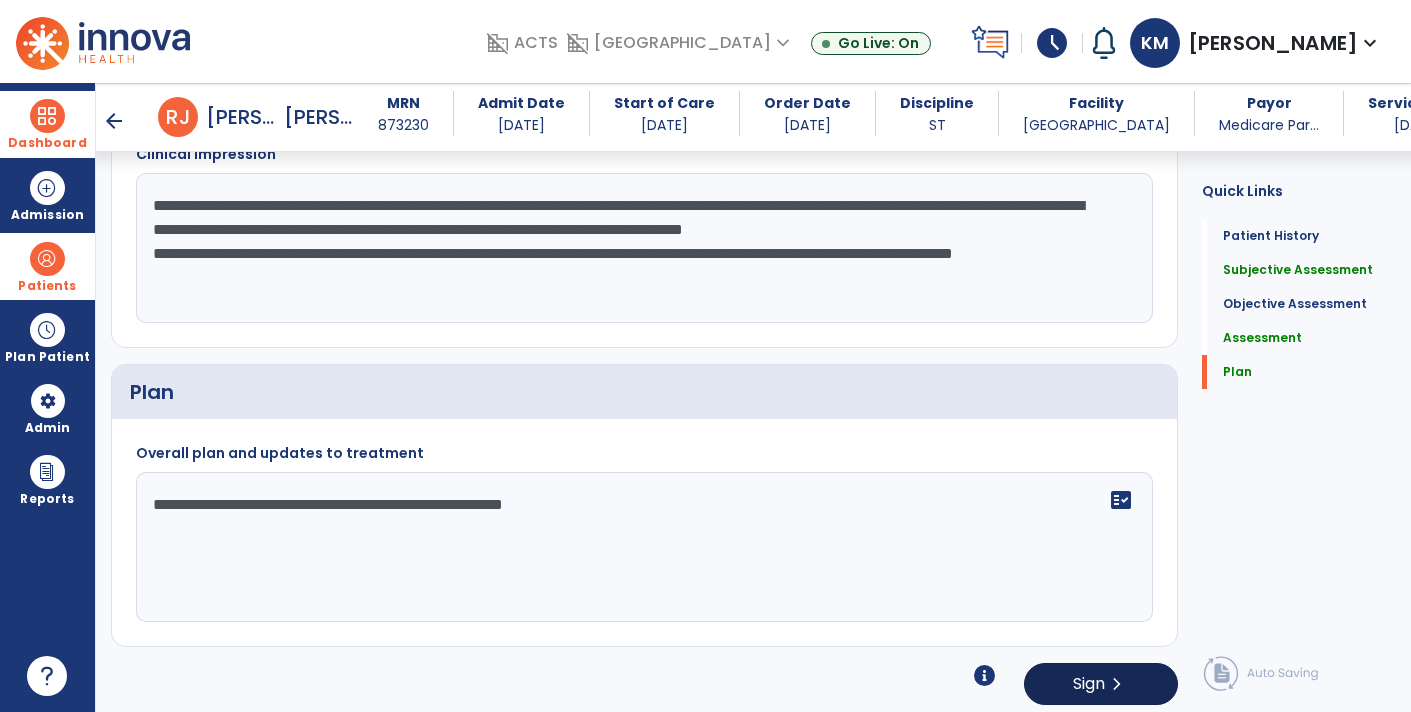 type on "**********" 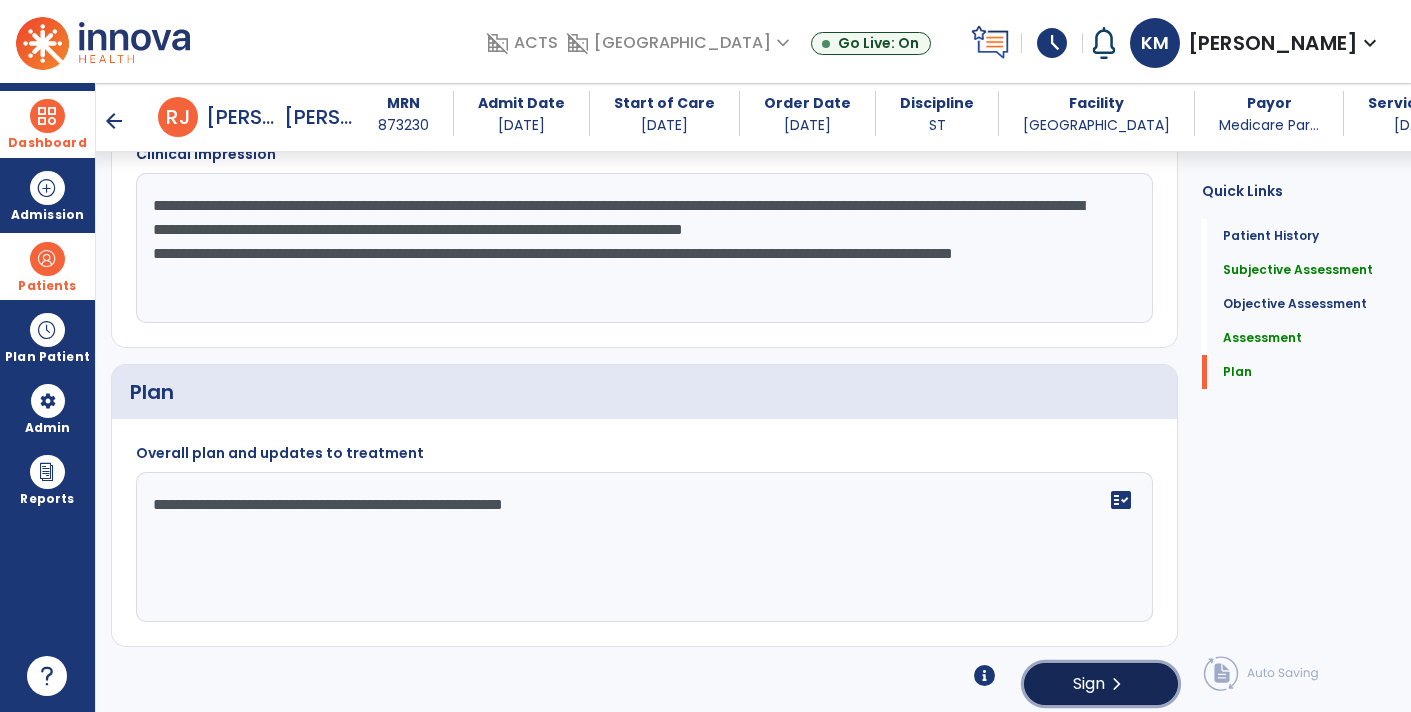 click on "chevron_right" 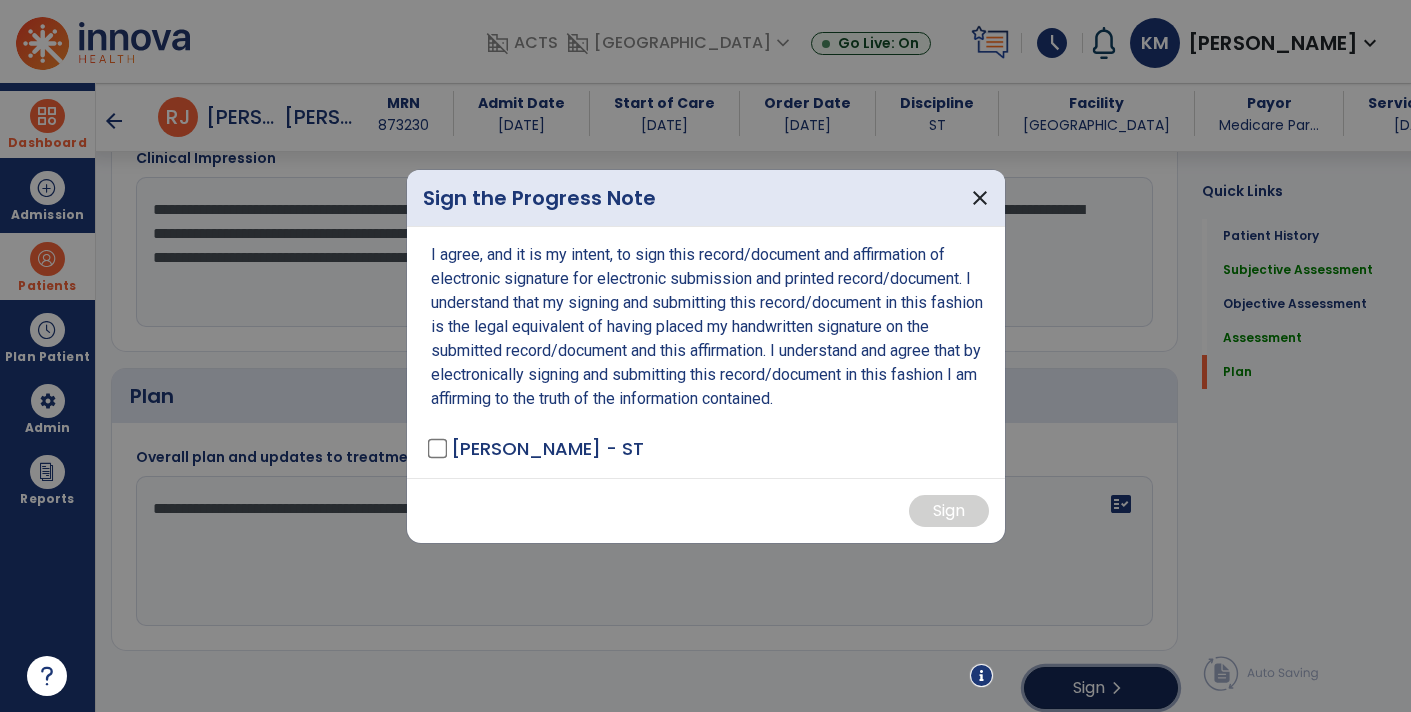 scroll, scrollTop: 1884, scrollLeft: 0, axis: vertical 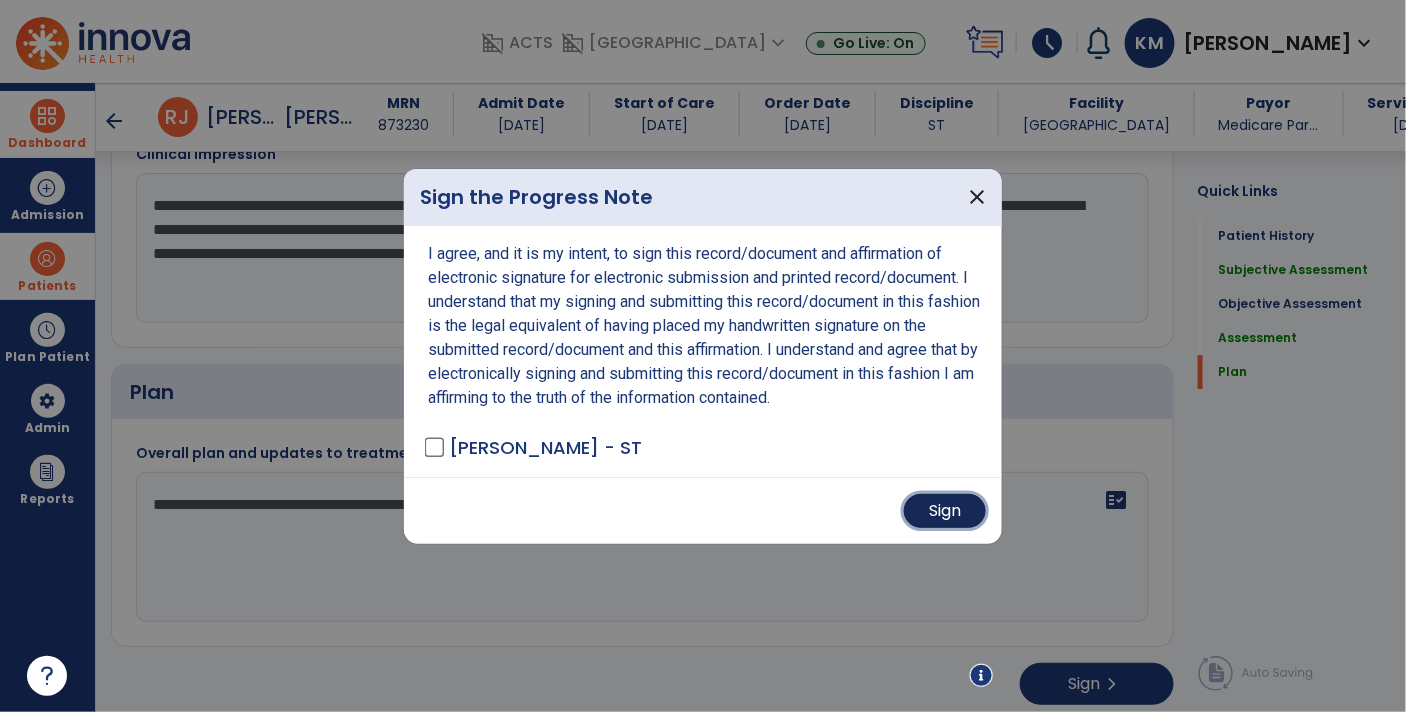 click on "Sign" at bounding box center (945, 511) 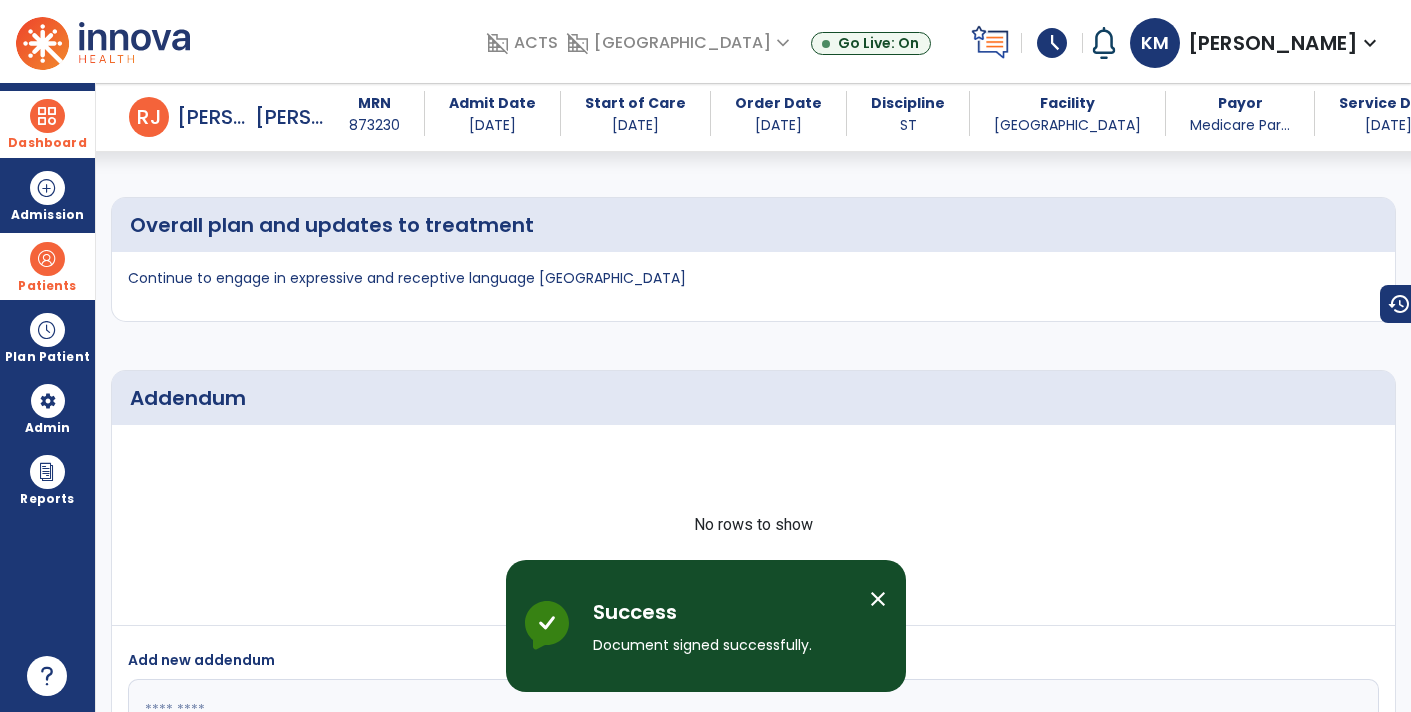 scroll, scrollTop: 2882, scrollLeft: 0, axis: vertical 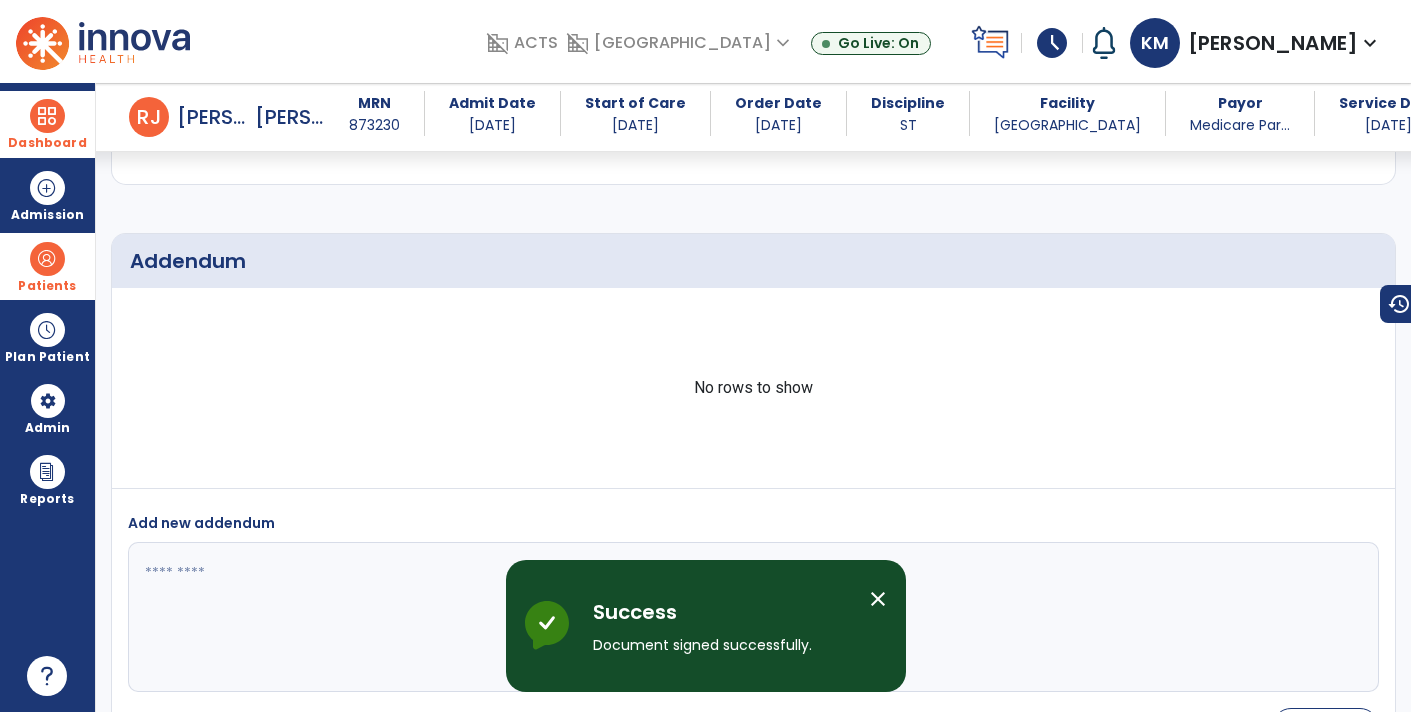 click on "close" at bounding box center [878, 599] 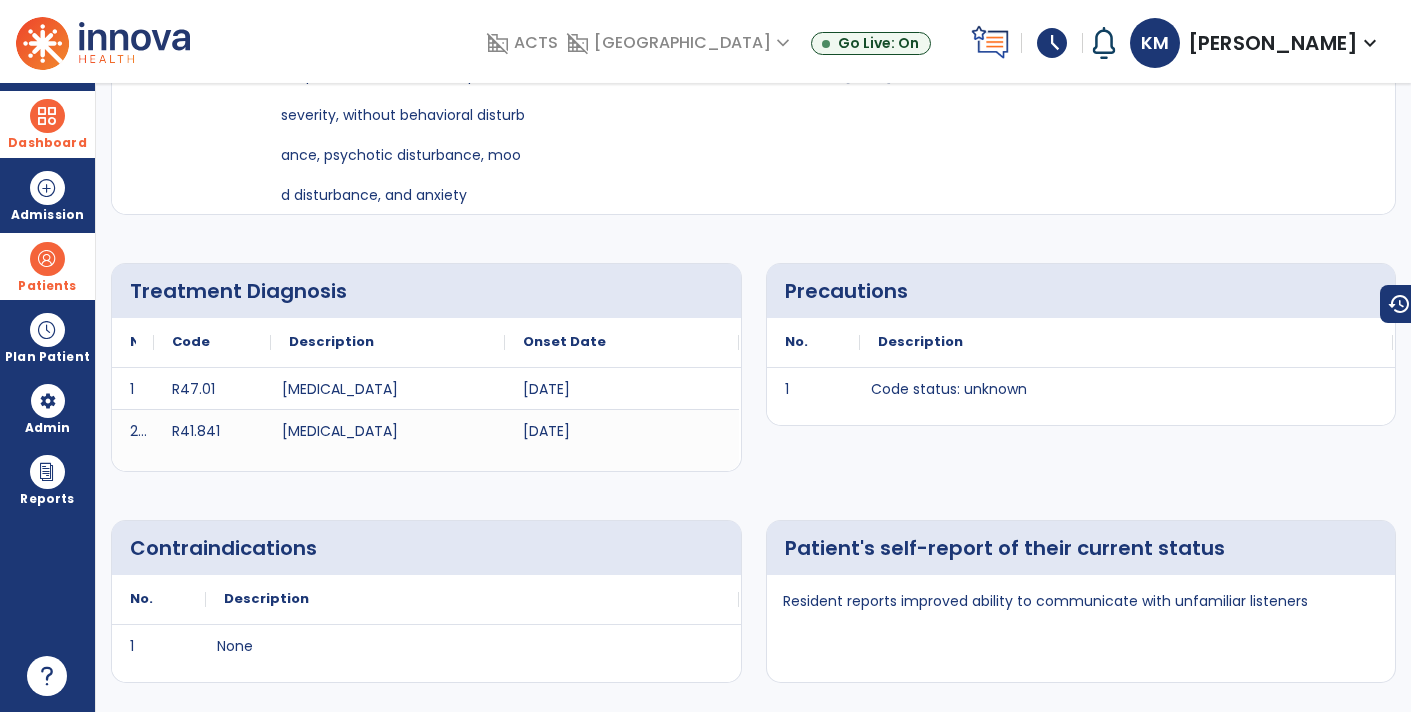 scroll, scrollTop: 0, scrollLeft: 0, axis: both 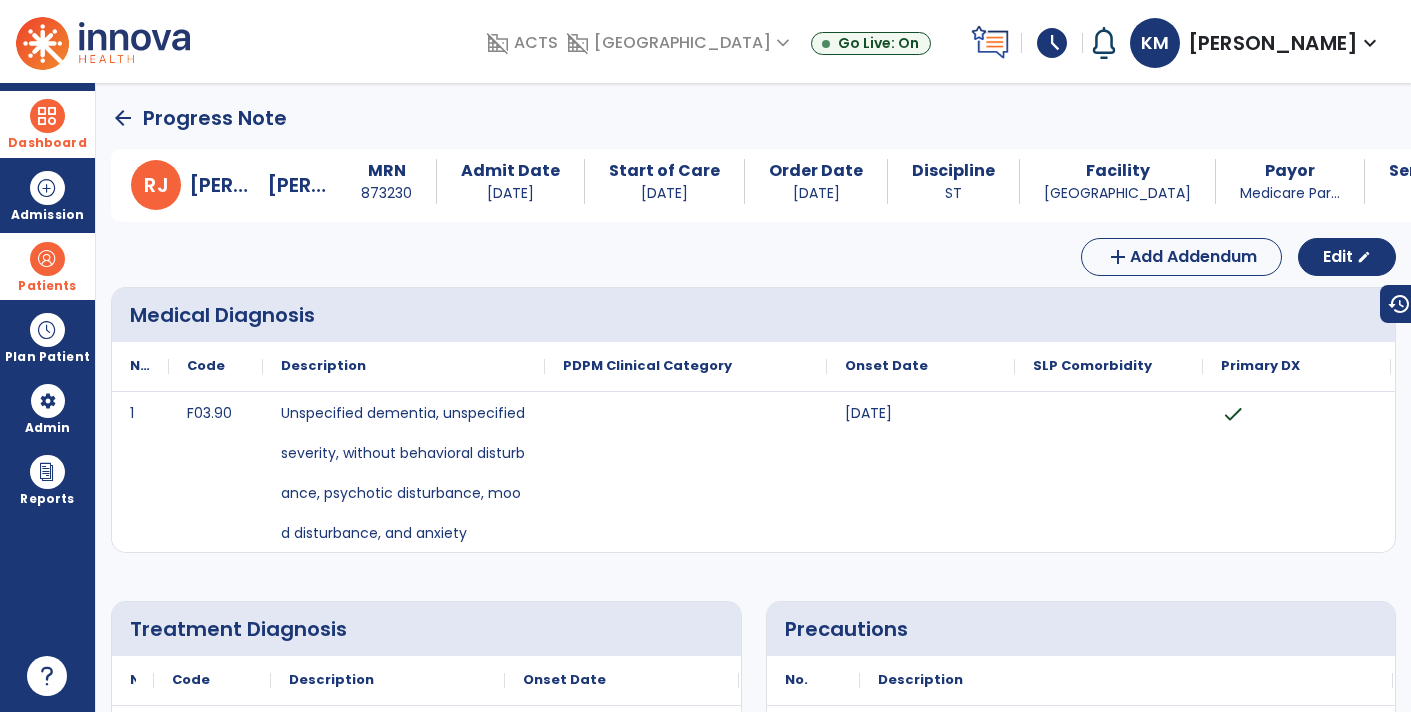 click at bounding box center [47, 116] 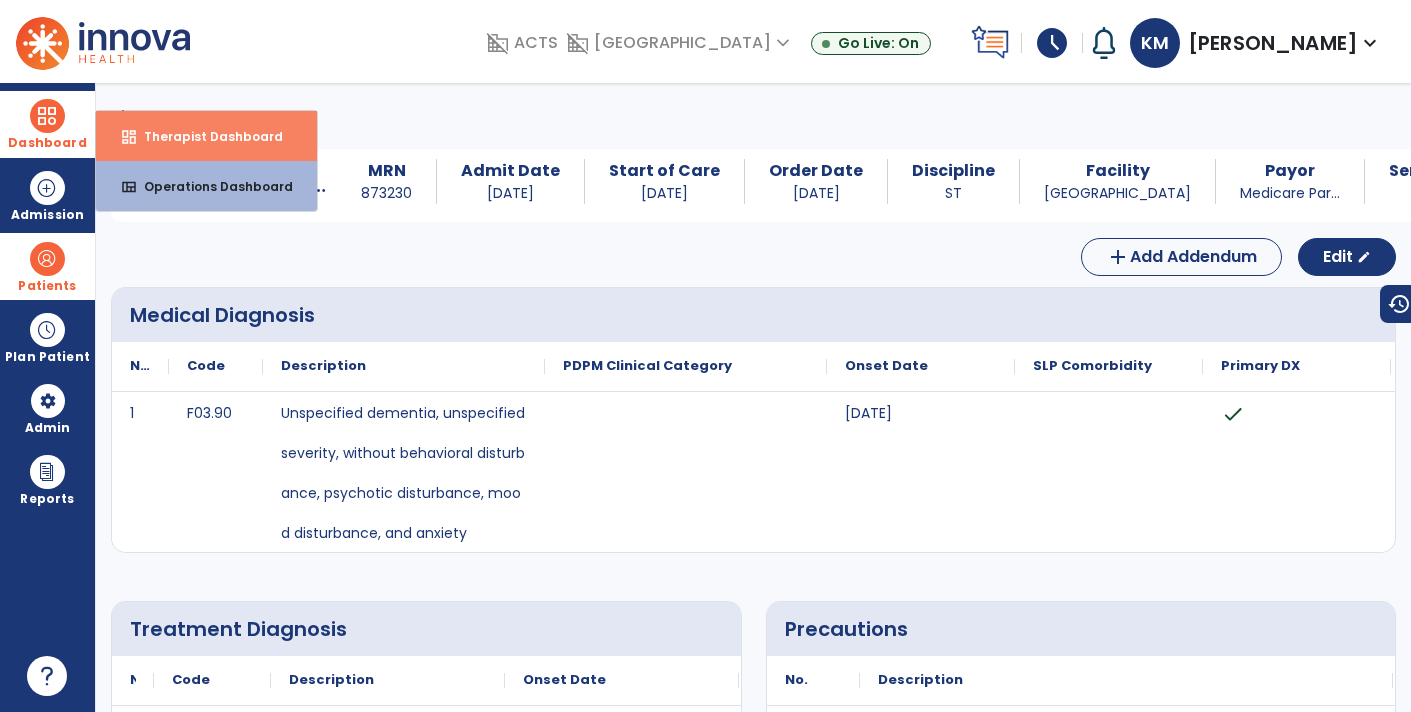 click on "dashboard" at bounding box center (129, 137) 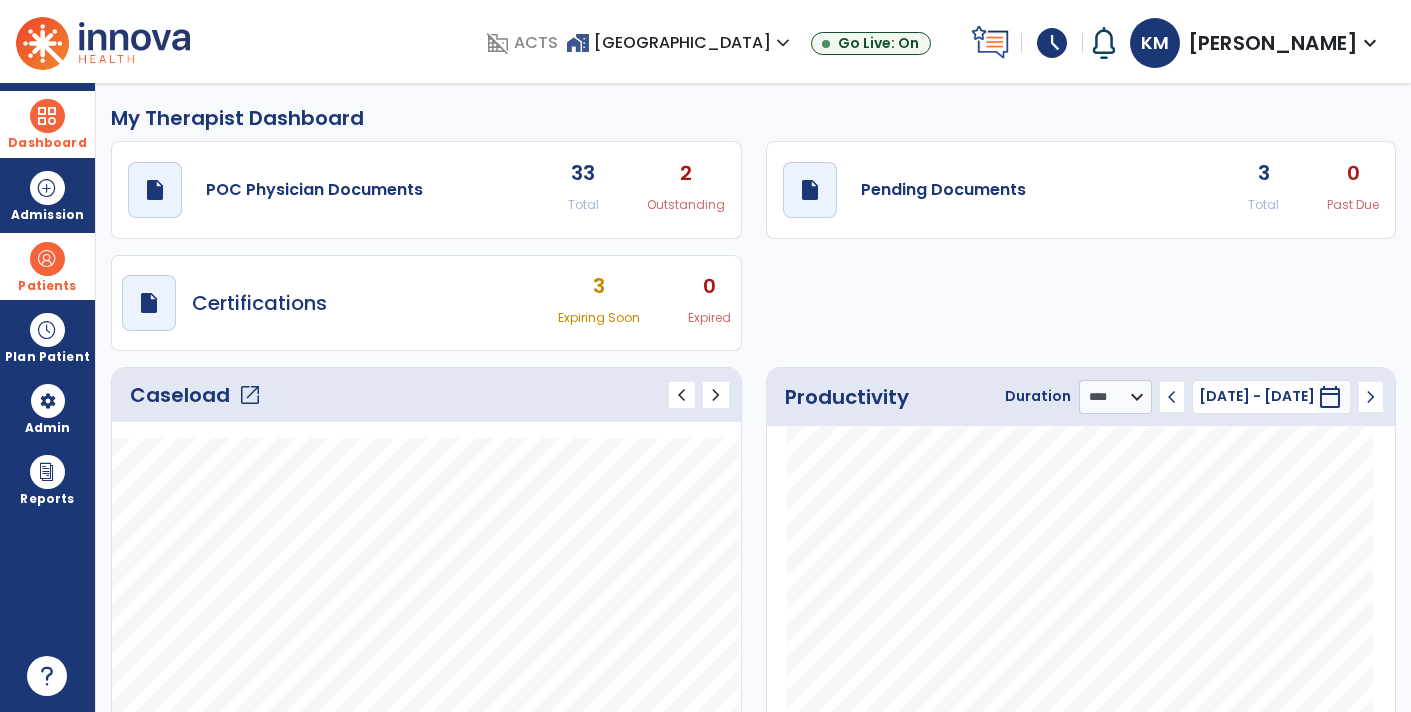 click on "draft   open_in_new  Pending Documents 3 Total 0 Past Due" 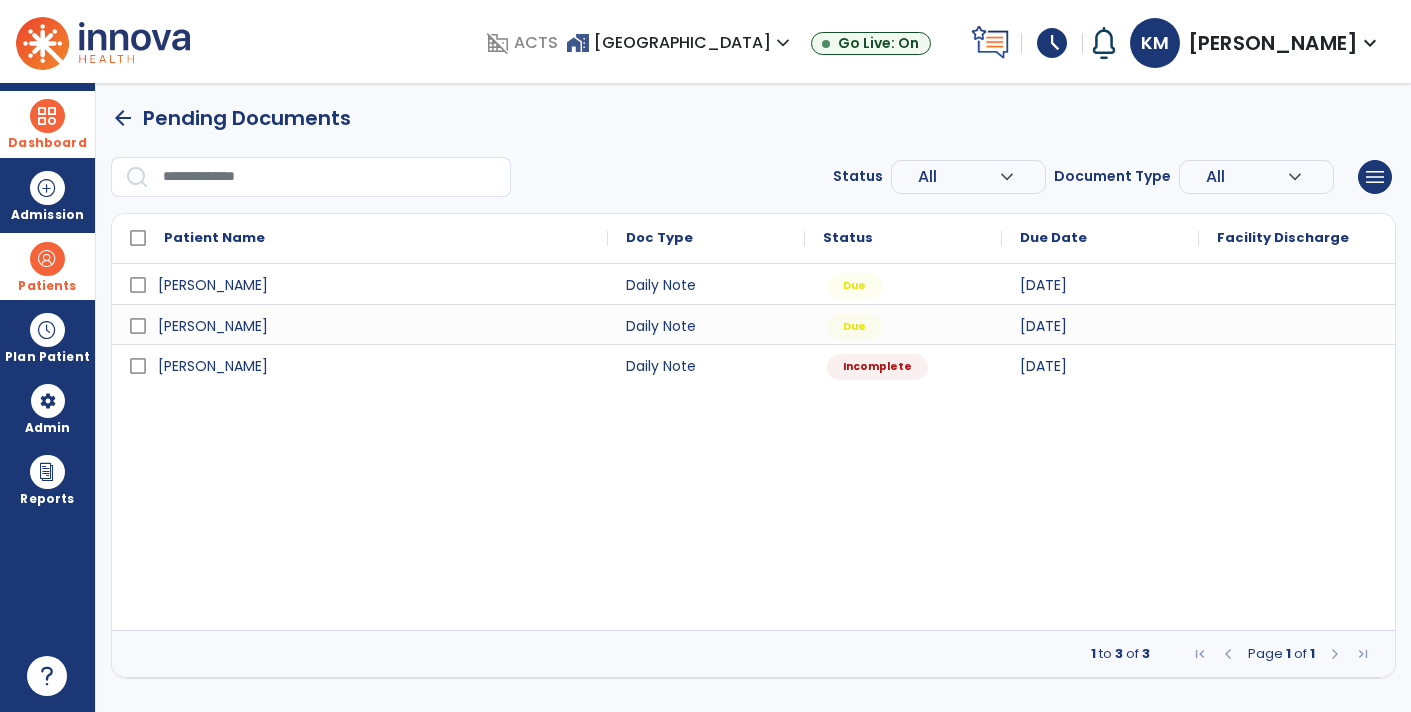 click at bounding box center (47, 259) 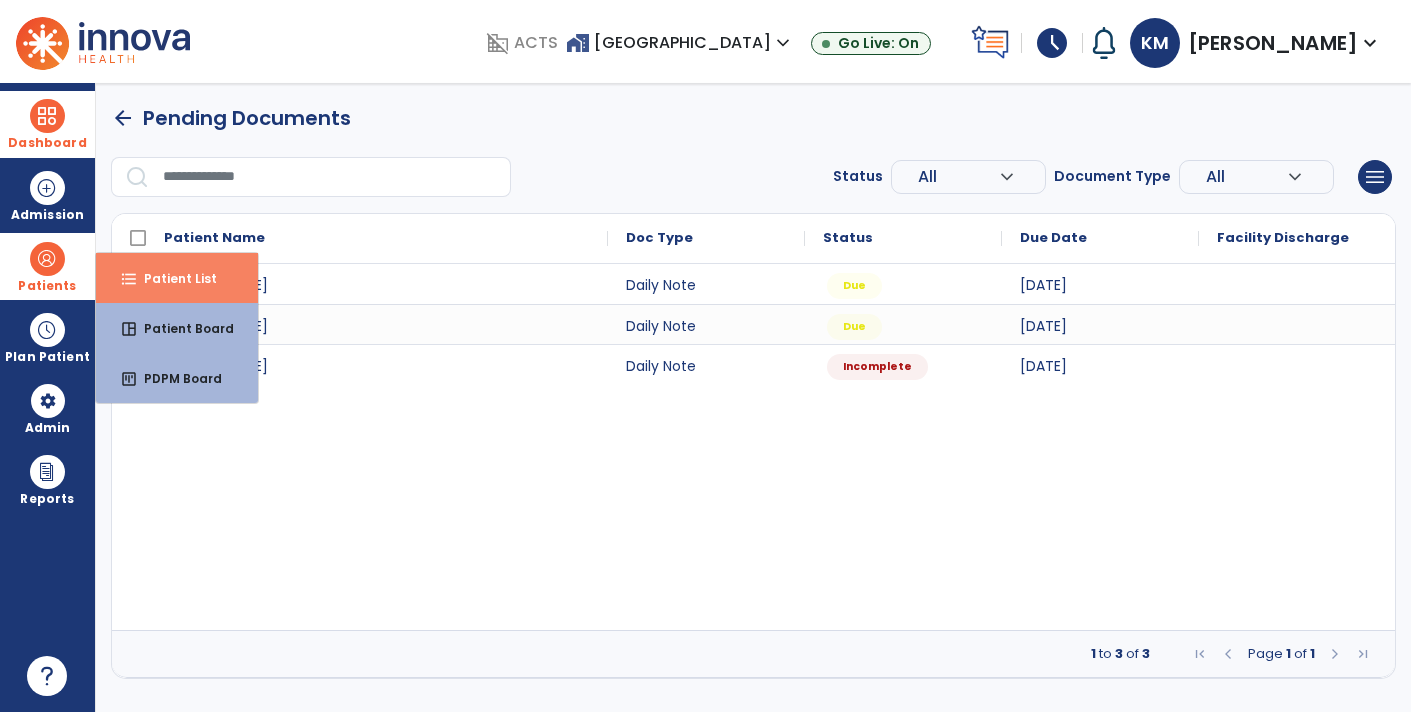 click on "Patient List" at bounding box center (172, 278) 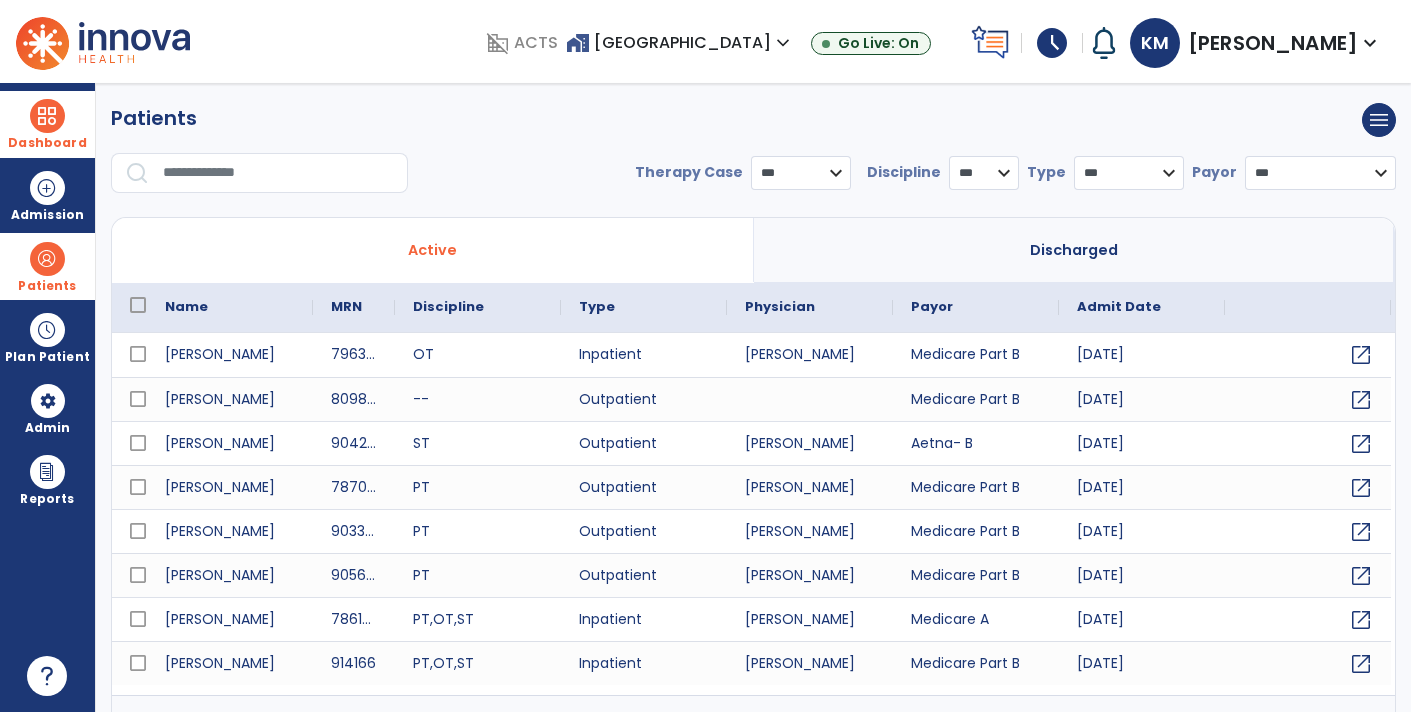 click on "Dashboard" at bounding box center (47, 143) 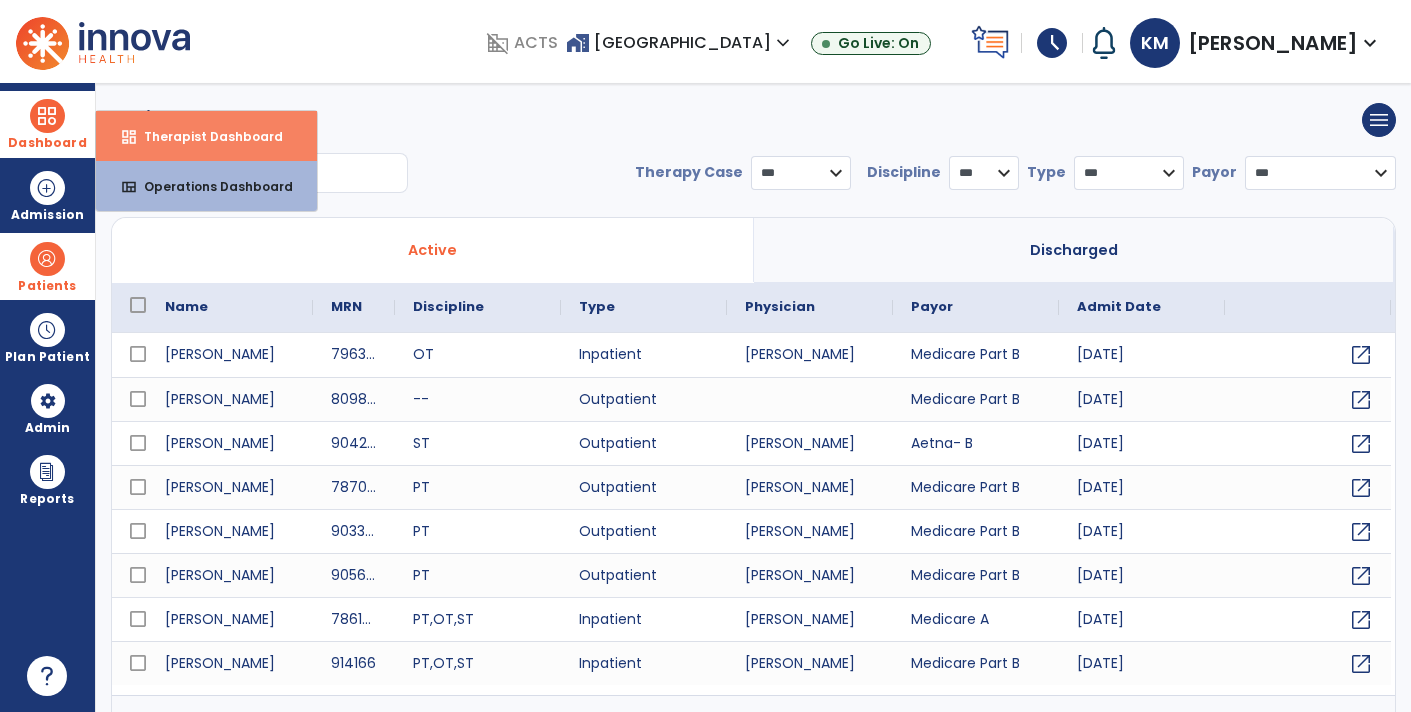 click on "dashboard  Therapist Dashboard" at bounding box center [206, 136] 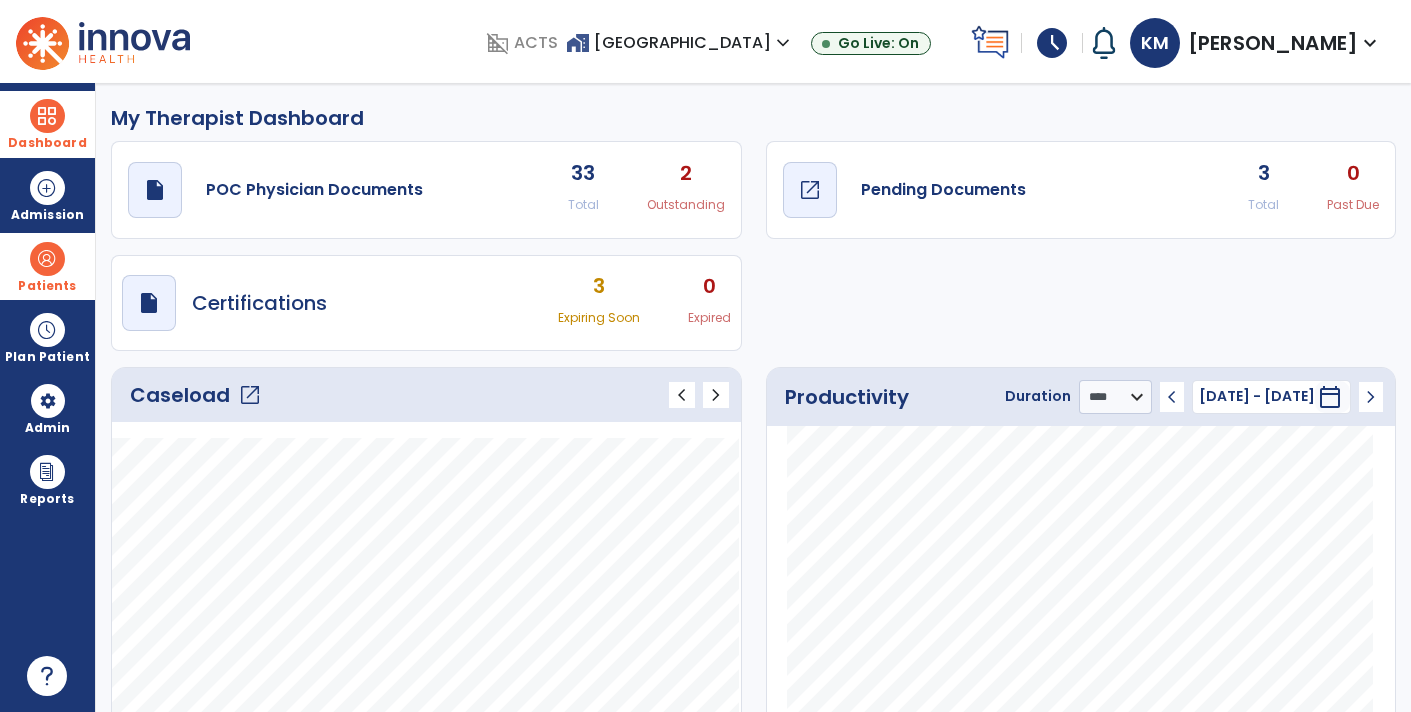 click on "draft   open_in_new" 